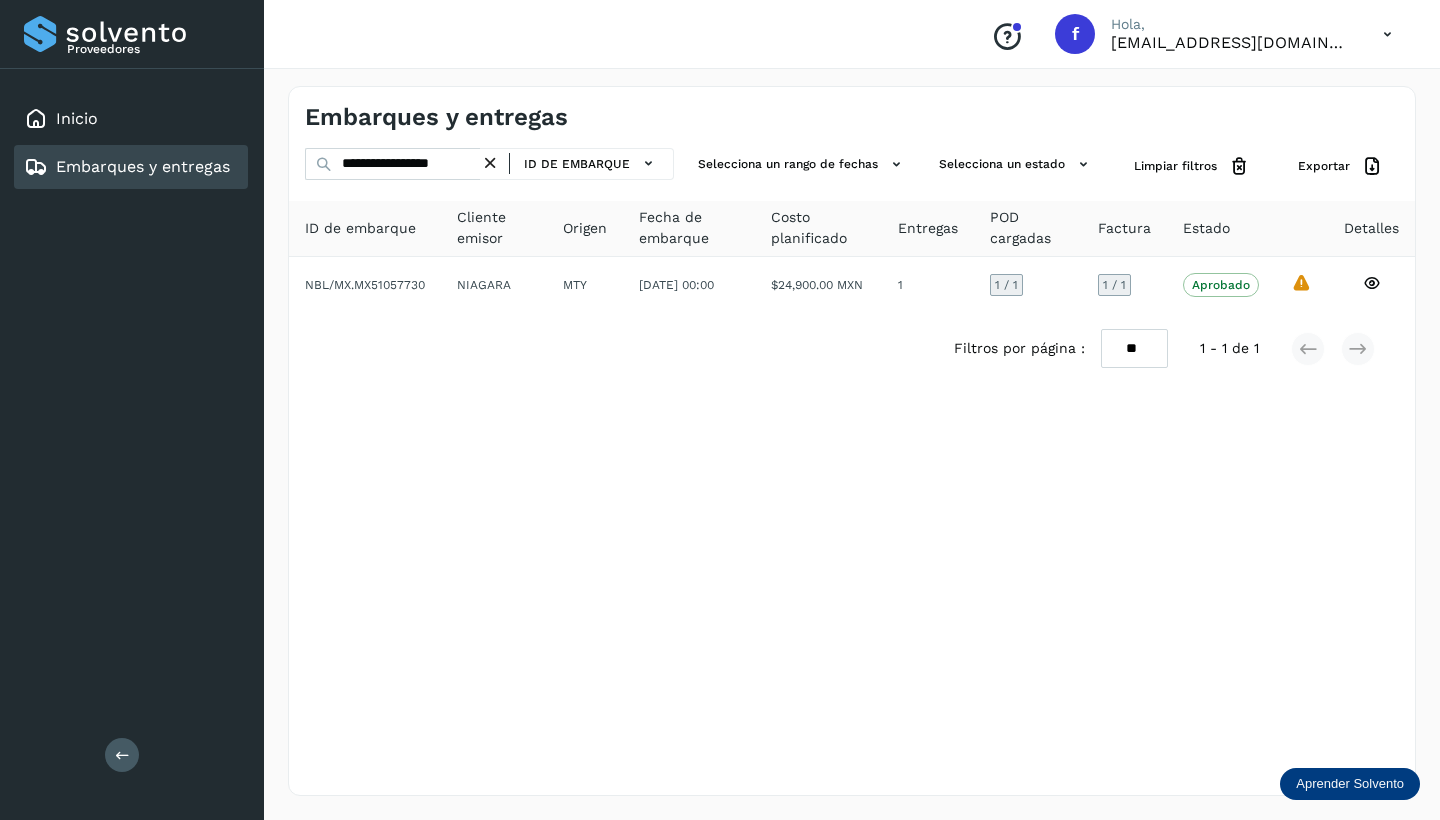 scroll, scrollTop: 0, scrollLeft: 0, axis: both 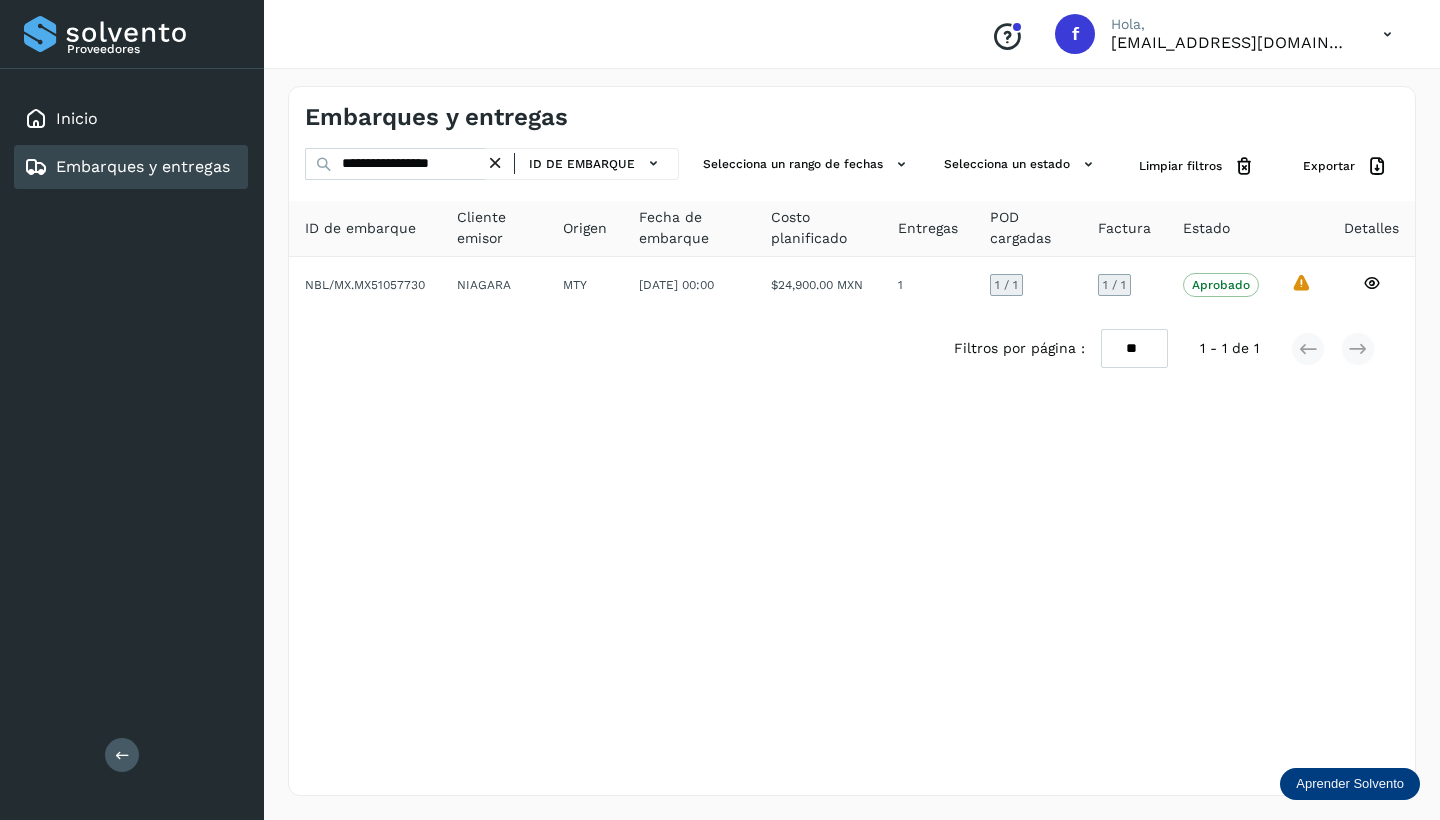 type on "**********" 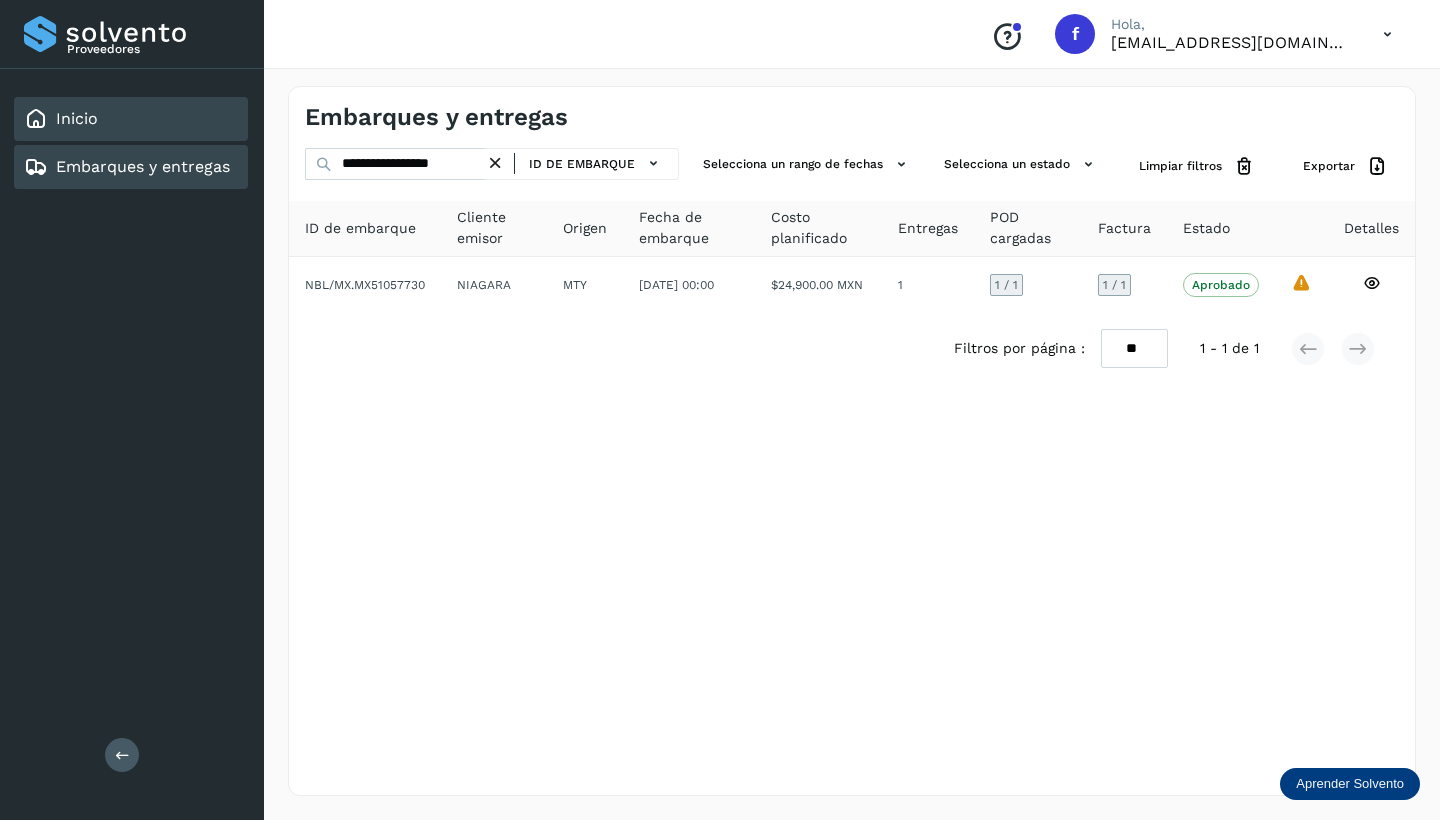 click on "Inicio" 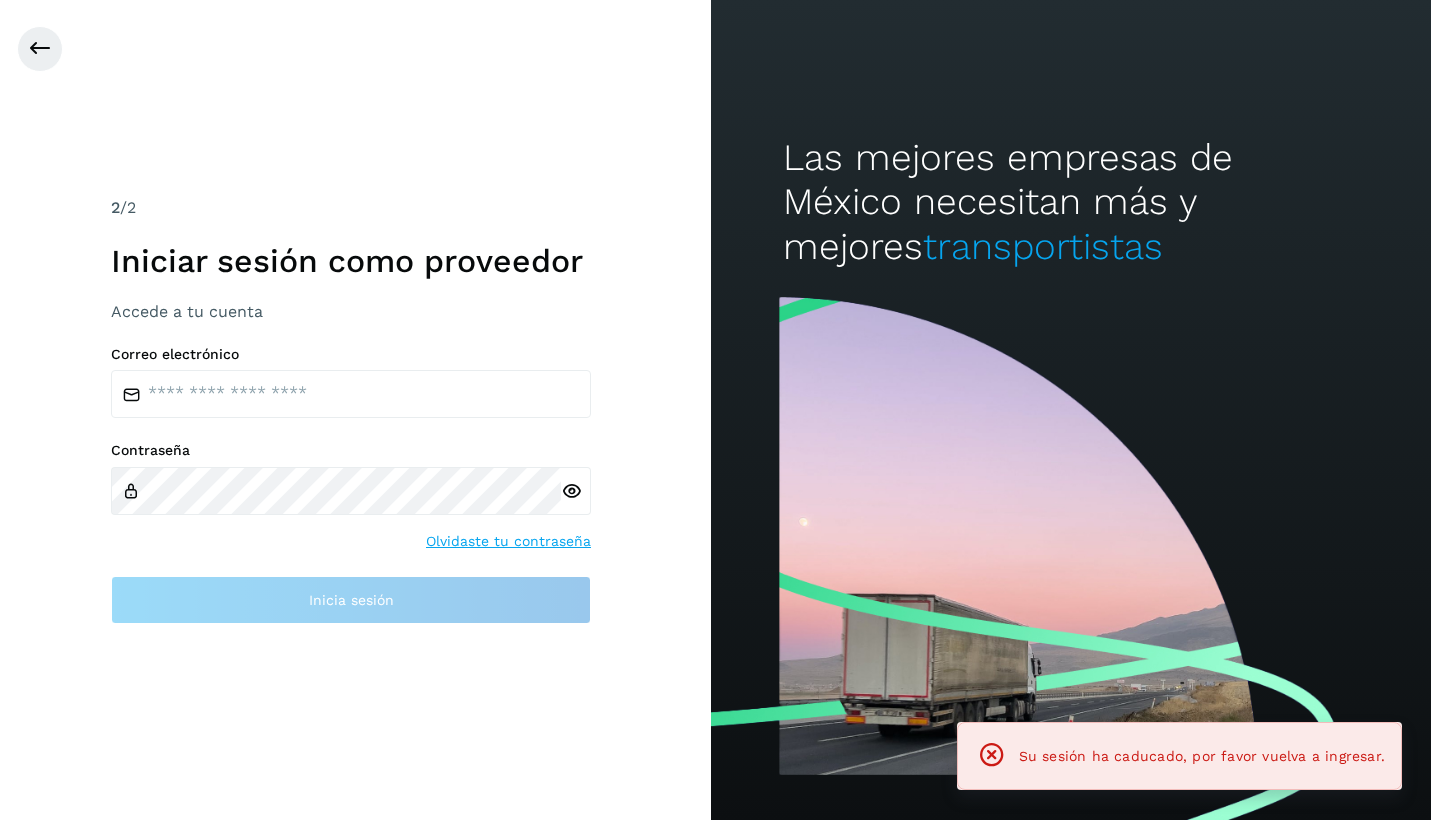 scroll, scrollTop: 0, scrollLeft: 15, axis: horizontal 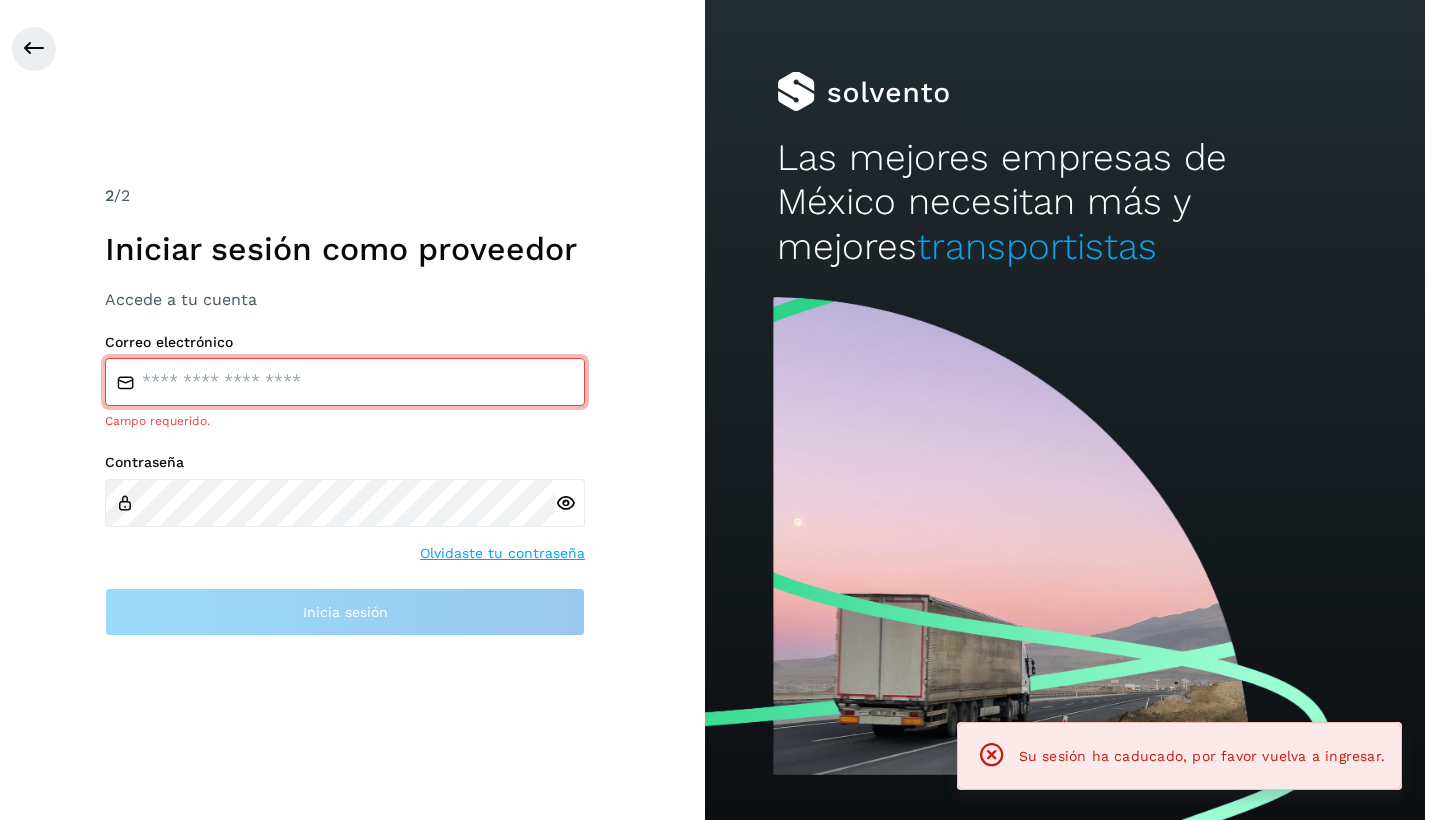 type on "**********" 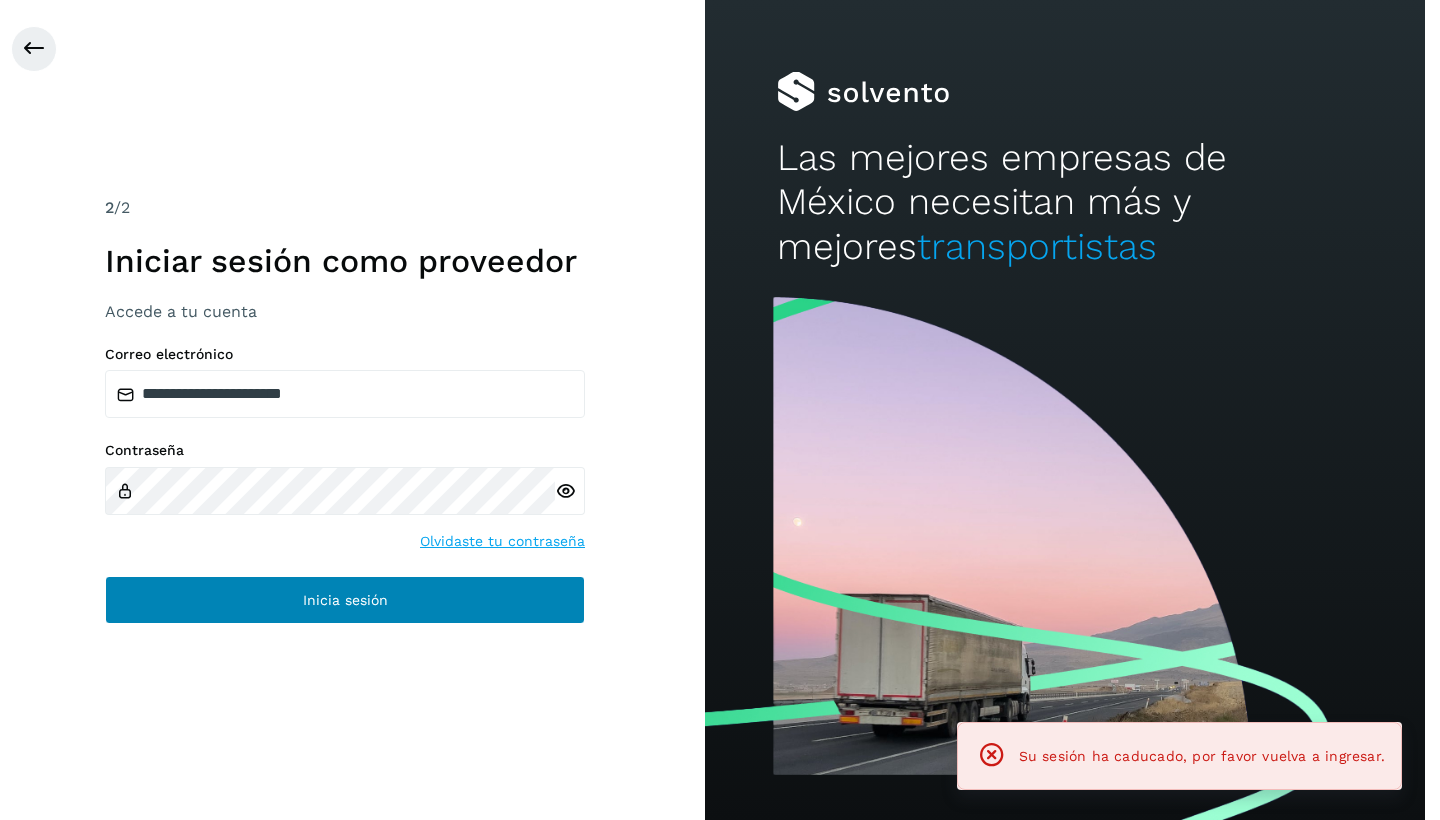 click on "Inicia sesión" at bounding box center [345, 600] 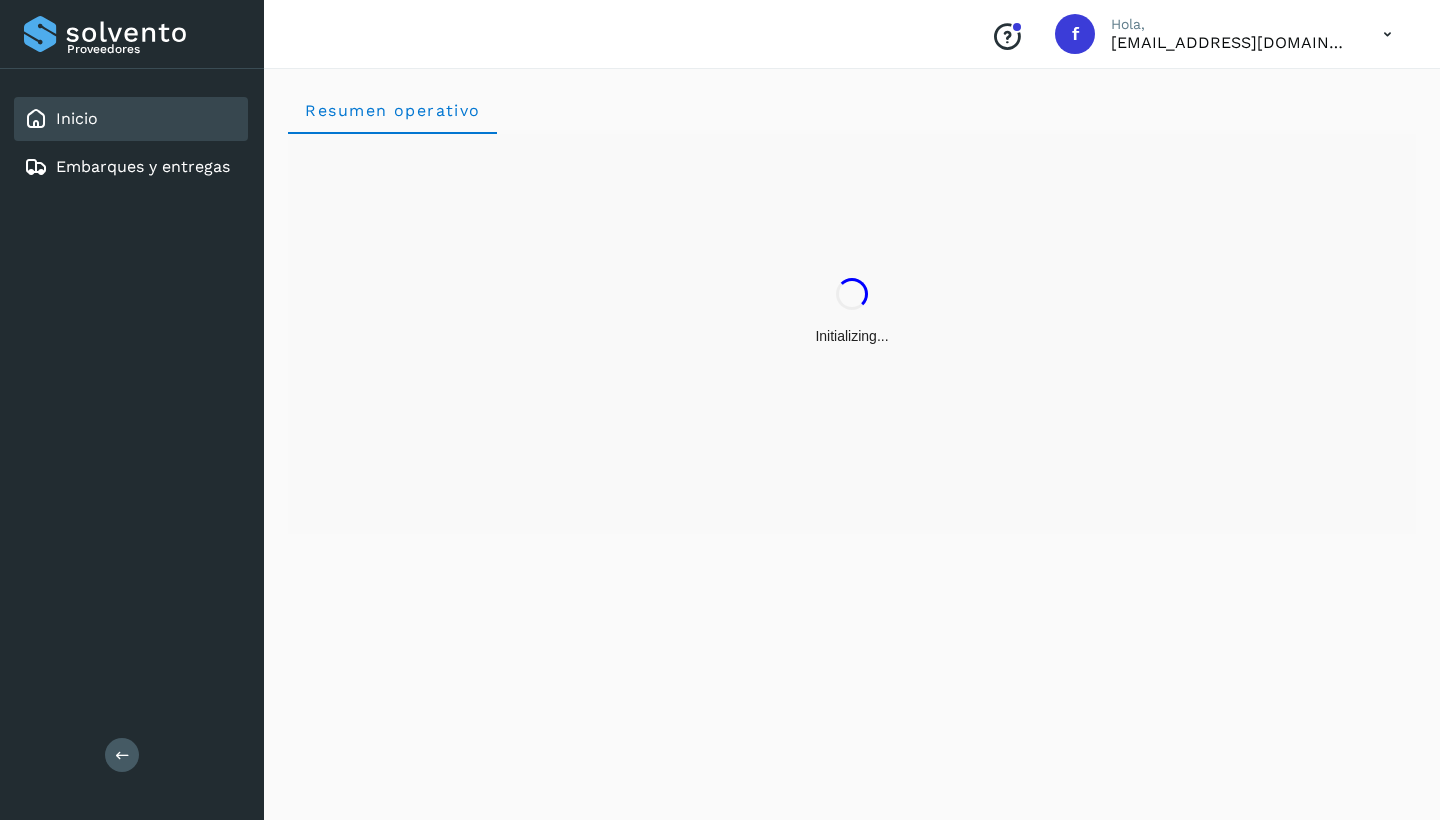 scroll, scrollTop: 0, scrollLeft: 0, axis: both 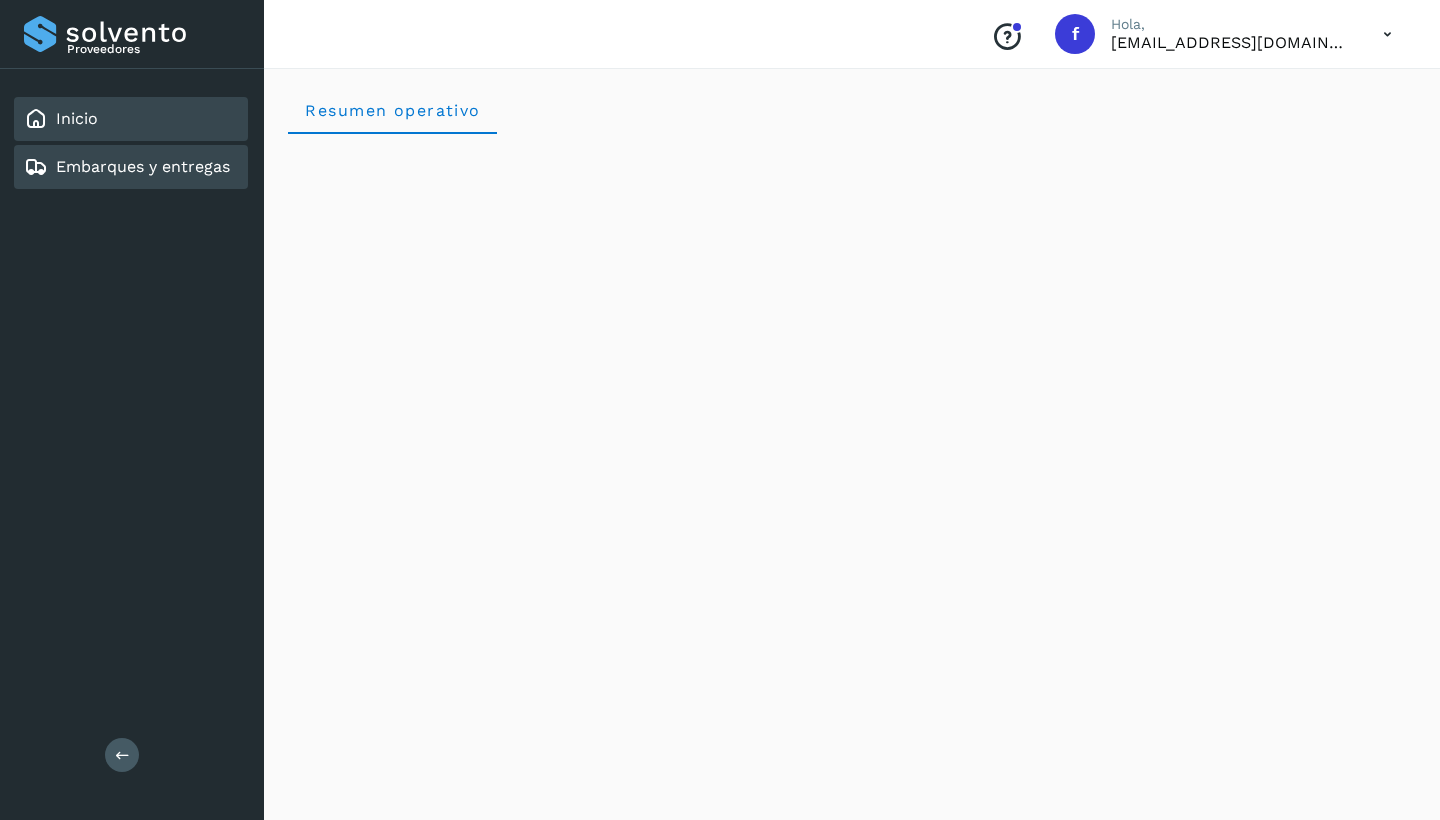 click on "Embarques y entregas" at bounding box center (143, 166) 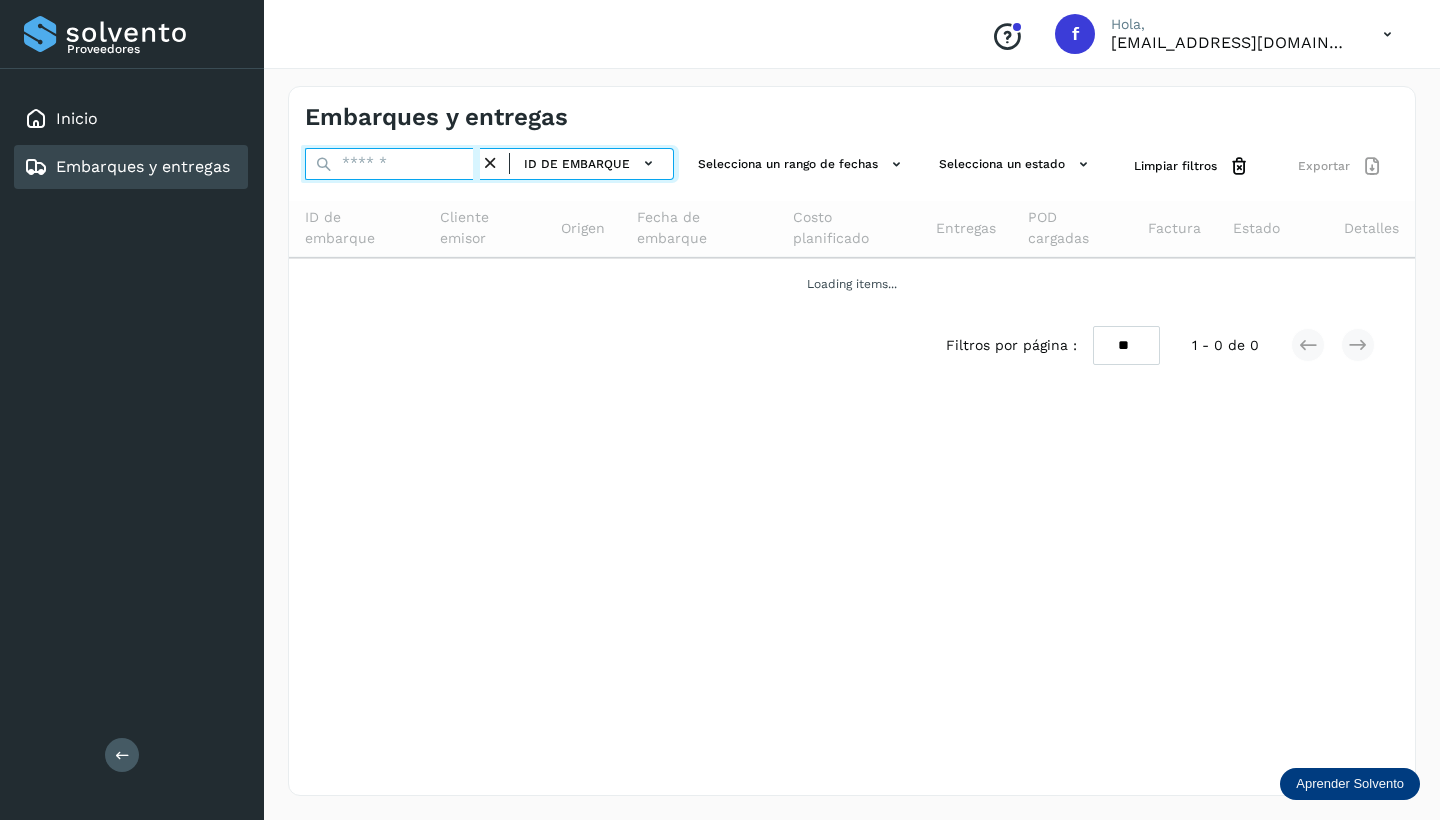 click at bounding box center (392, 164) 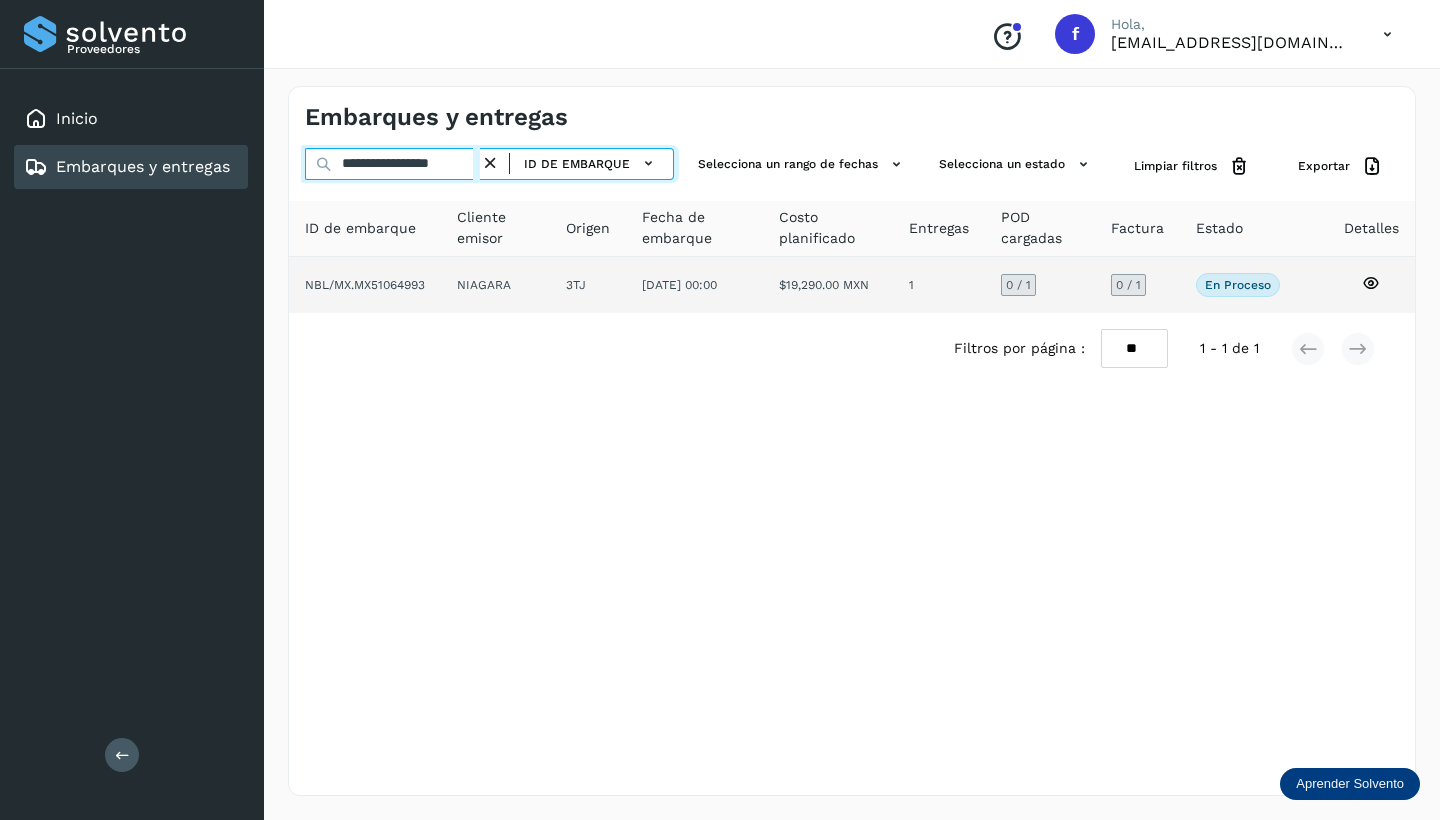 type on "**********" 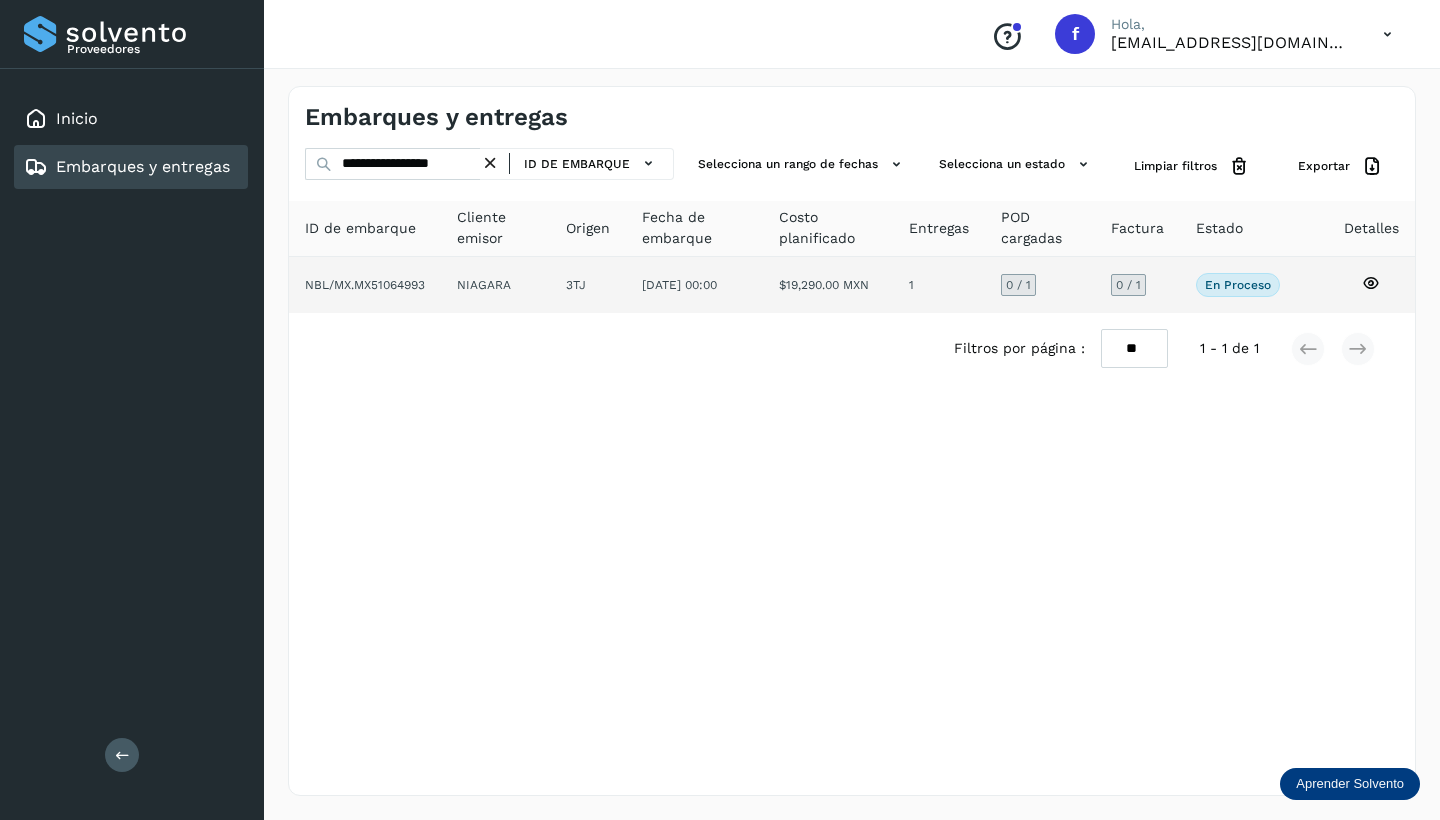 click 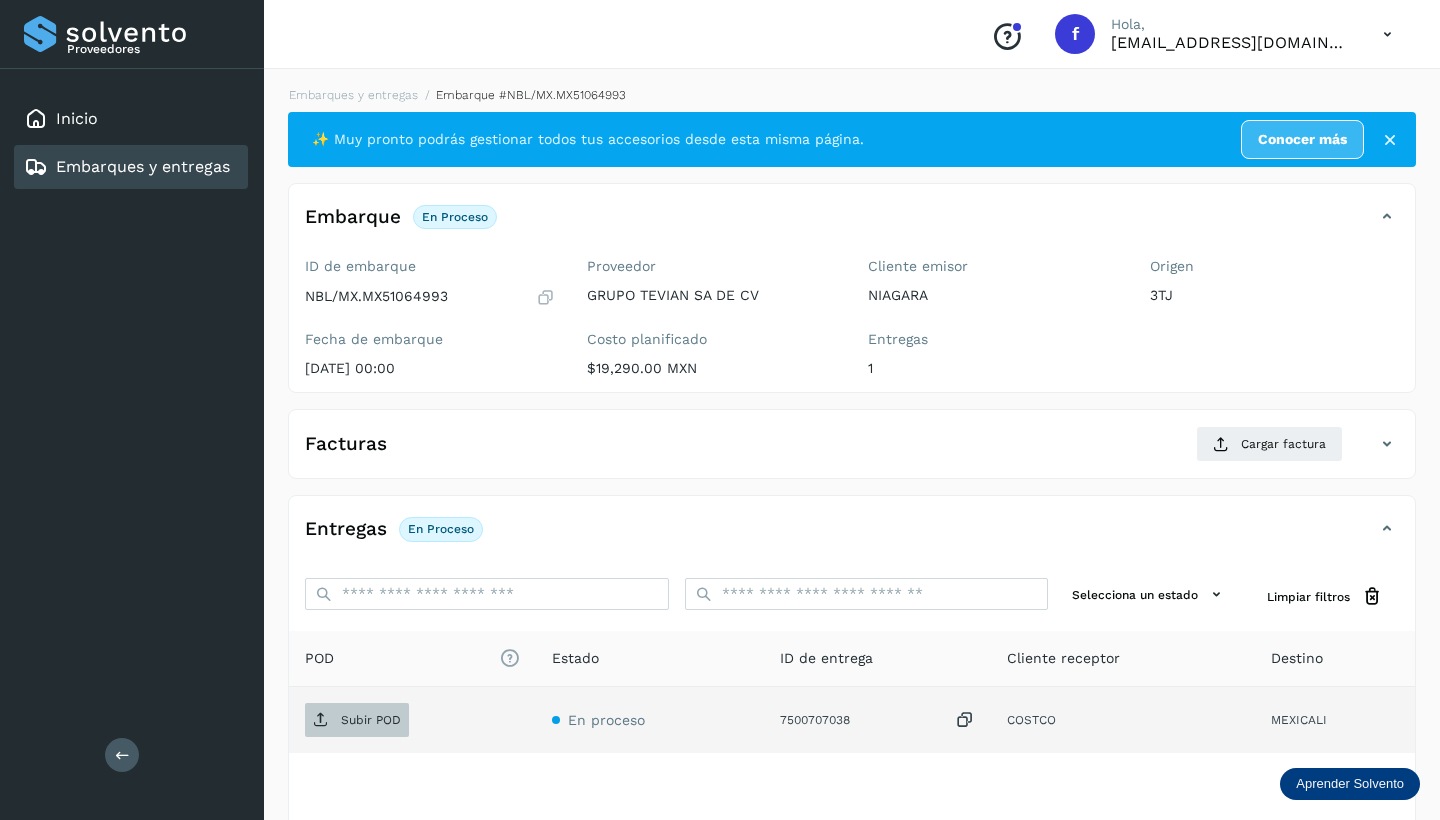 click on "Subir POD" at bounding box center (357, 720) 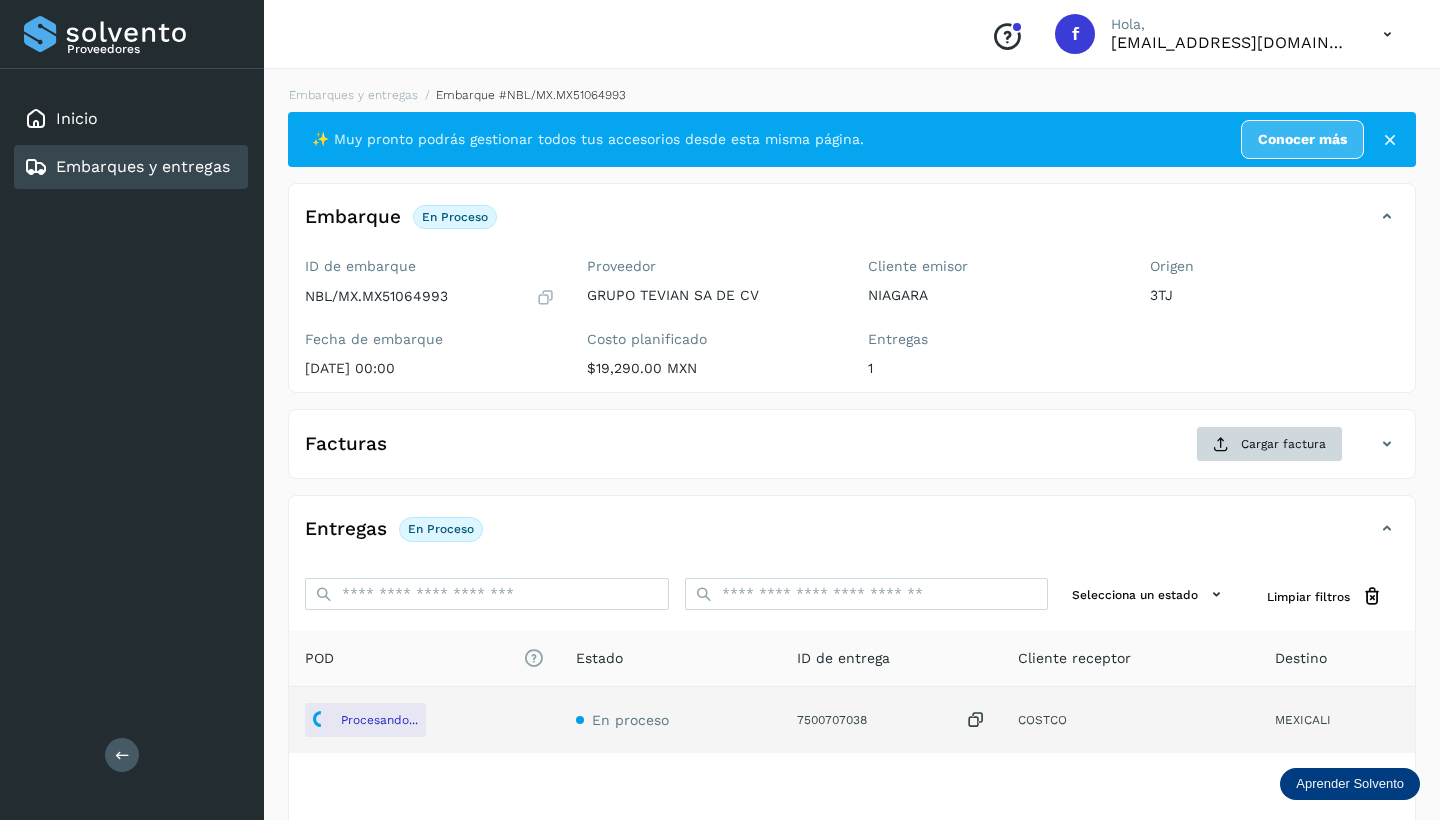click at bounding box center [1221, 444] 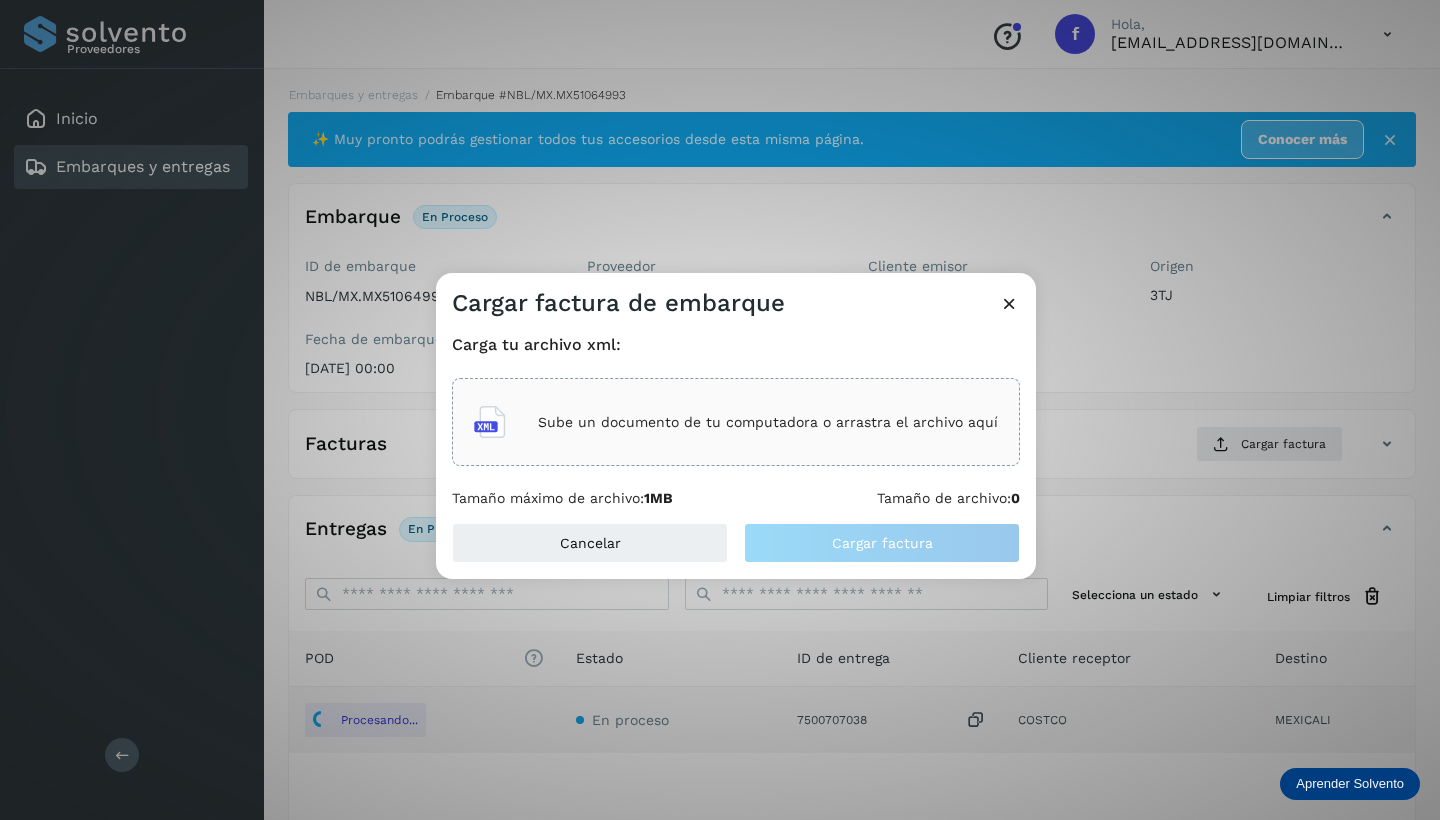 click on "Sube un documento de tu computadora o arrastra el archivo aquí" at bounding box center [768, 422] 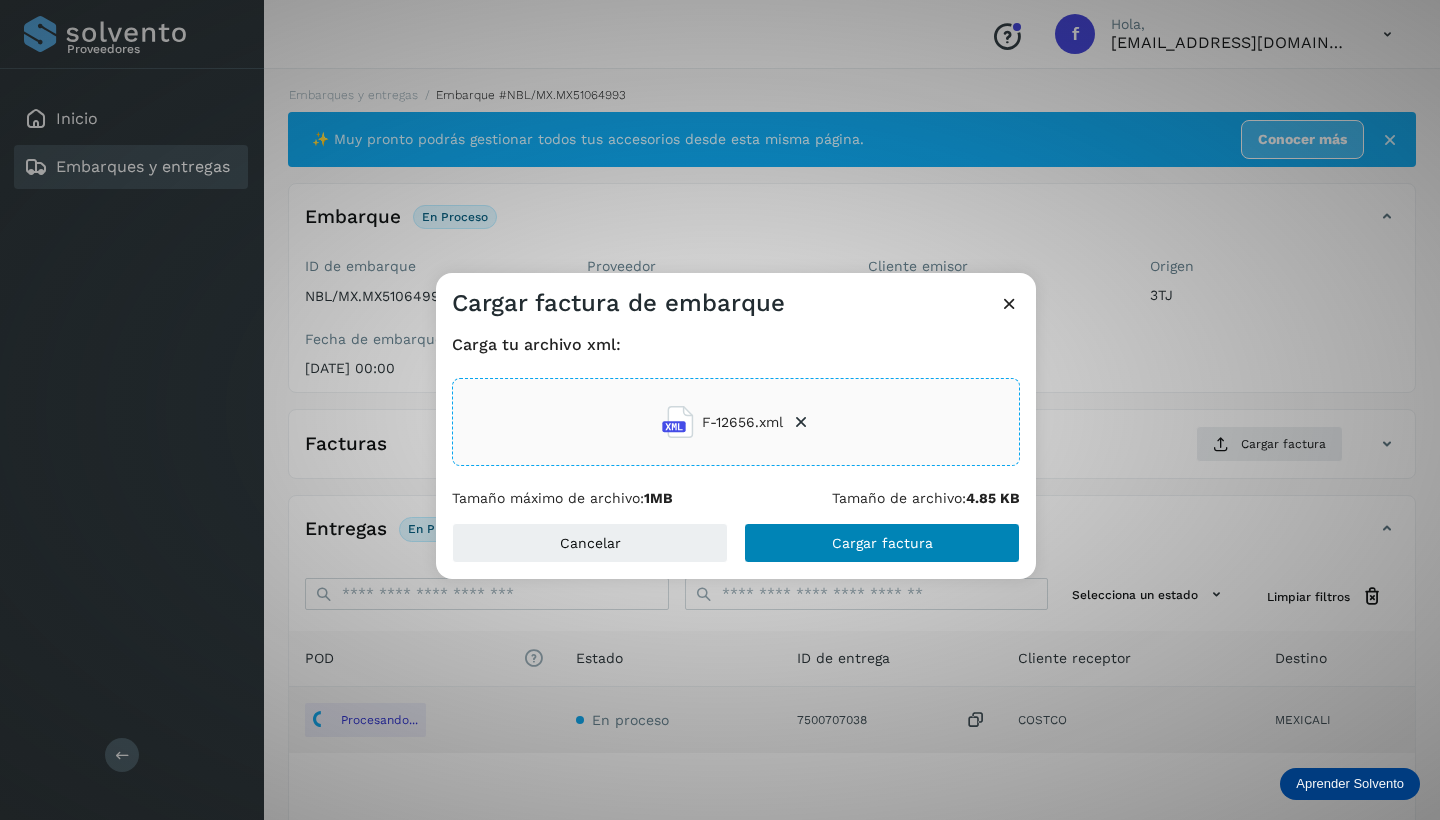 click on "Cargar factura" 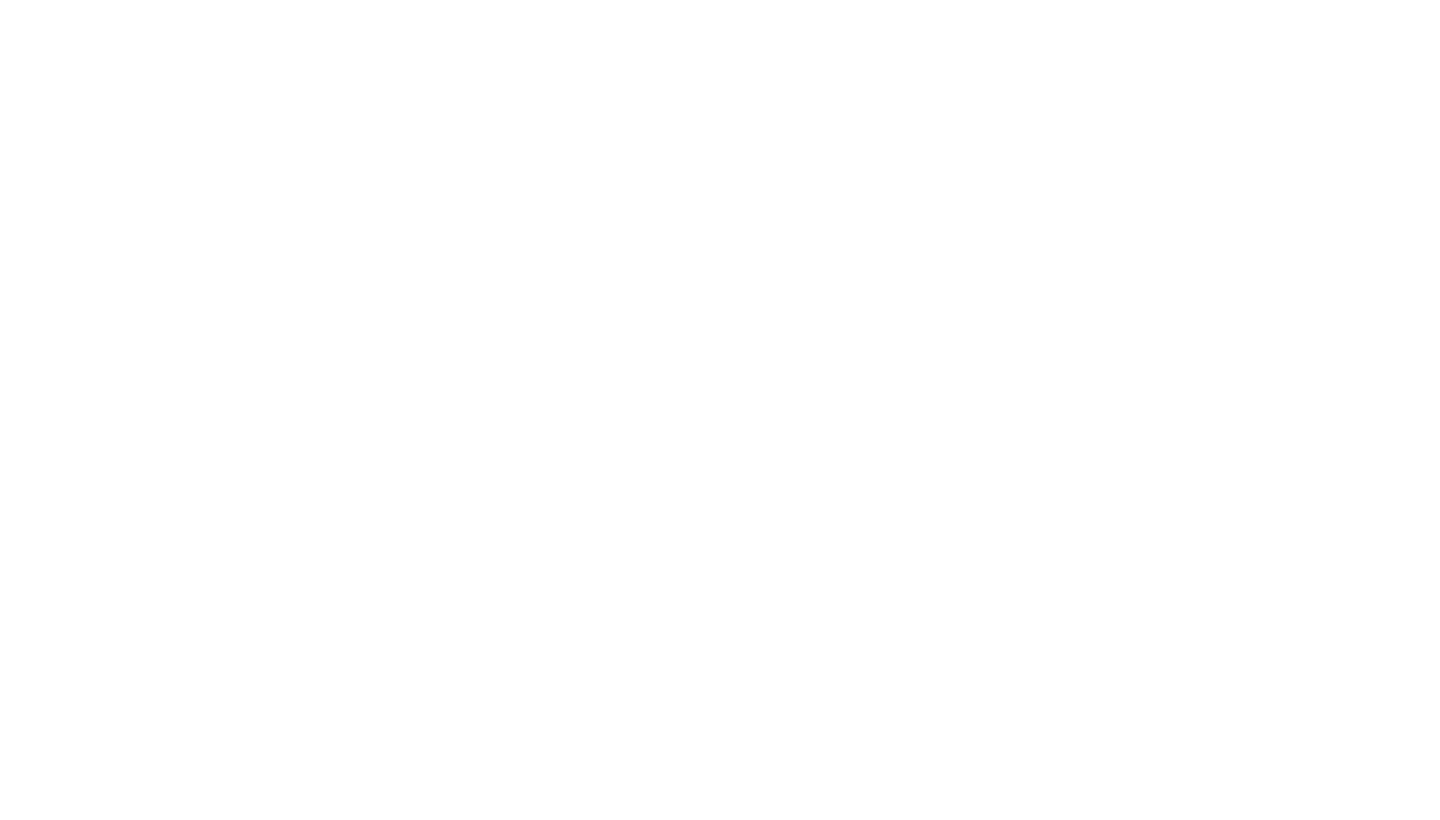 scroll, scrollTop: 0, scrollLeft: 0, axis: both 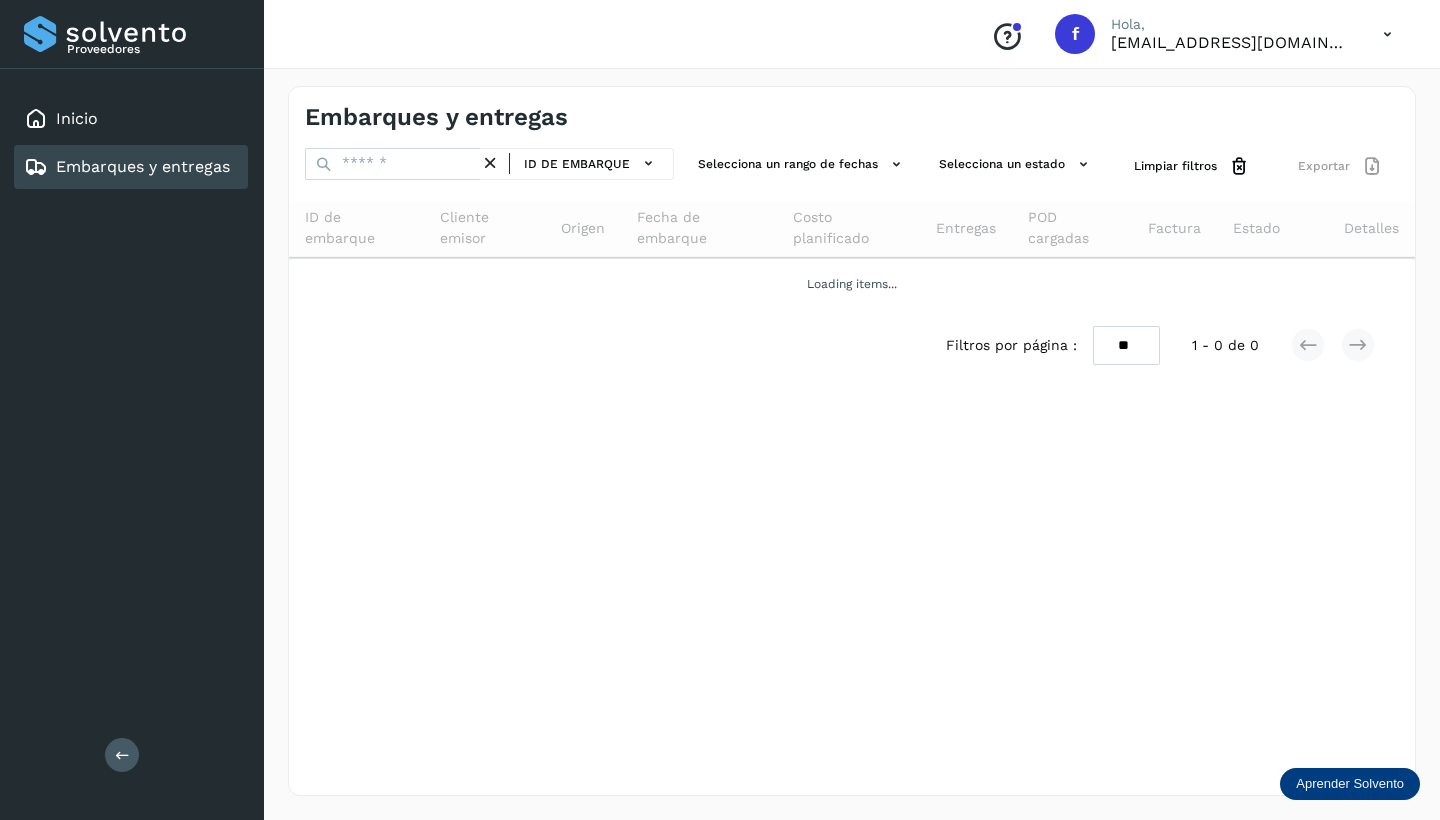 drag, startPoint x: 492, startPoint y: 159, endPoint x: 482, endPoint y: 161, distance: 10.198039 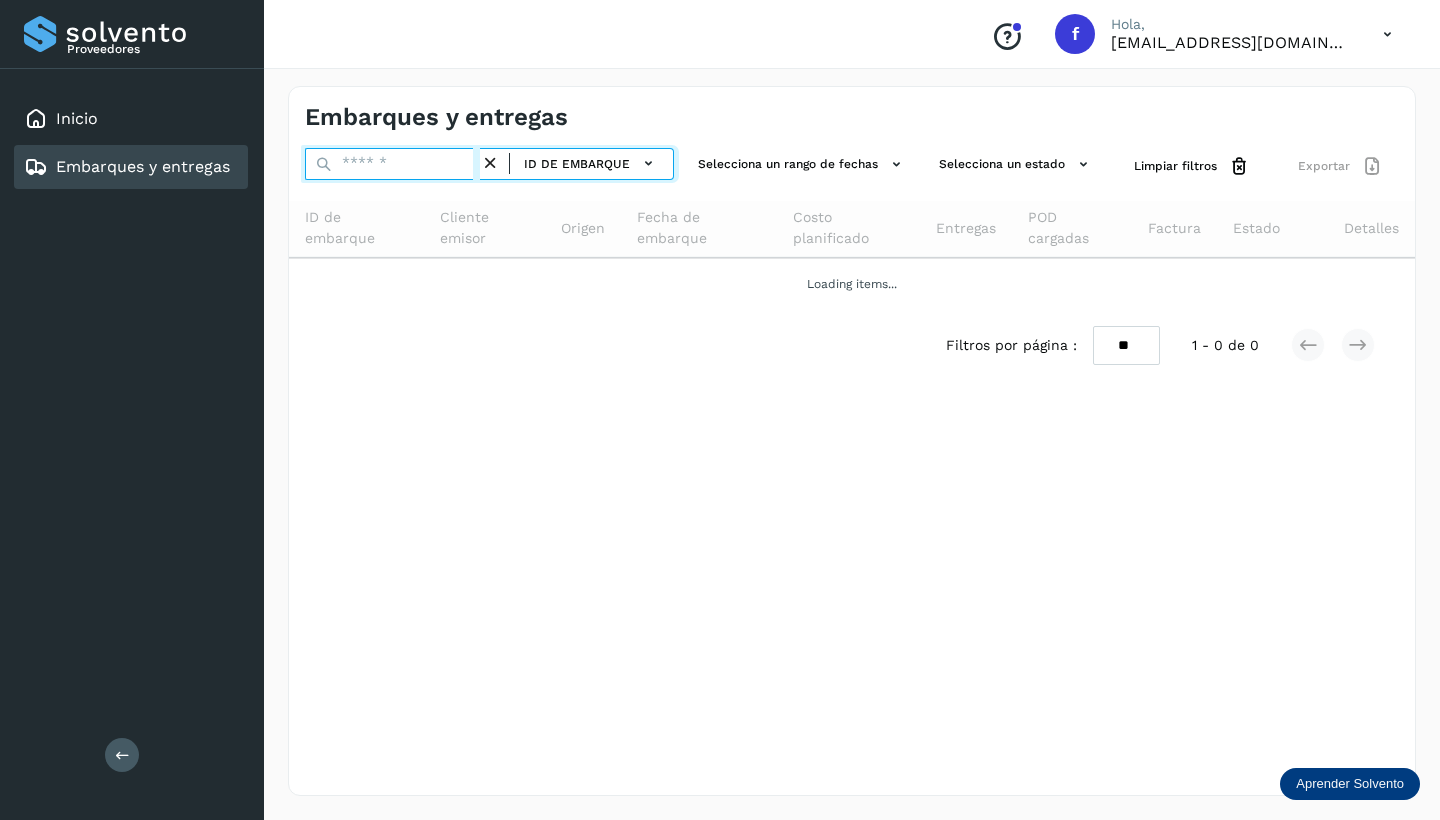 paste on "**********" 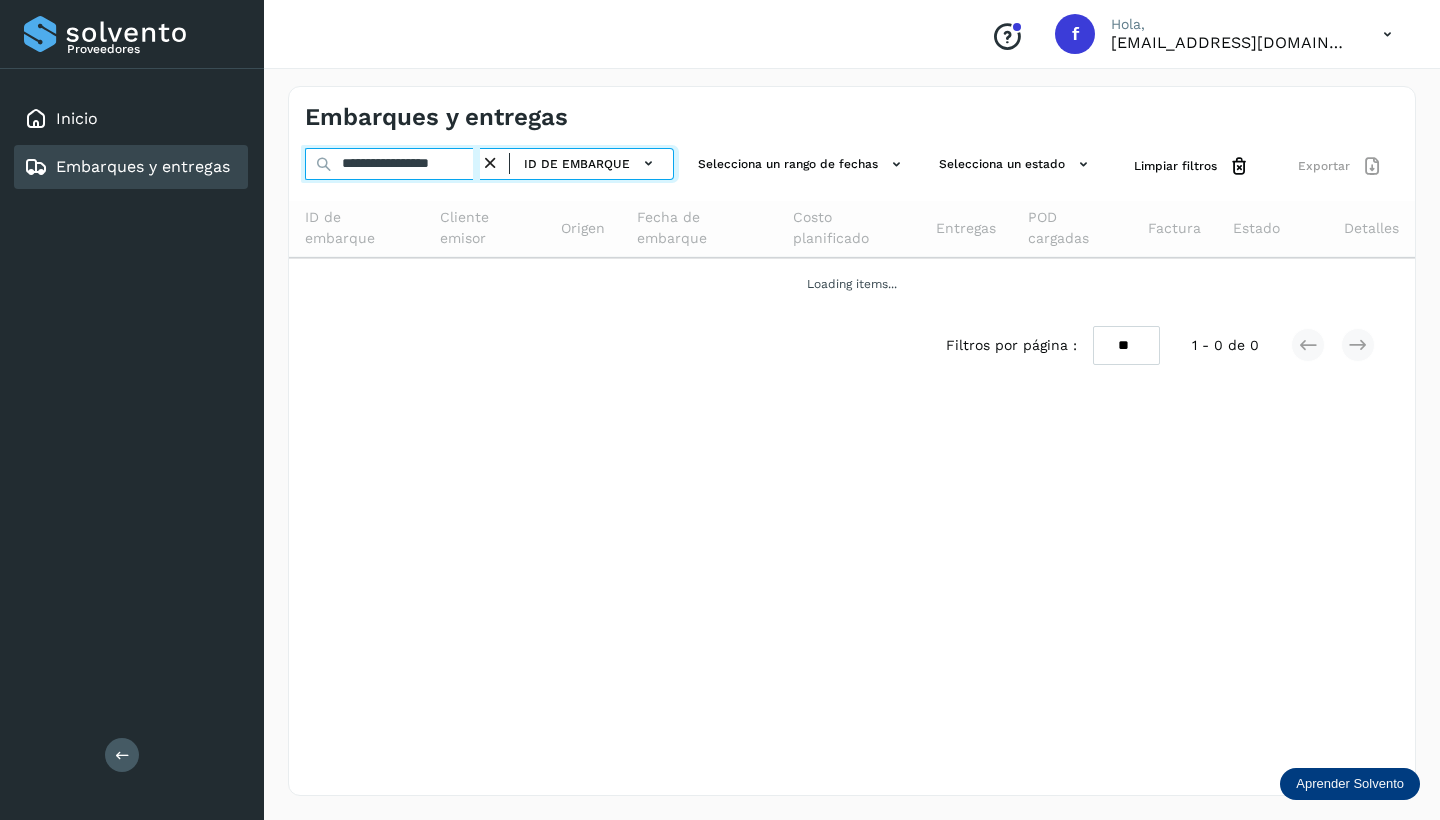scroll, scrollTop: 0, scrollLeft: 0, axis: both 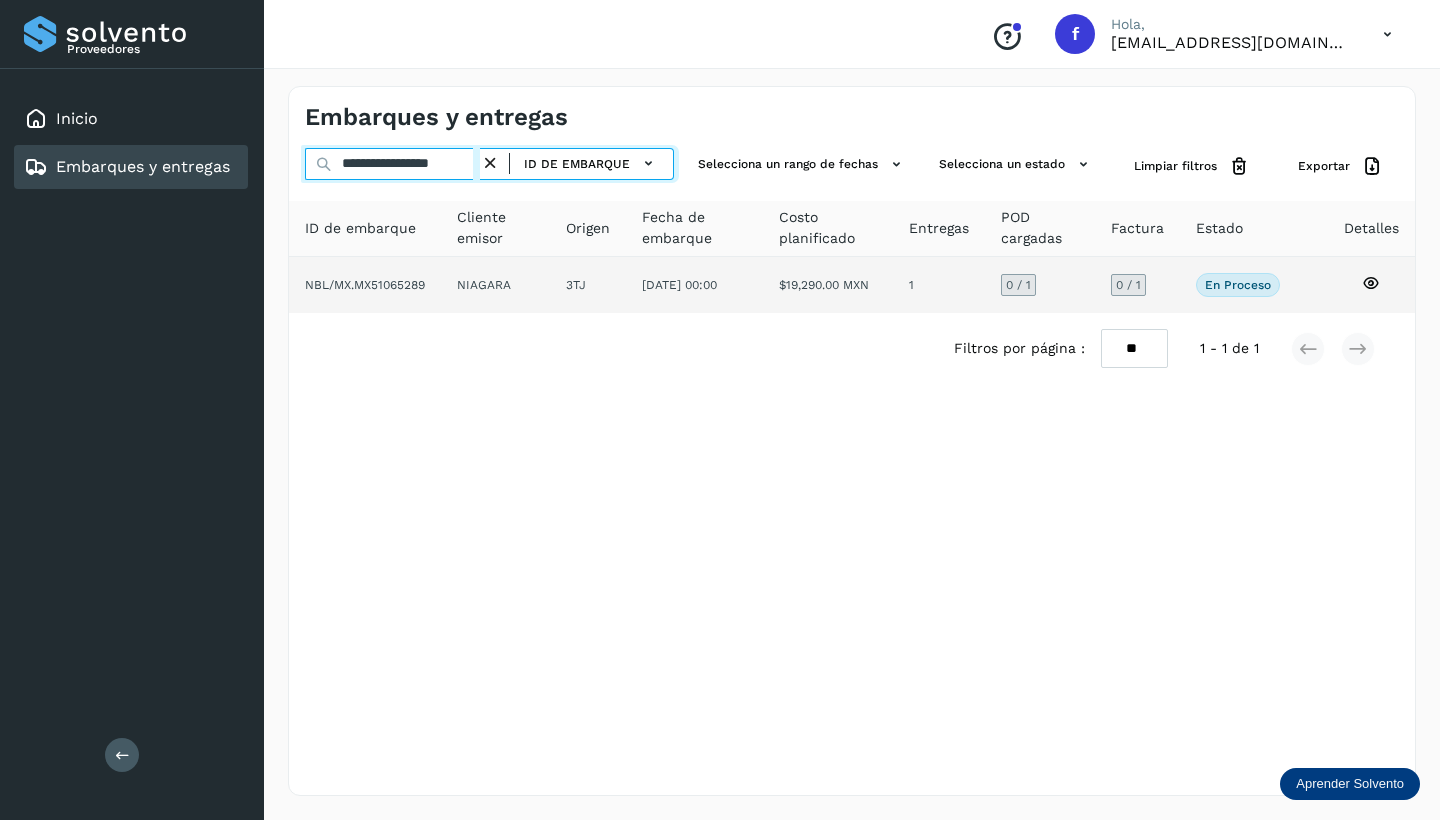 type on "**********" 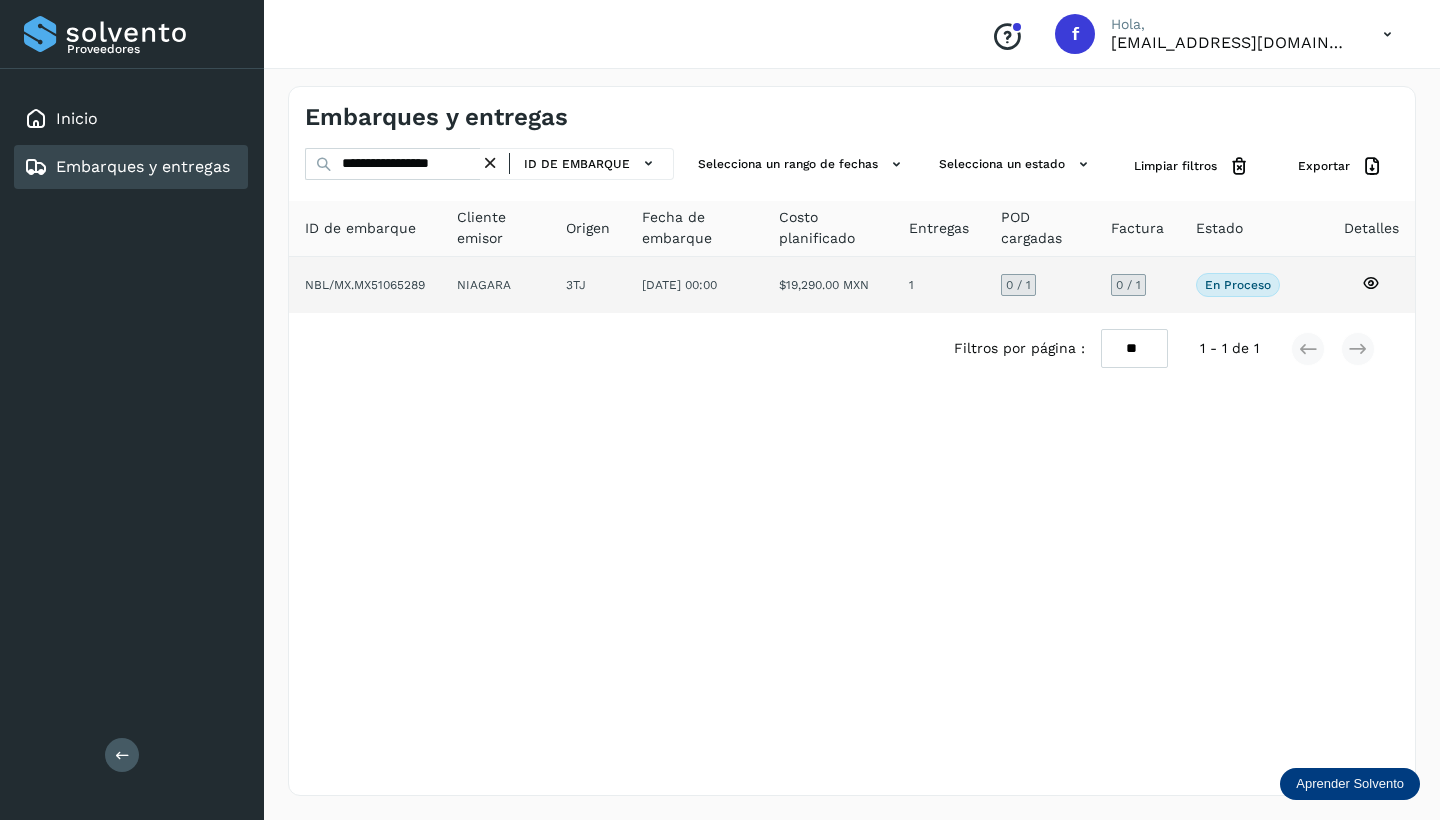 click 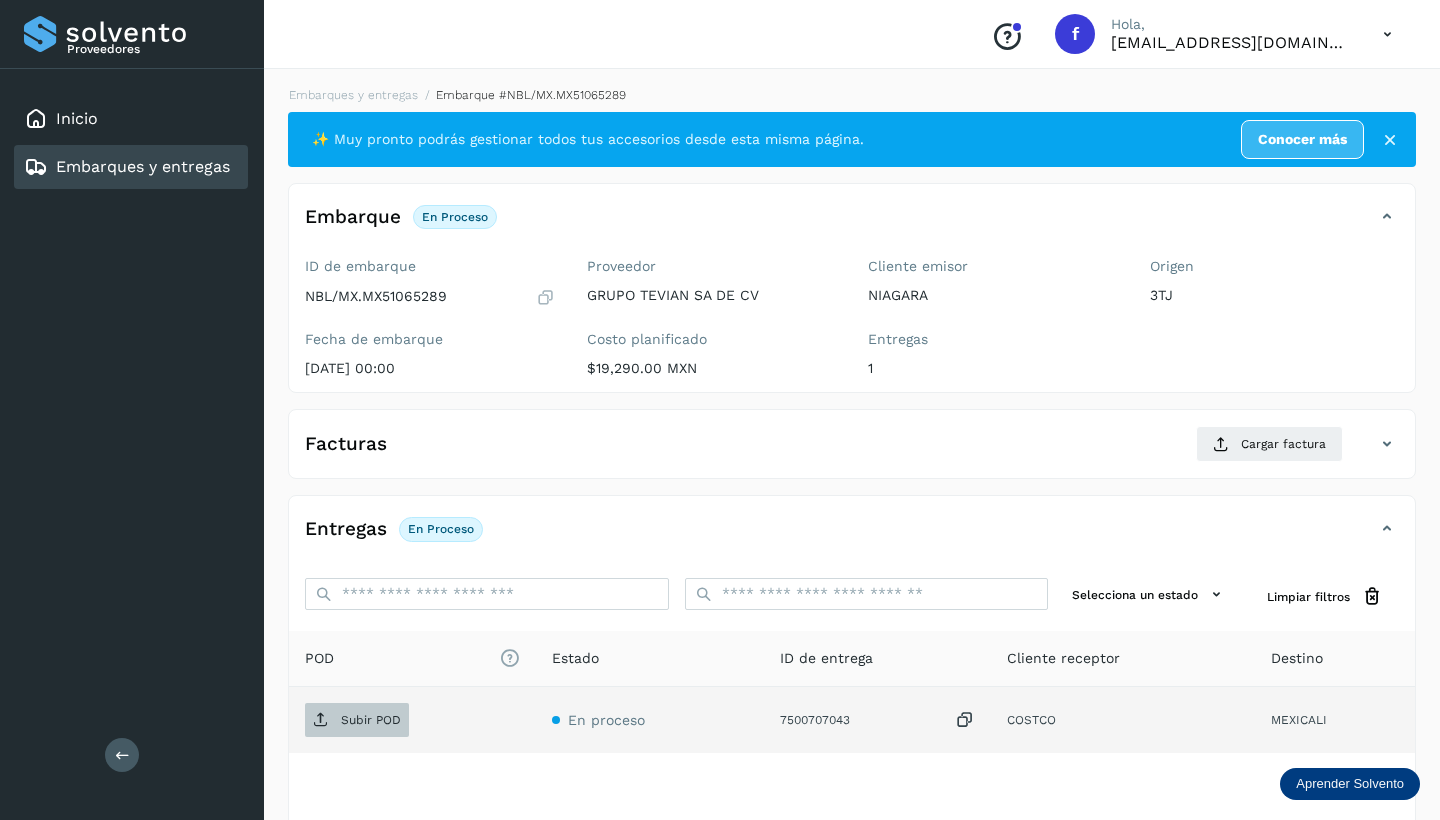 click on "Subir POD" at bounding box center (371, 720) 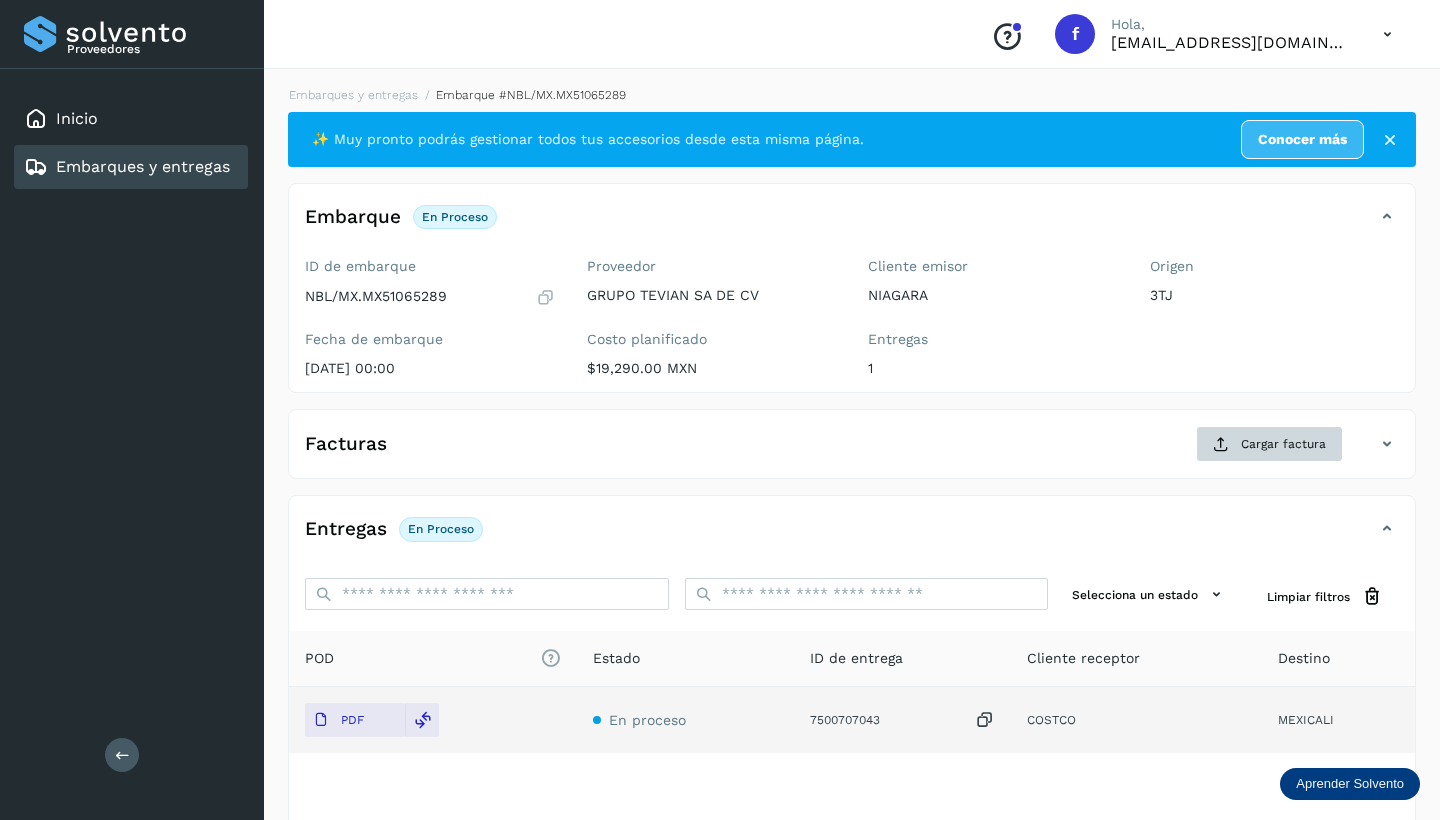 click on "Cargar factura" 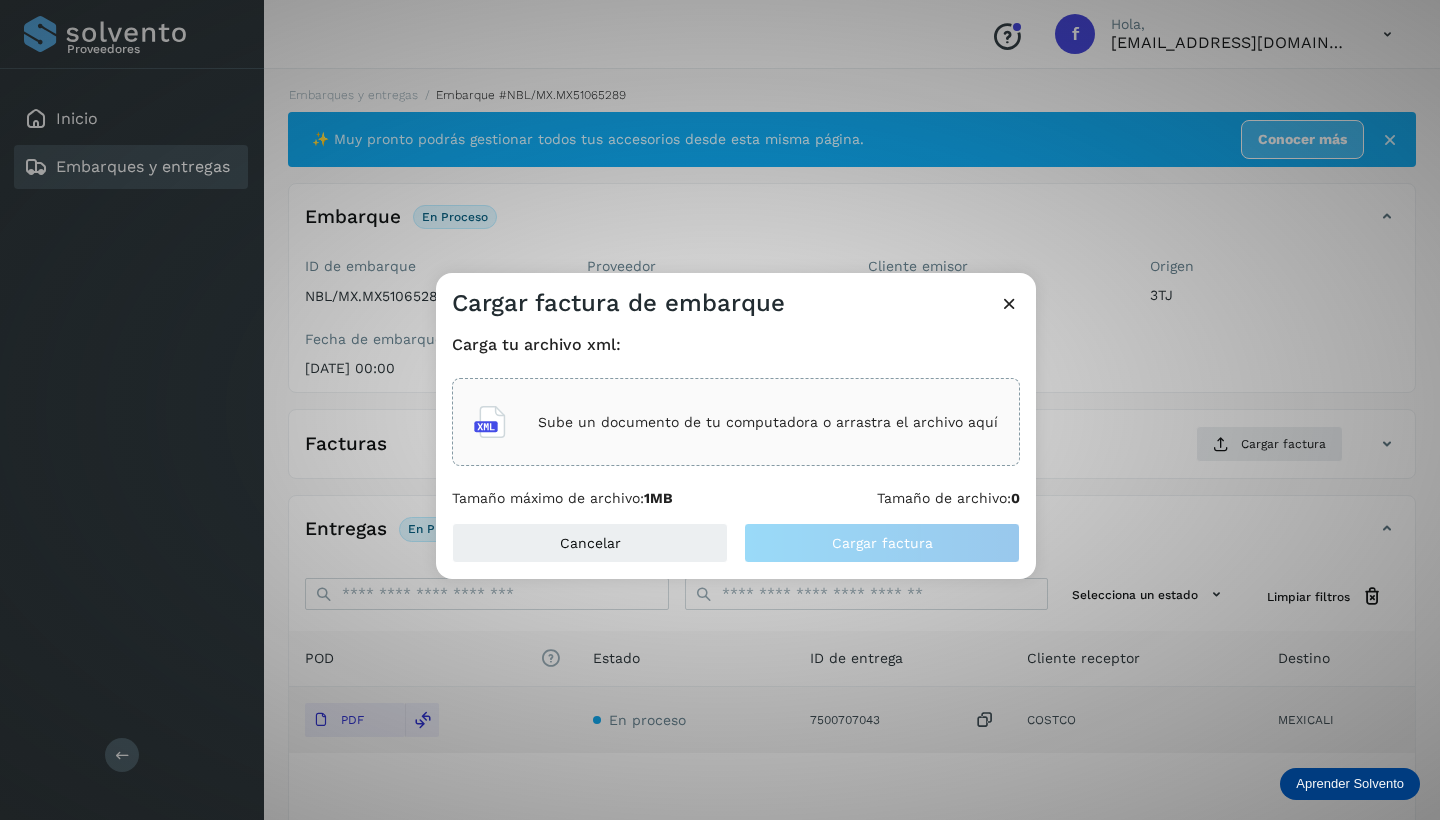 click on "Sube un documento de tu computadora o arrastra el archivo aquí" 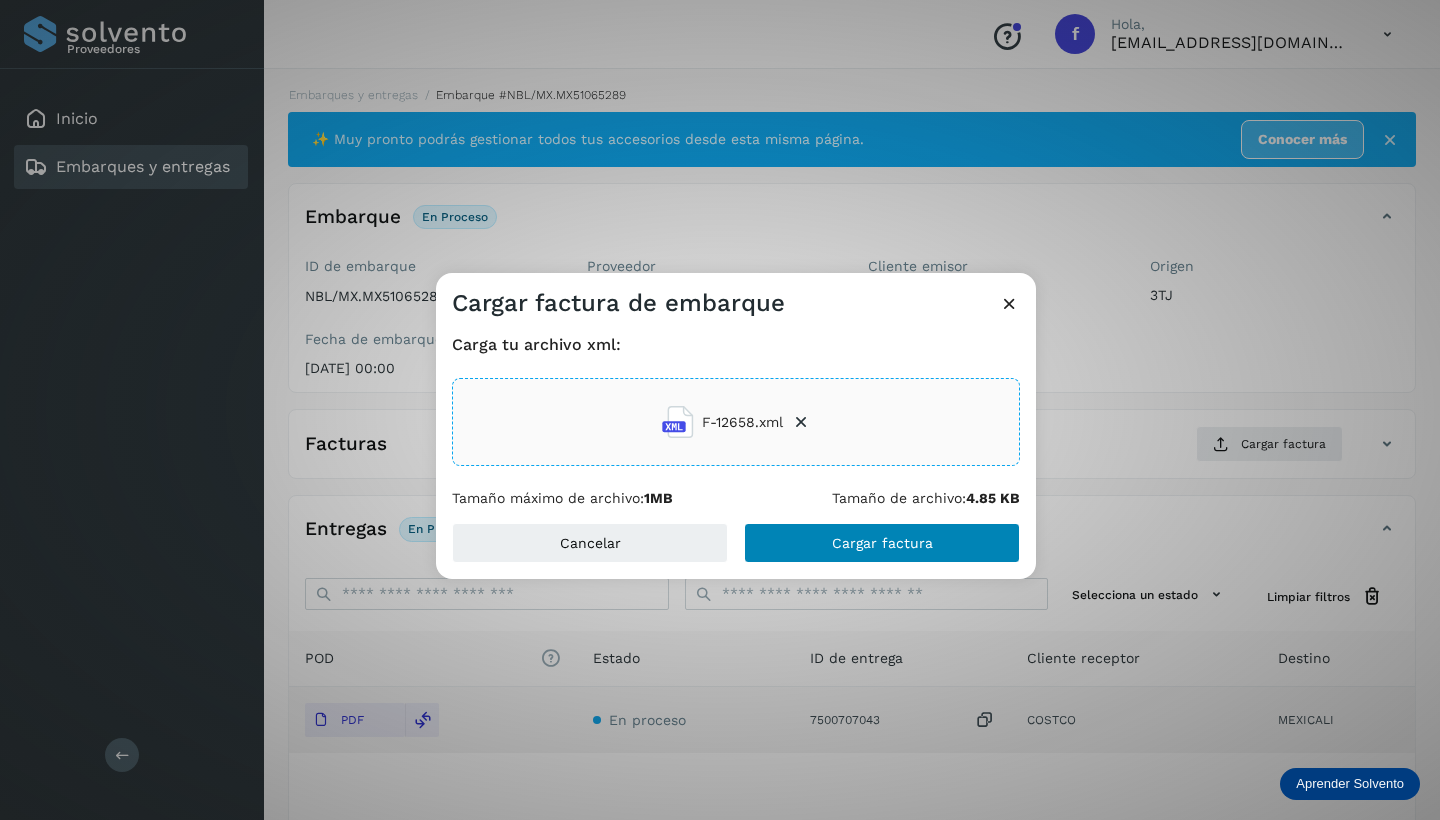 click on "Cargar factura" 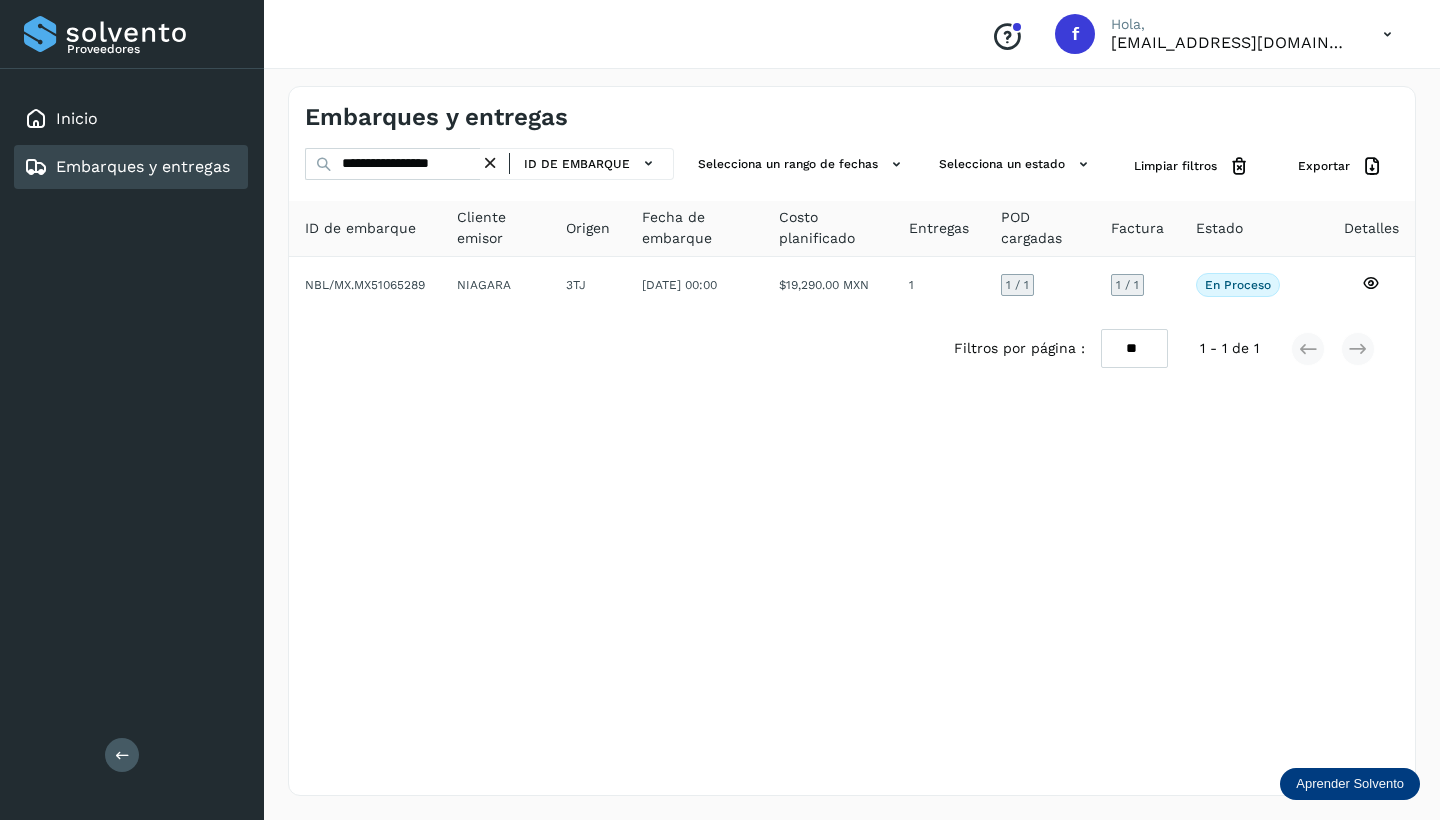 click at bounding box center (490, 163) 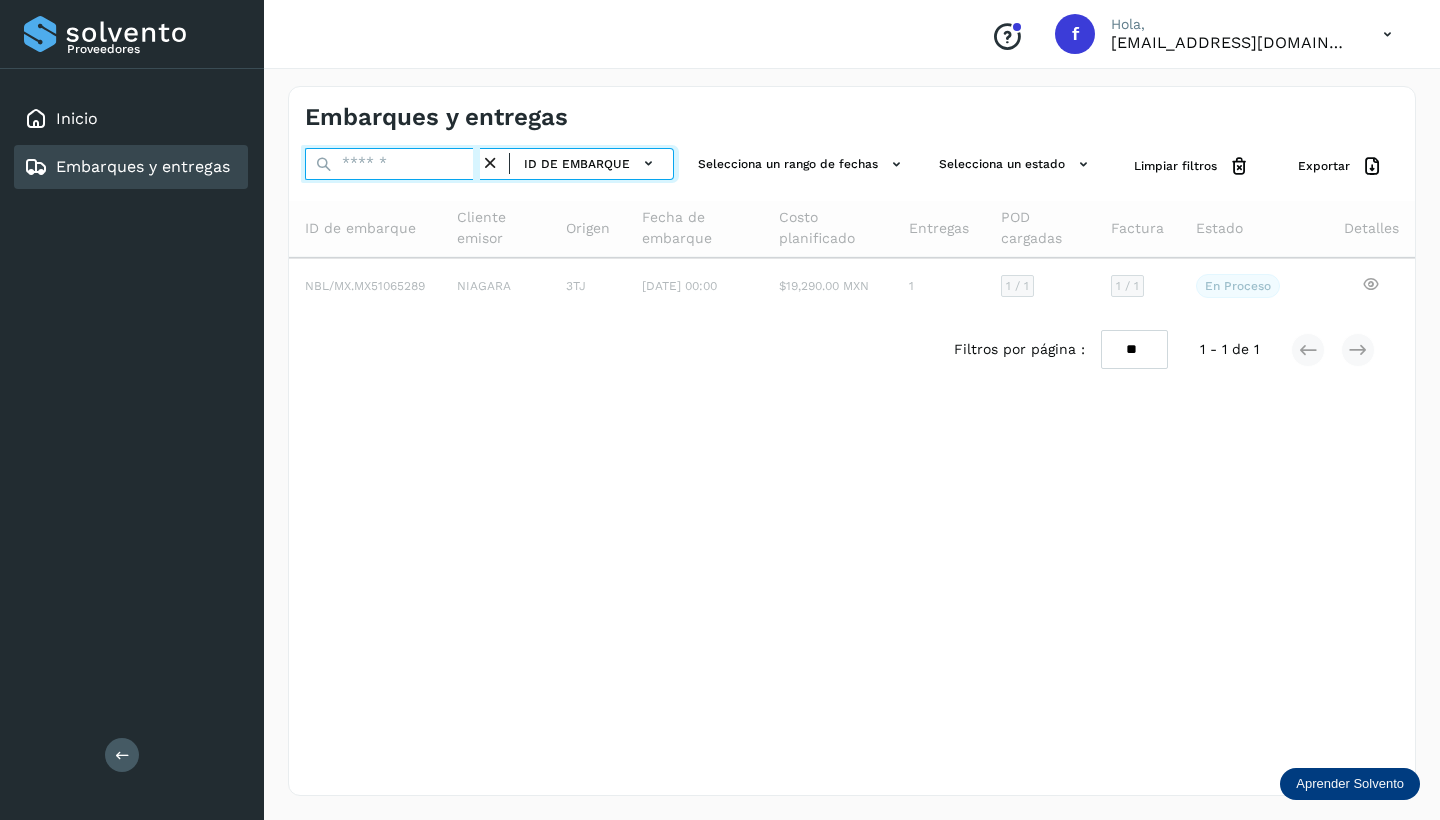 paste on "**********" 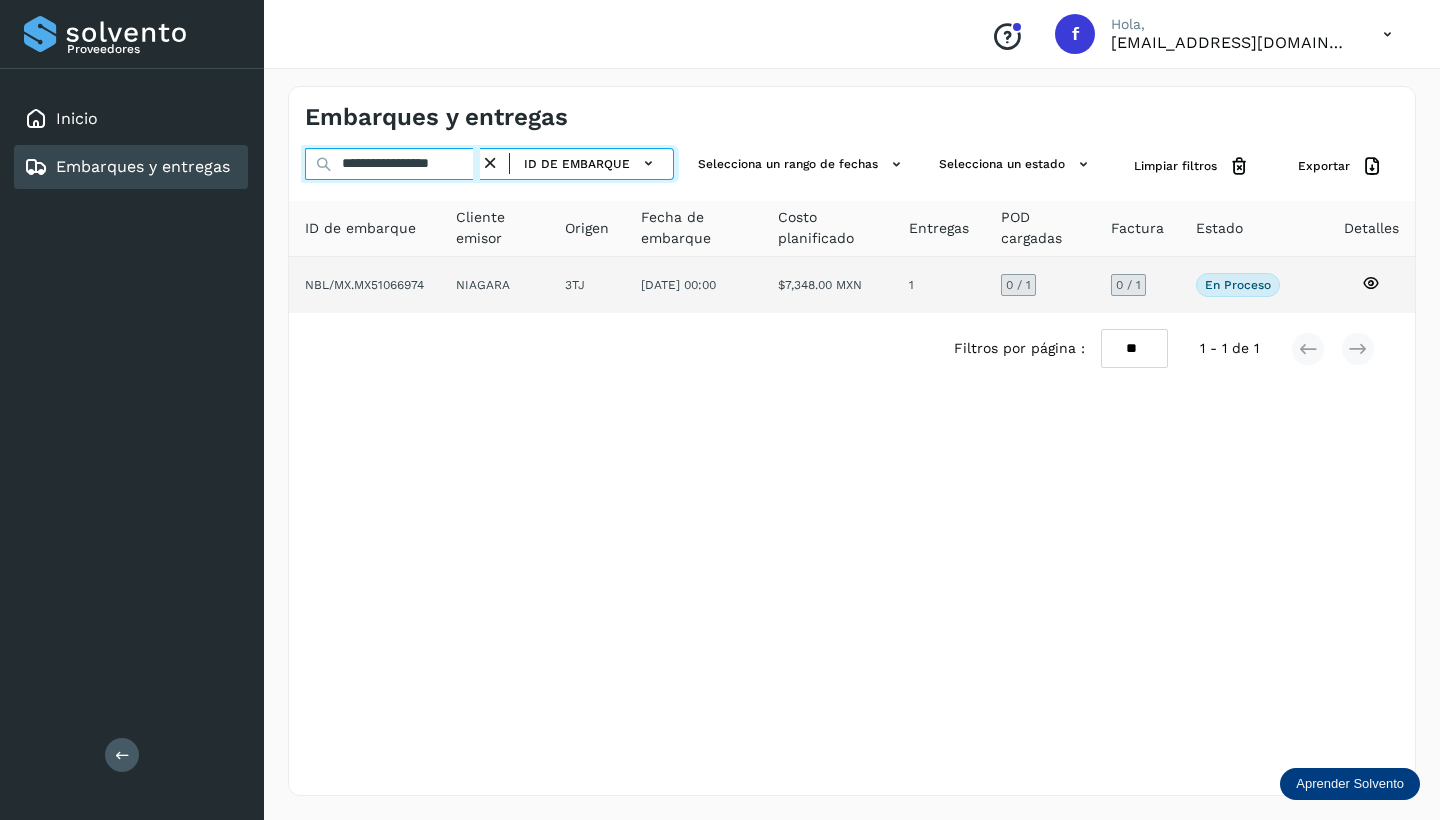 type on "**********" 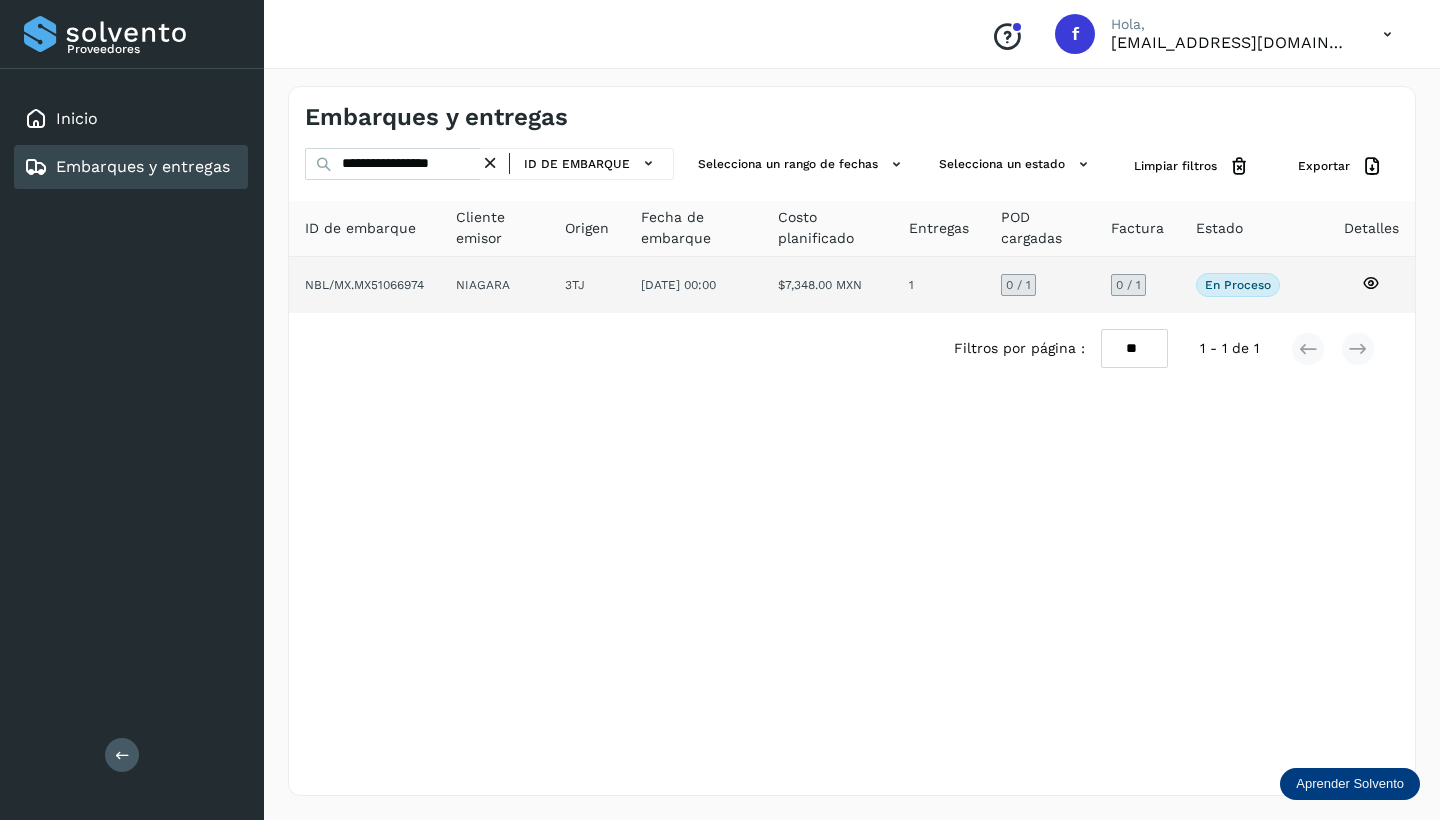 click 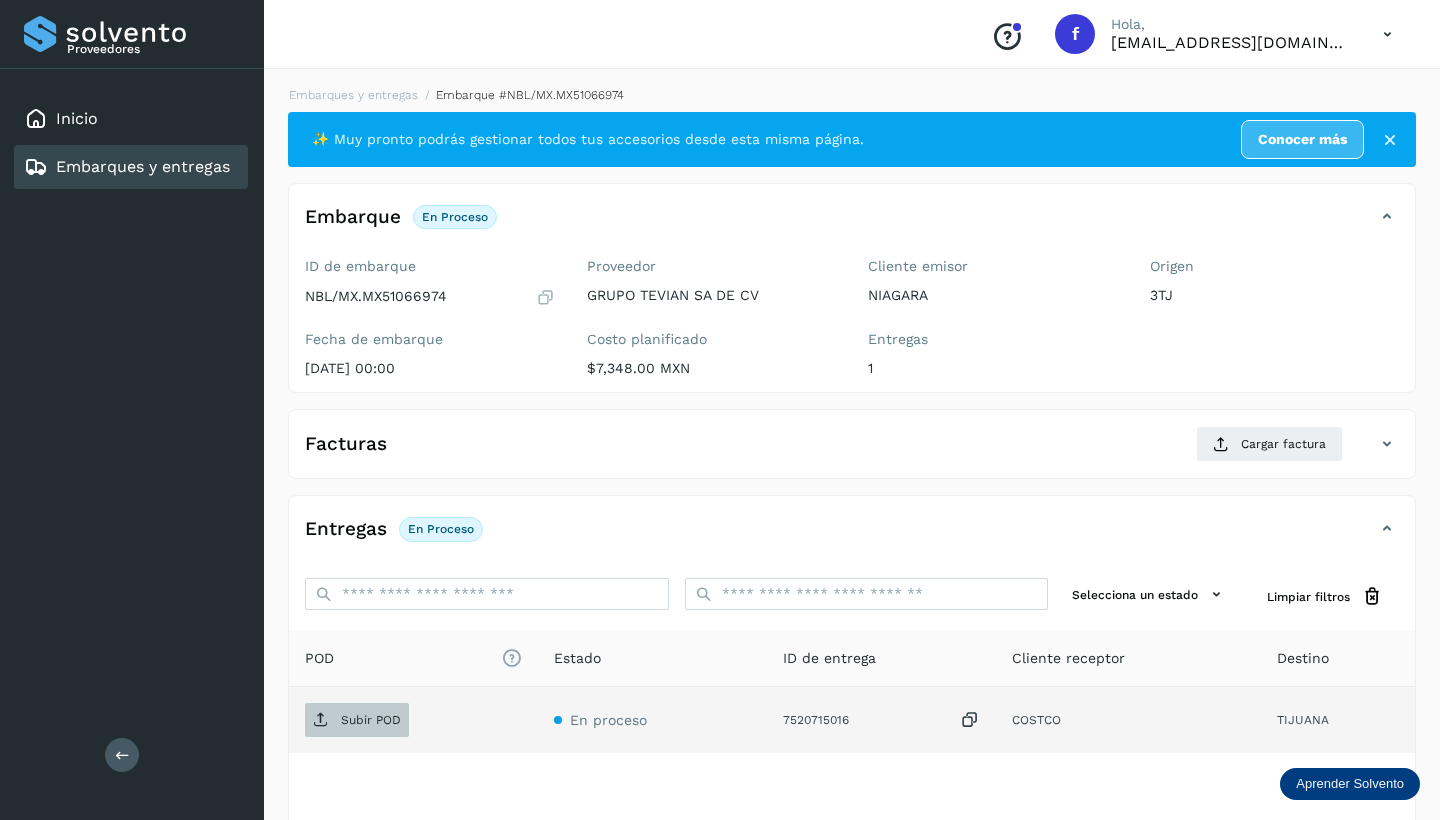 click on "Subir POD" at bounding box center (371, 720) 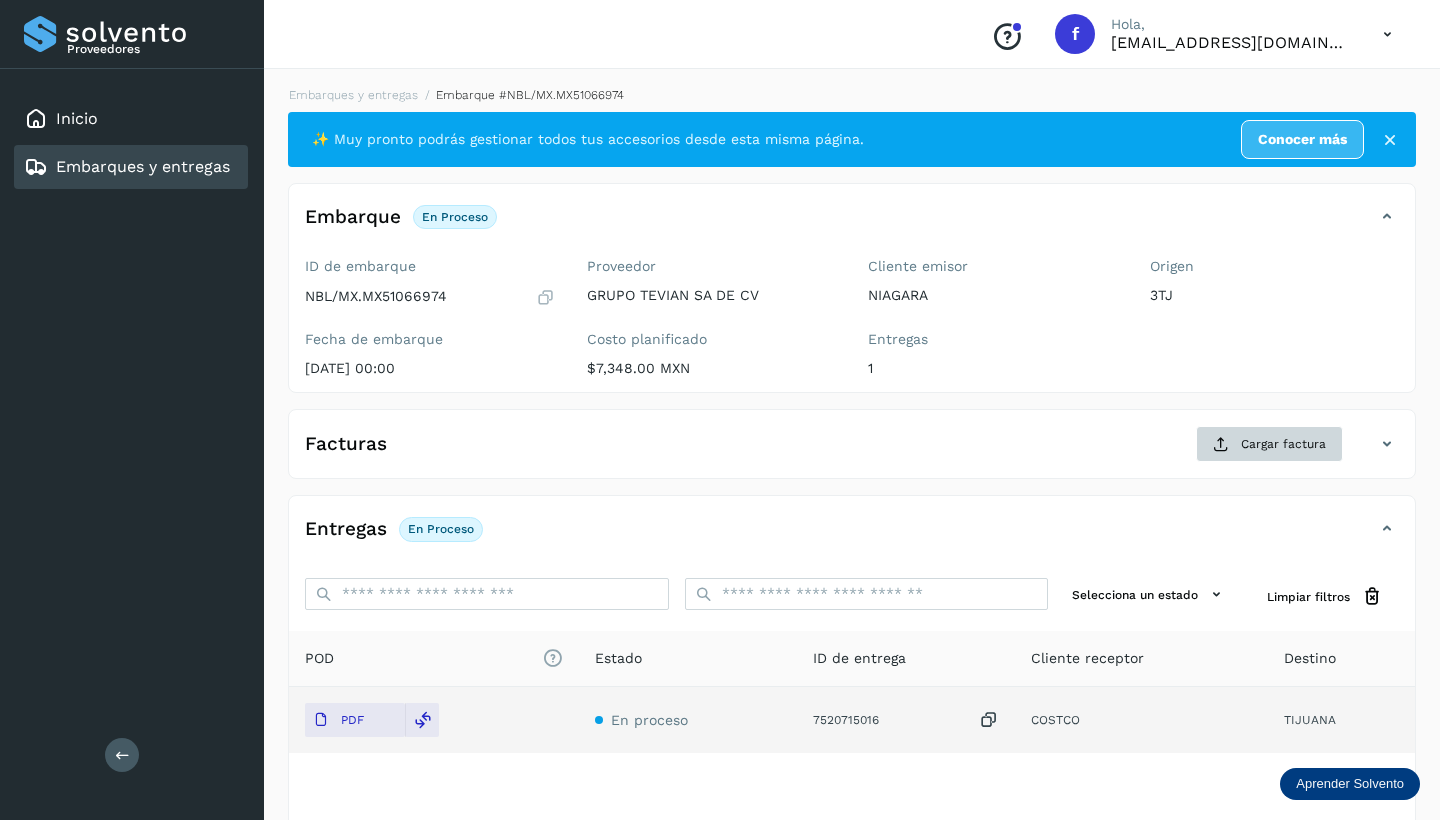 click on "Cargar factura" 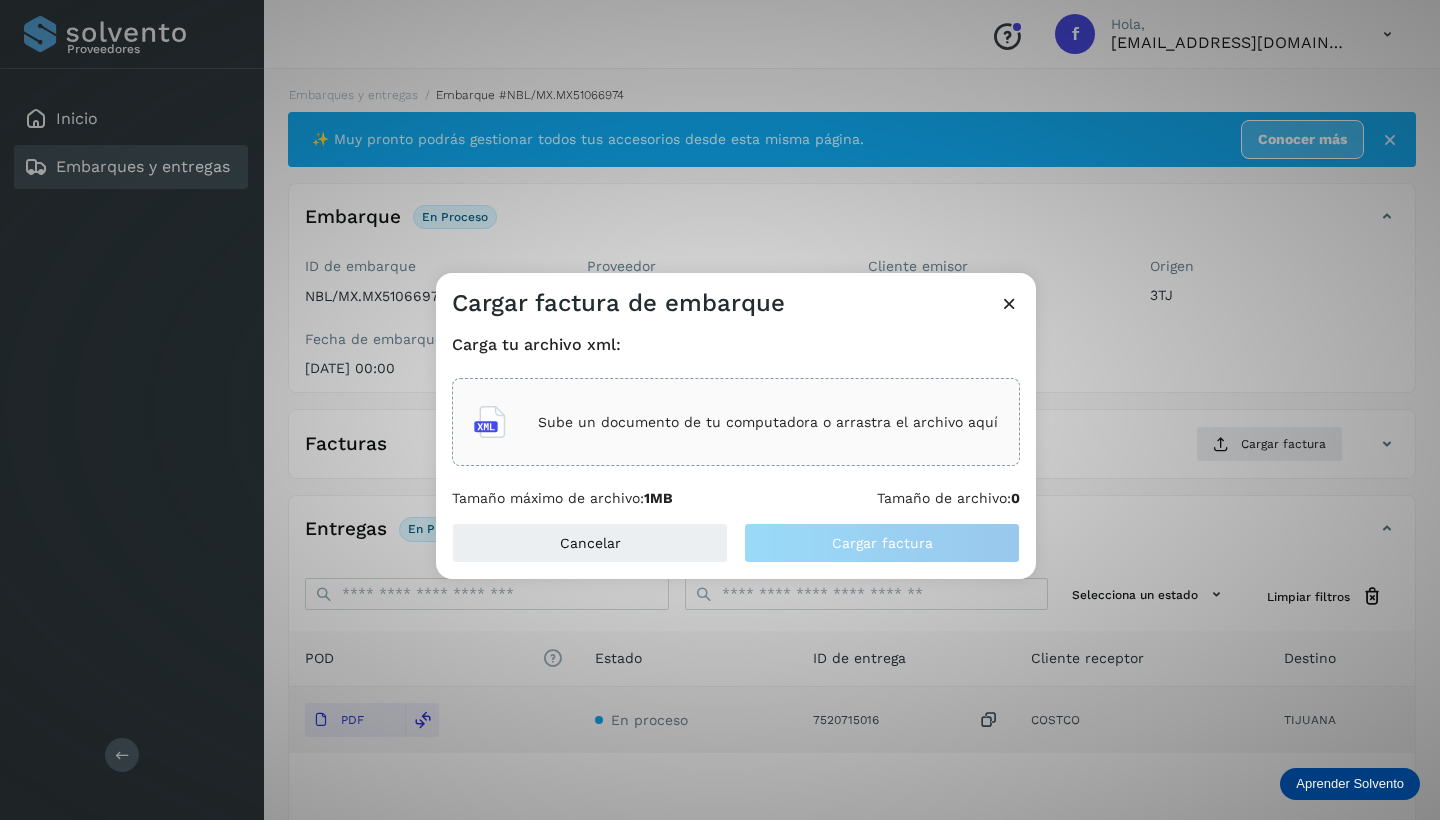 click on "Sube un documento de tu computadora o arrastra el archivo aquí" 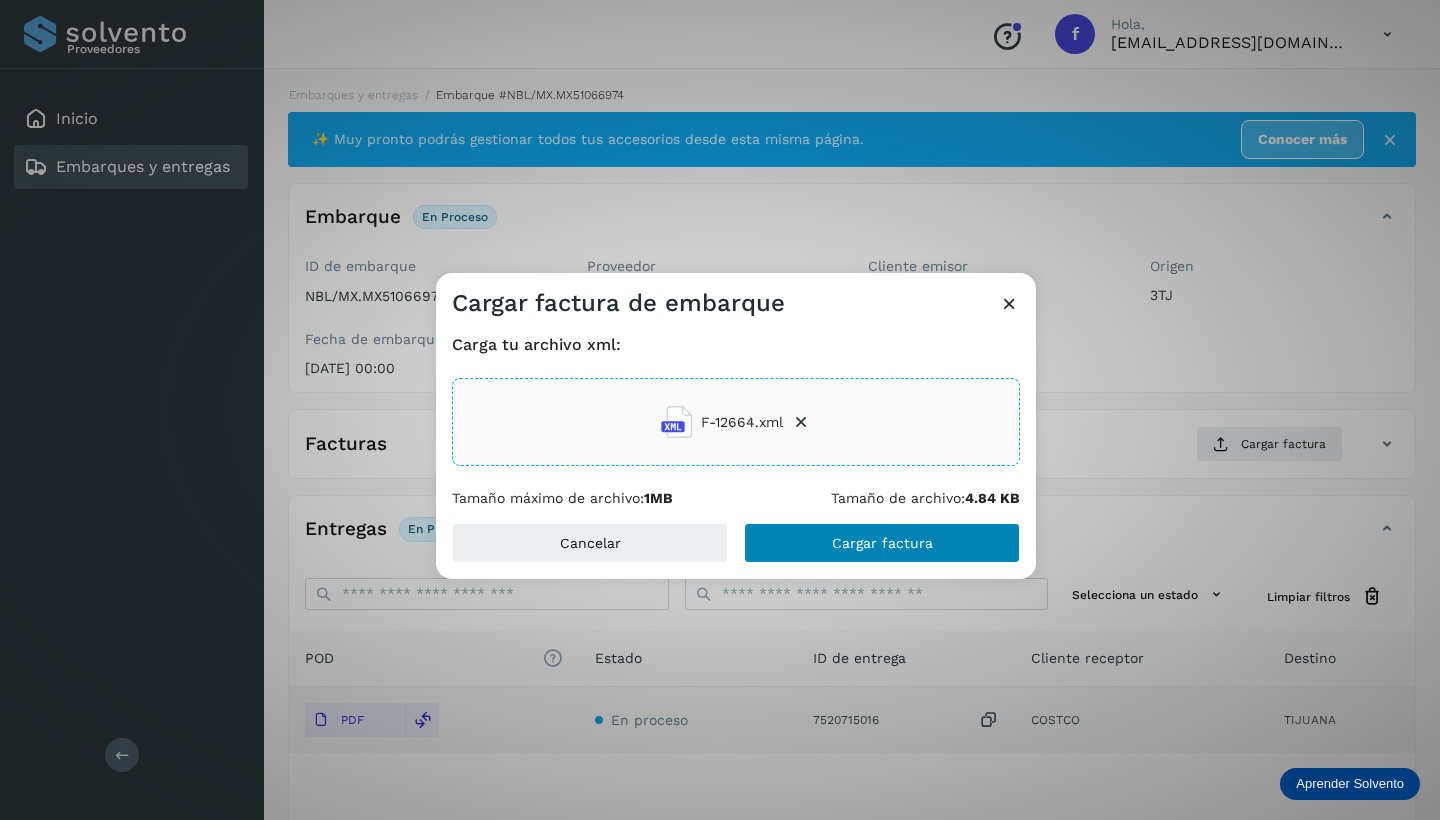 click on "Cargar factura" 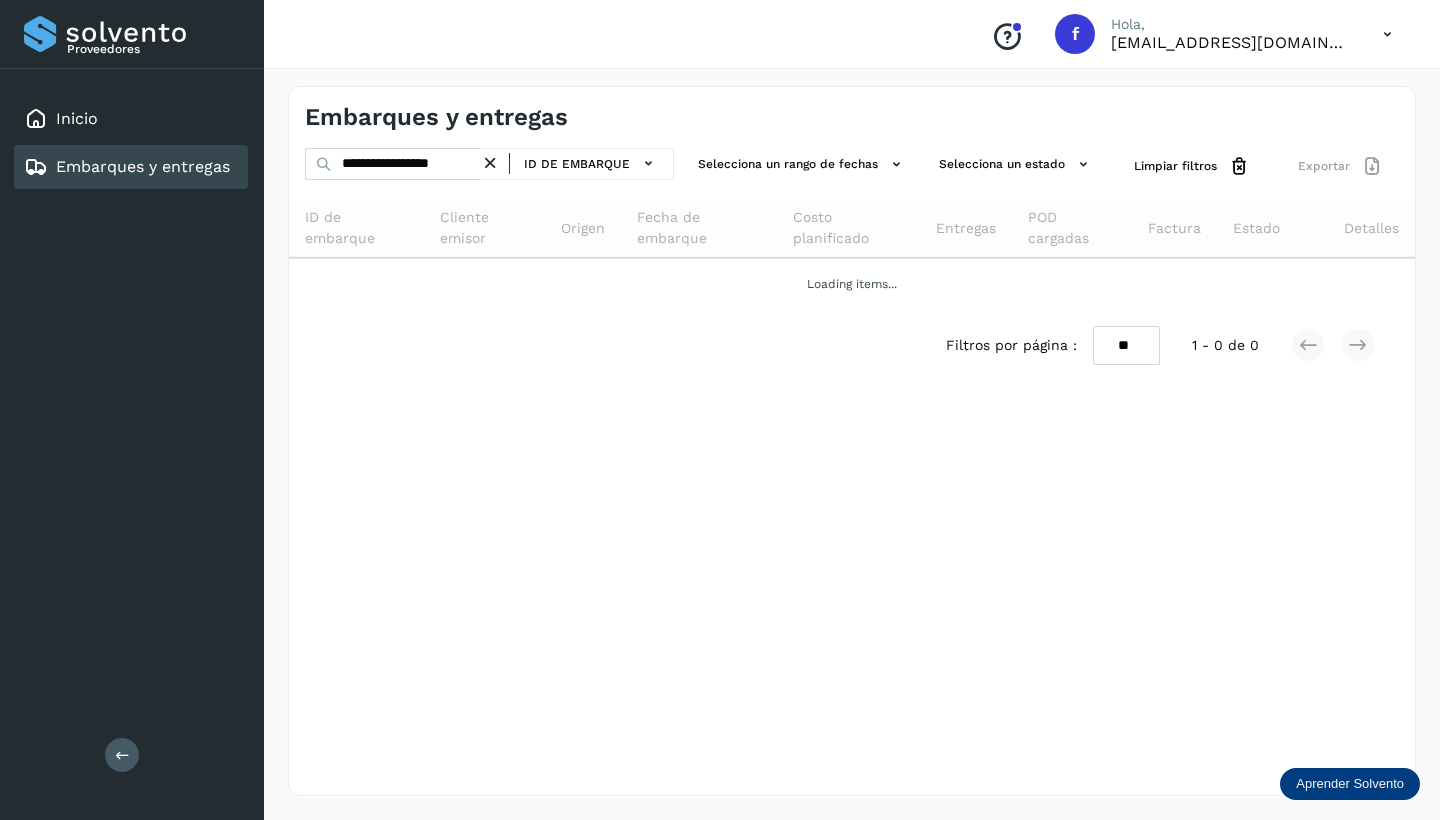 click at bounding box center (490, 163) 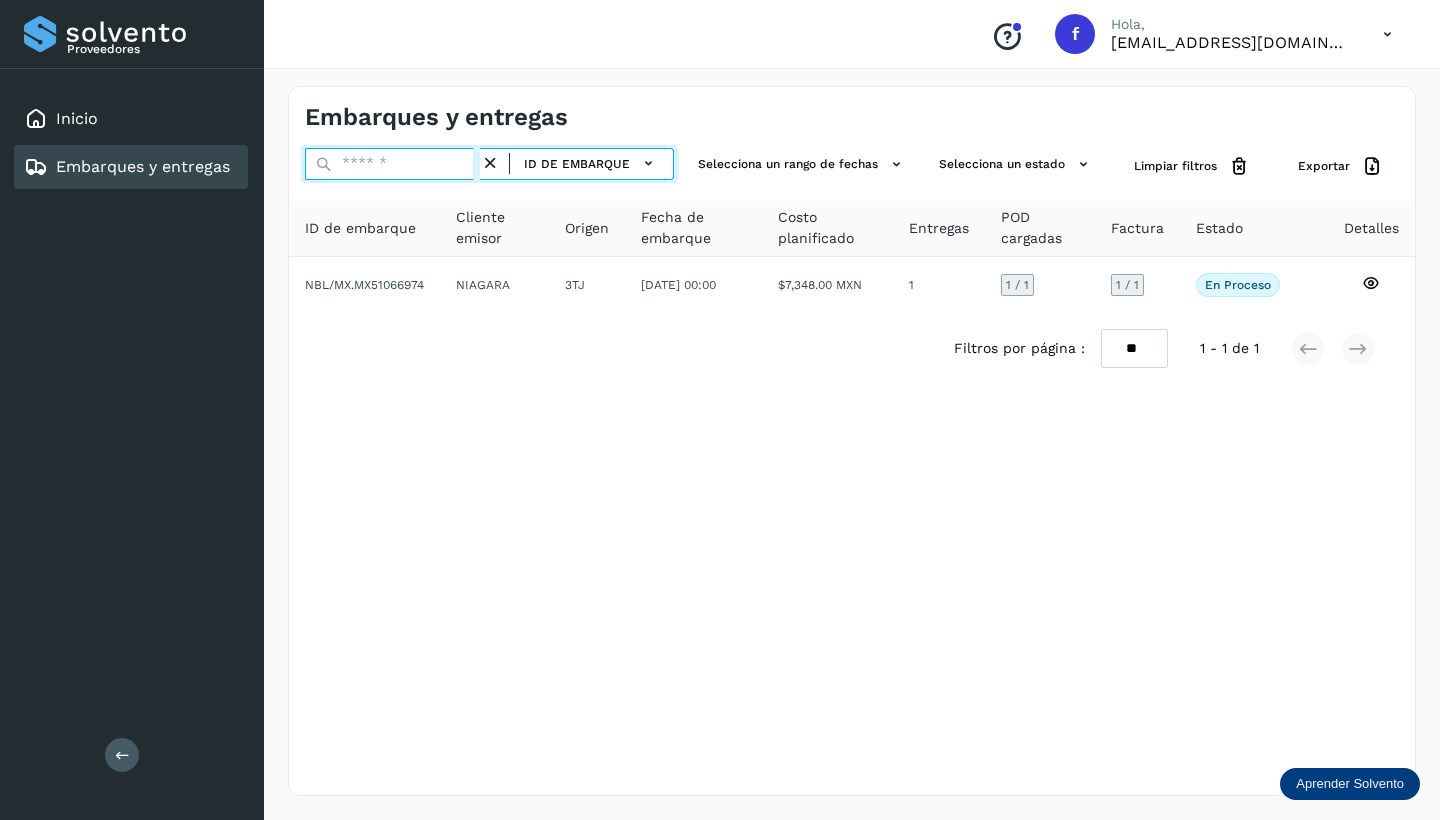 paste on "**********" 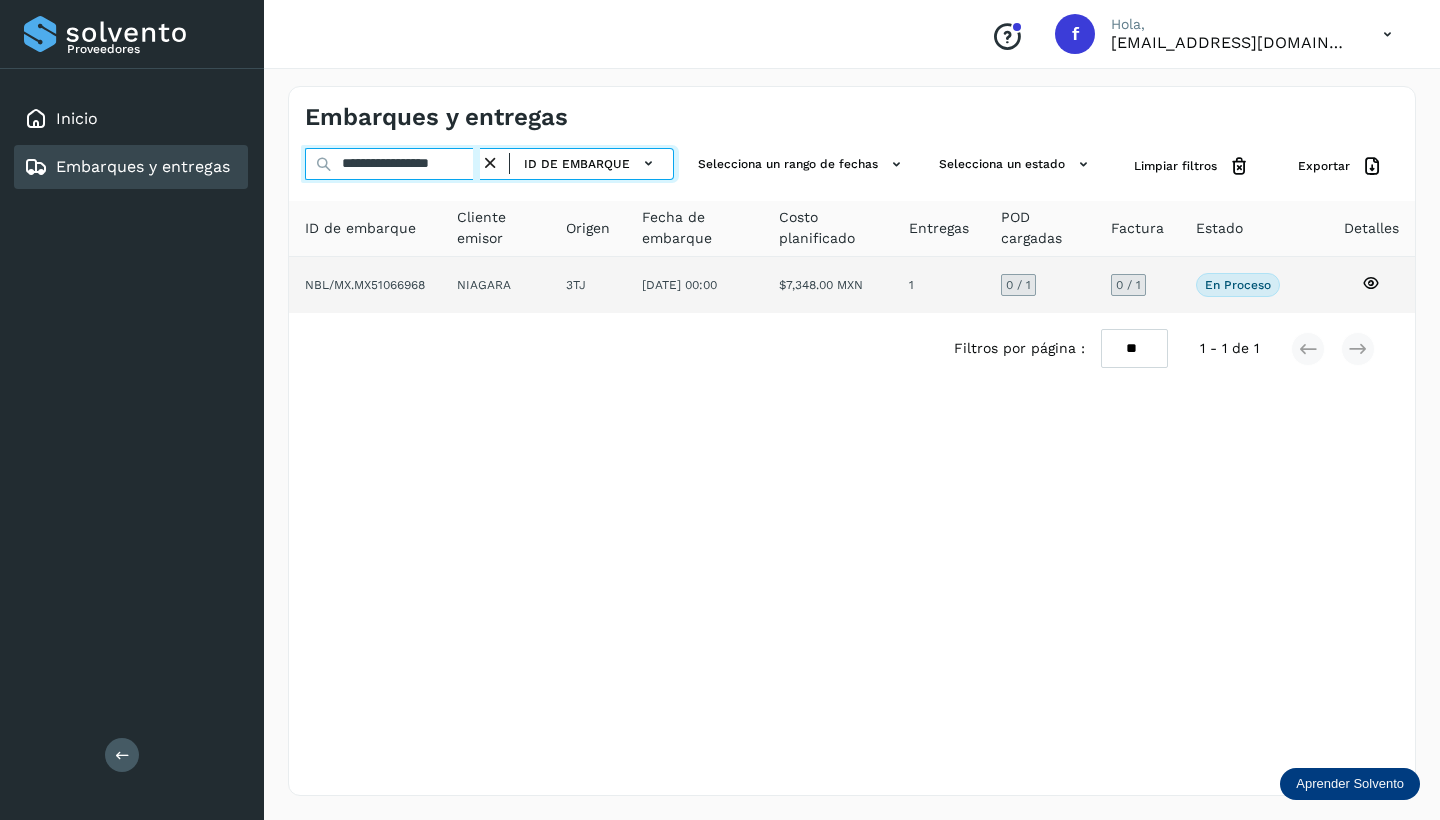 type on "**********" 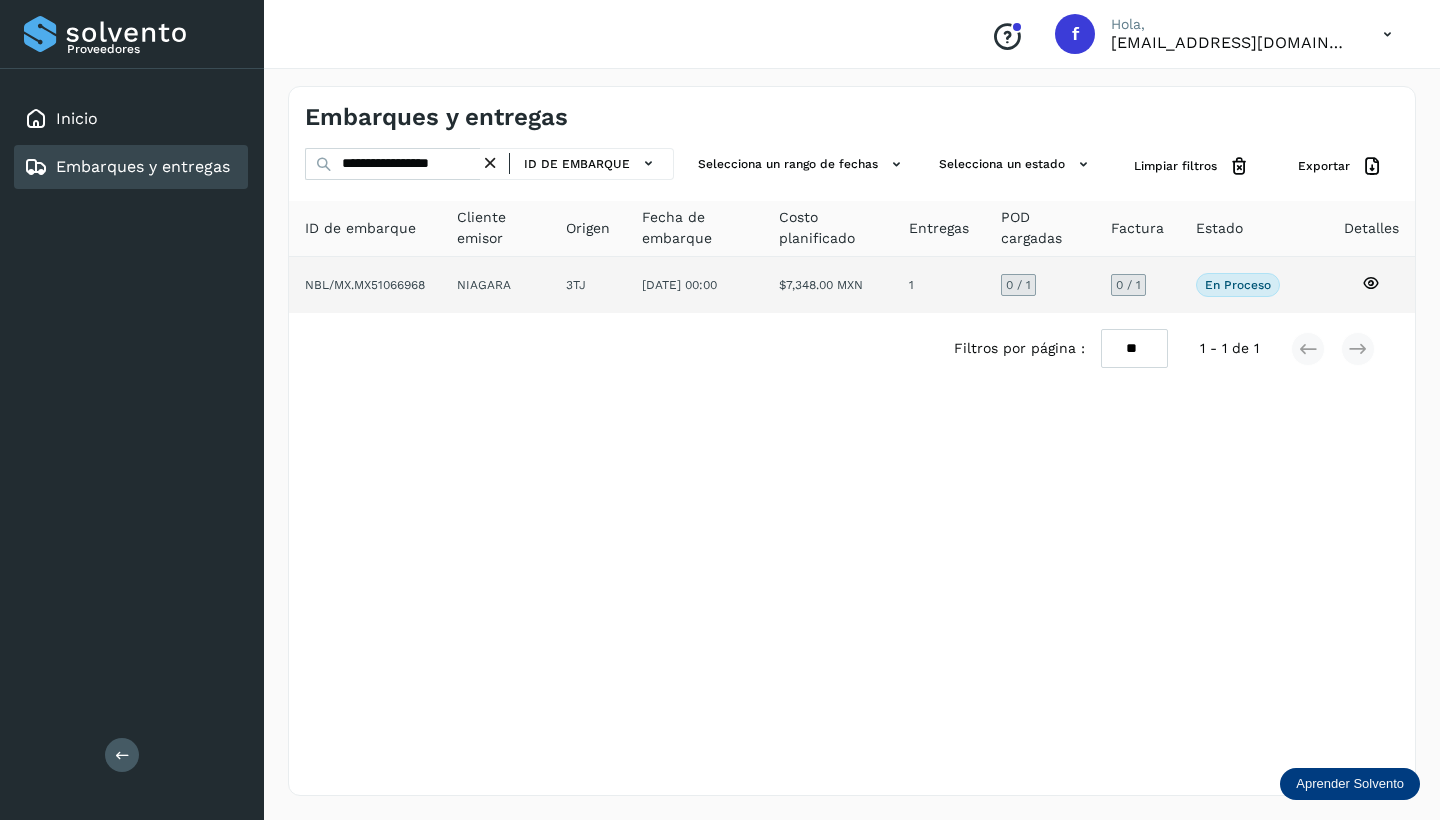 click 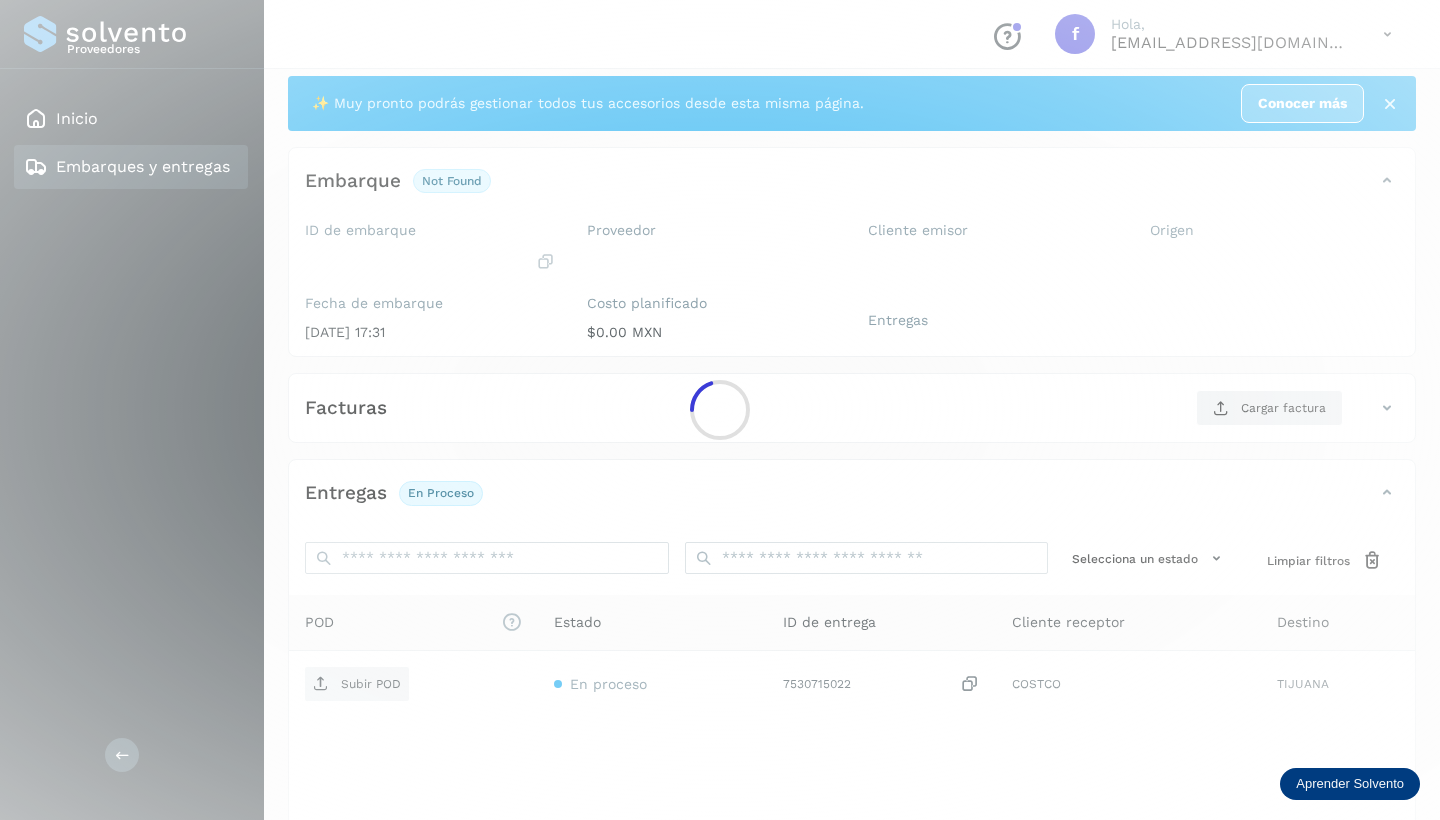 scroll, scrollTop: 41, scrollLeft: 0, axis: vertical 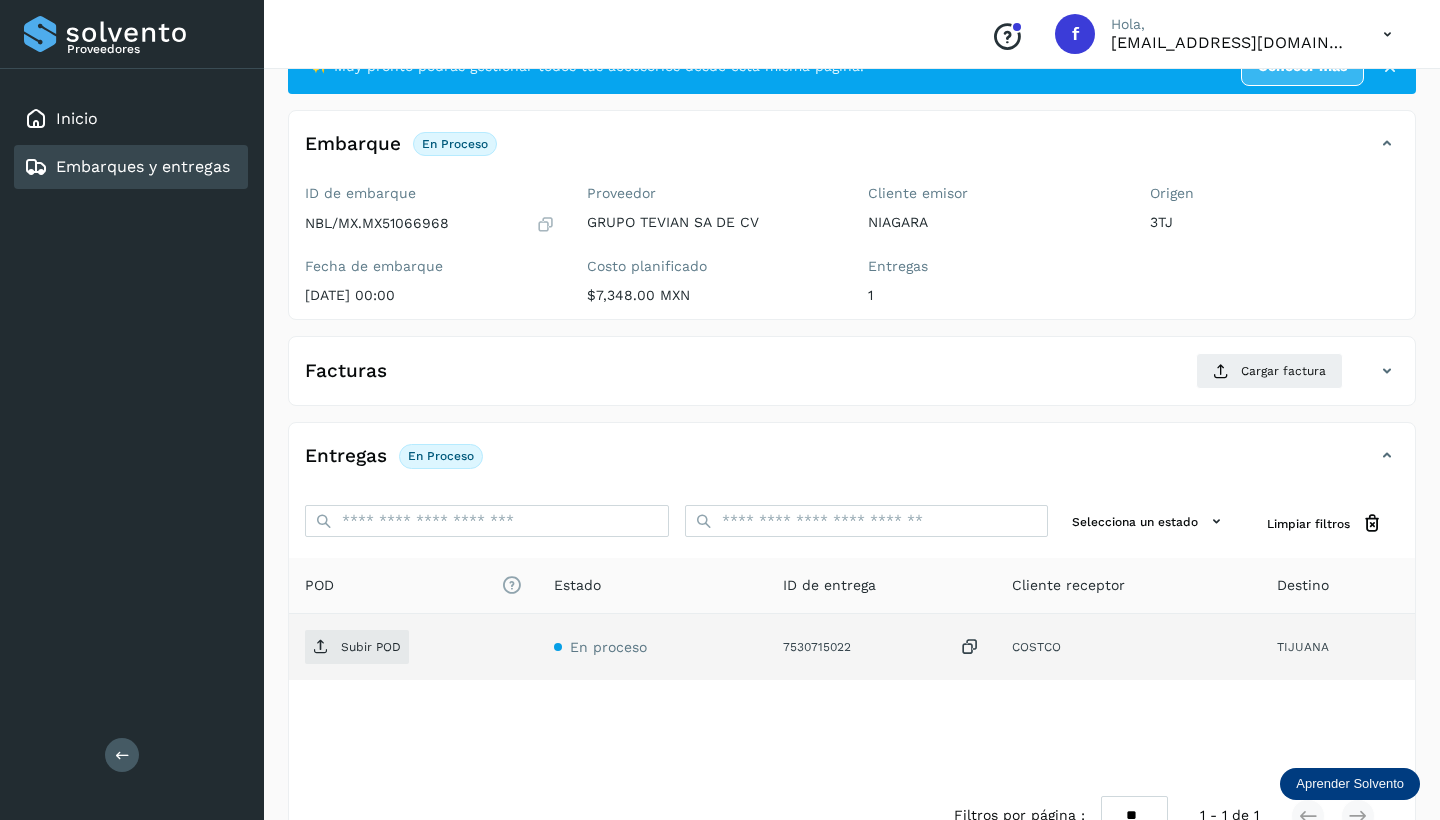 click on "Subir POD" 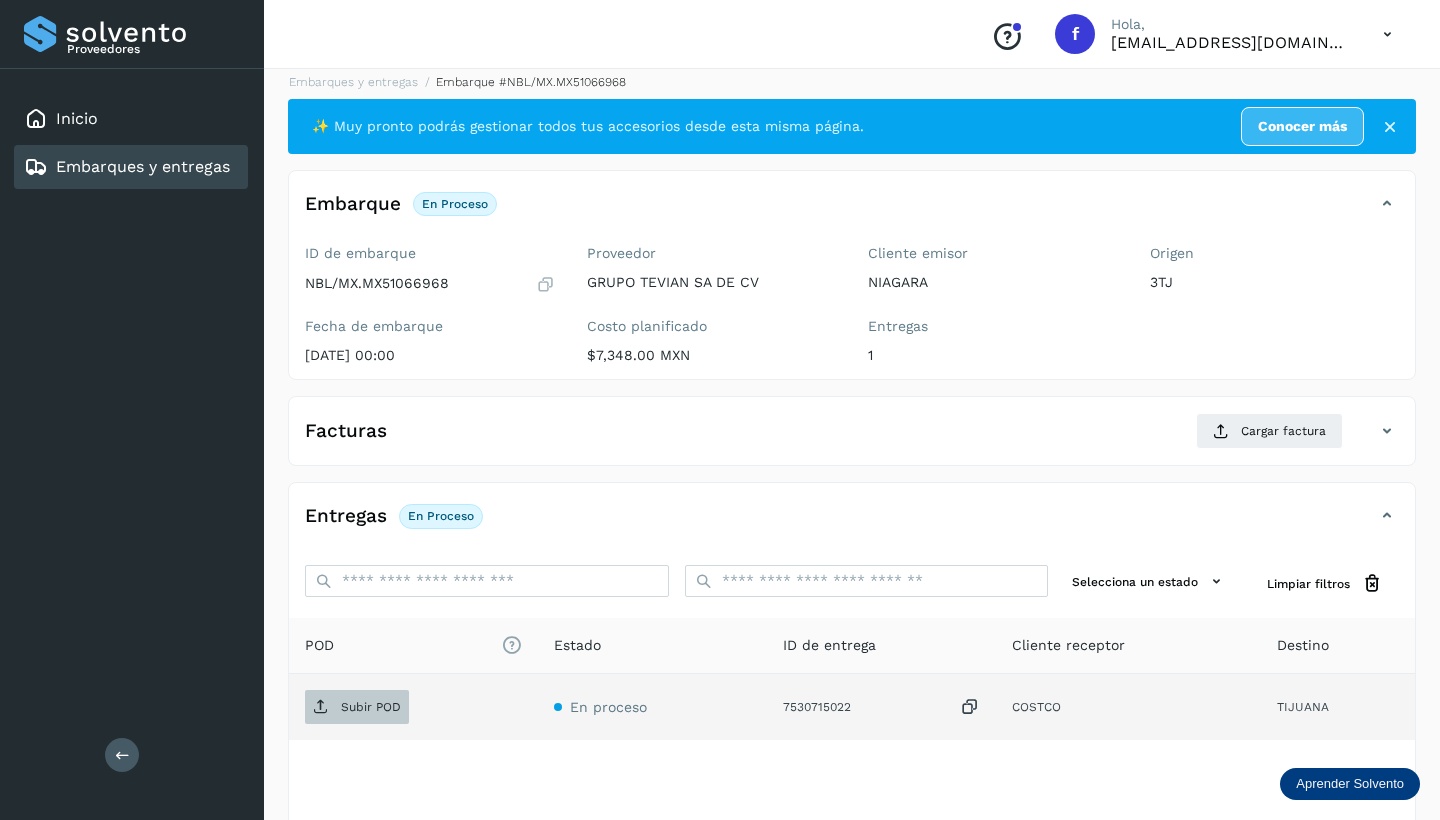 scroll, scrollTop: 0, scrollLeft: 0, axis: both 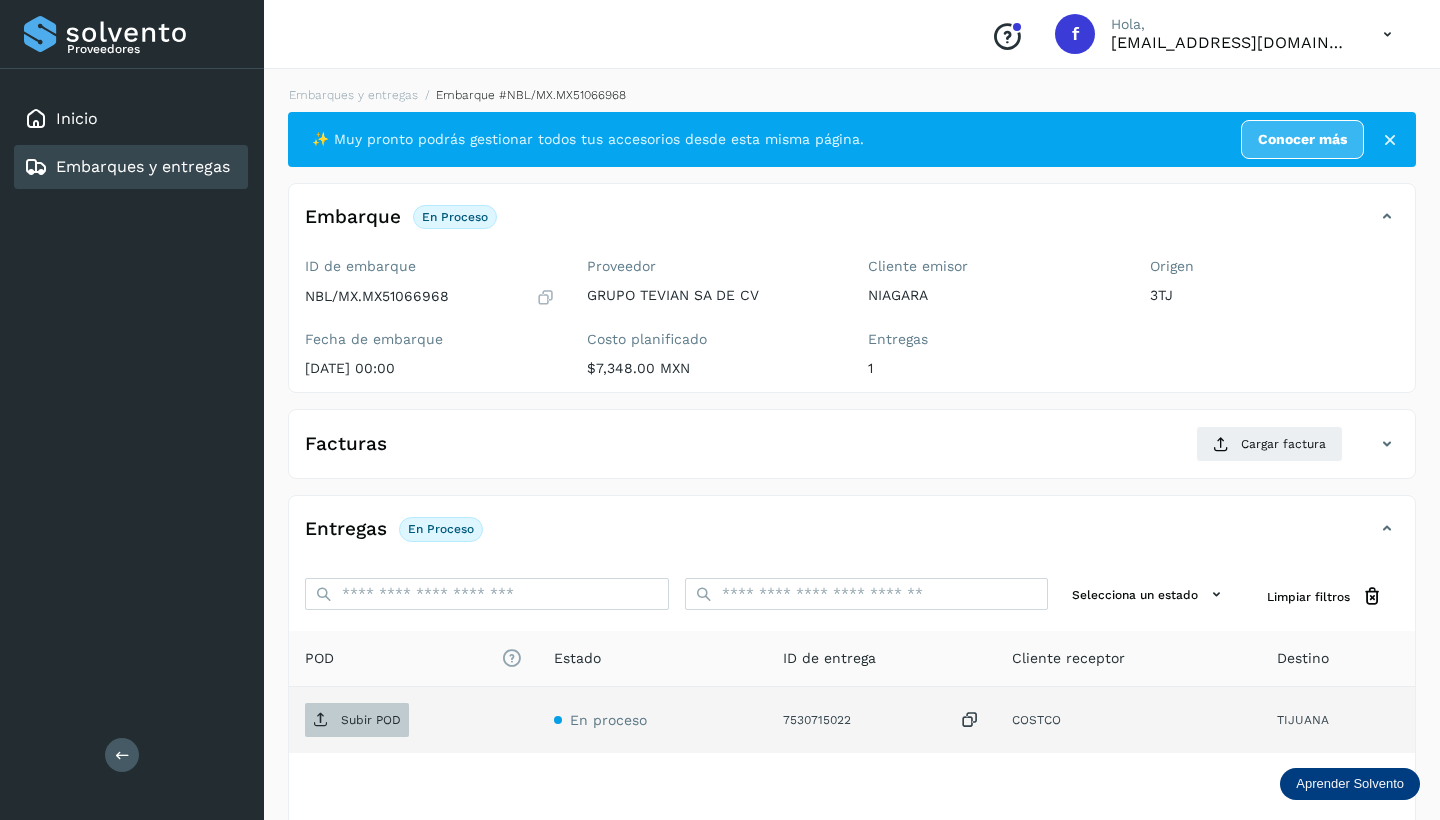 click on "Subir POD" at bounding box center (357, 720) 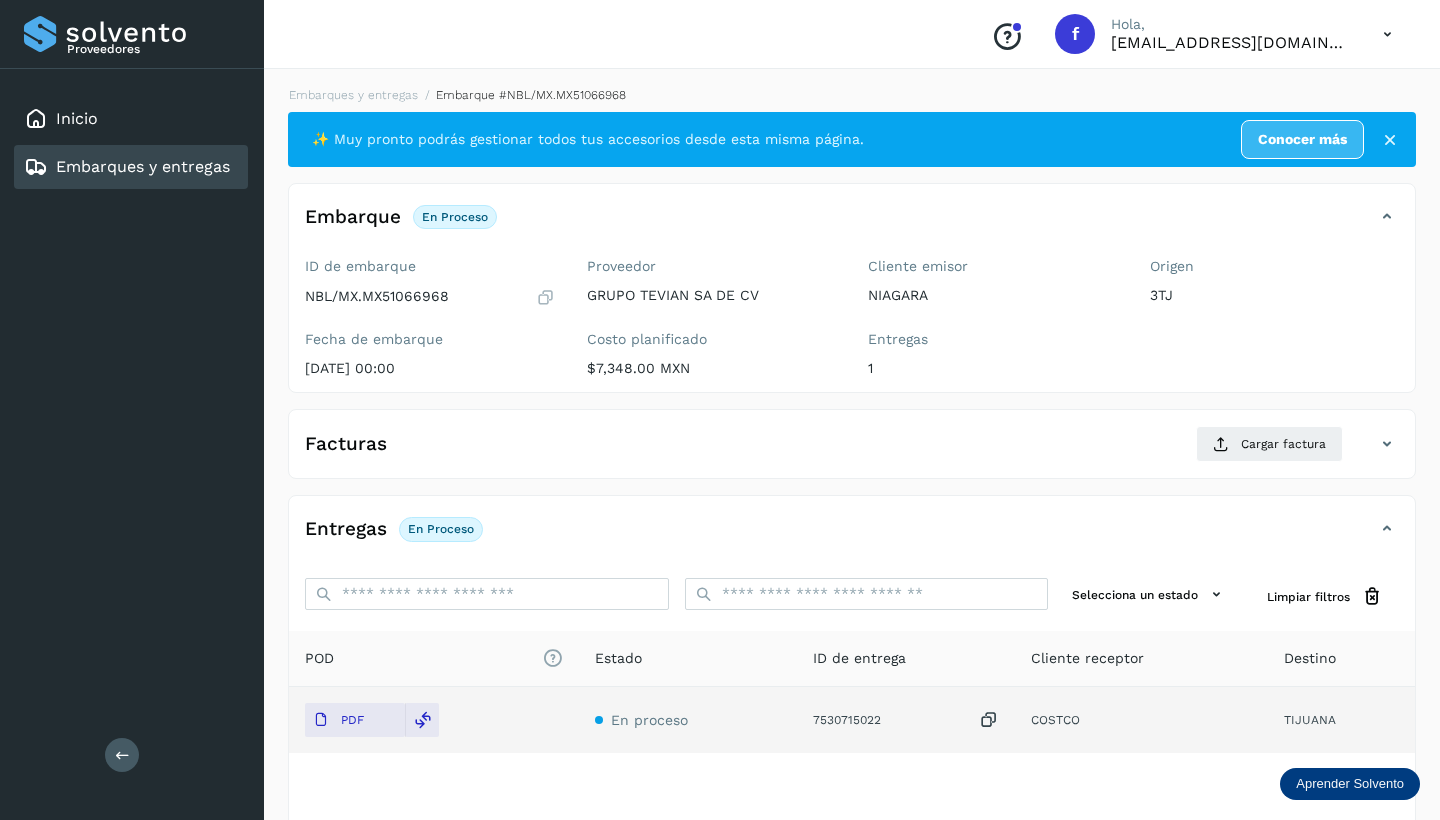scroll, scrollTop: 0, scrollLeft: 0, axis: both 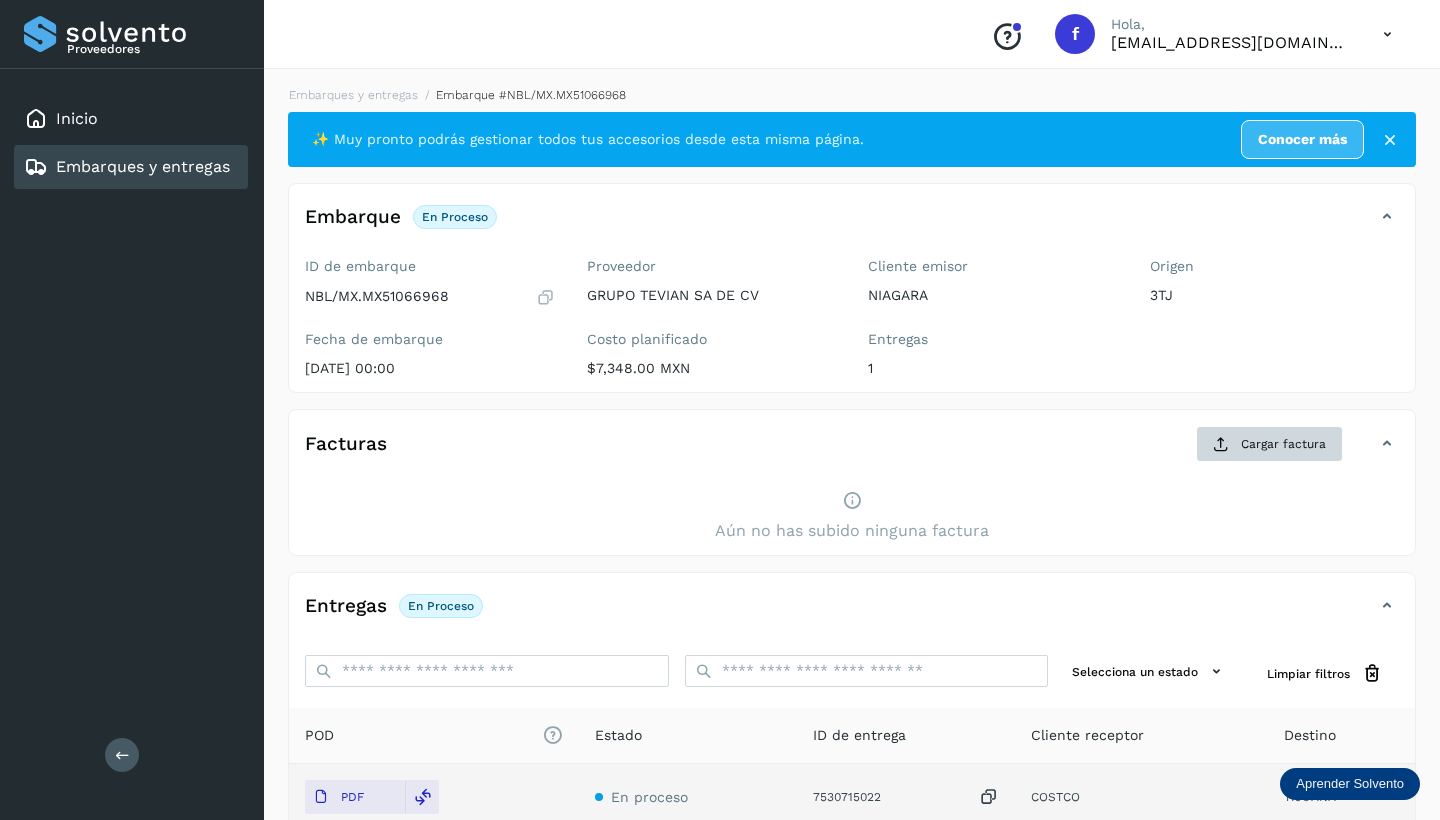 click on "Cargar factura" at bounding box center (1269, 444) 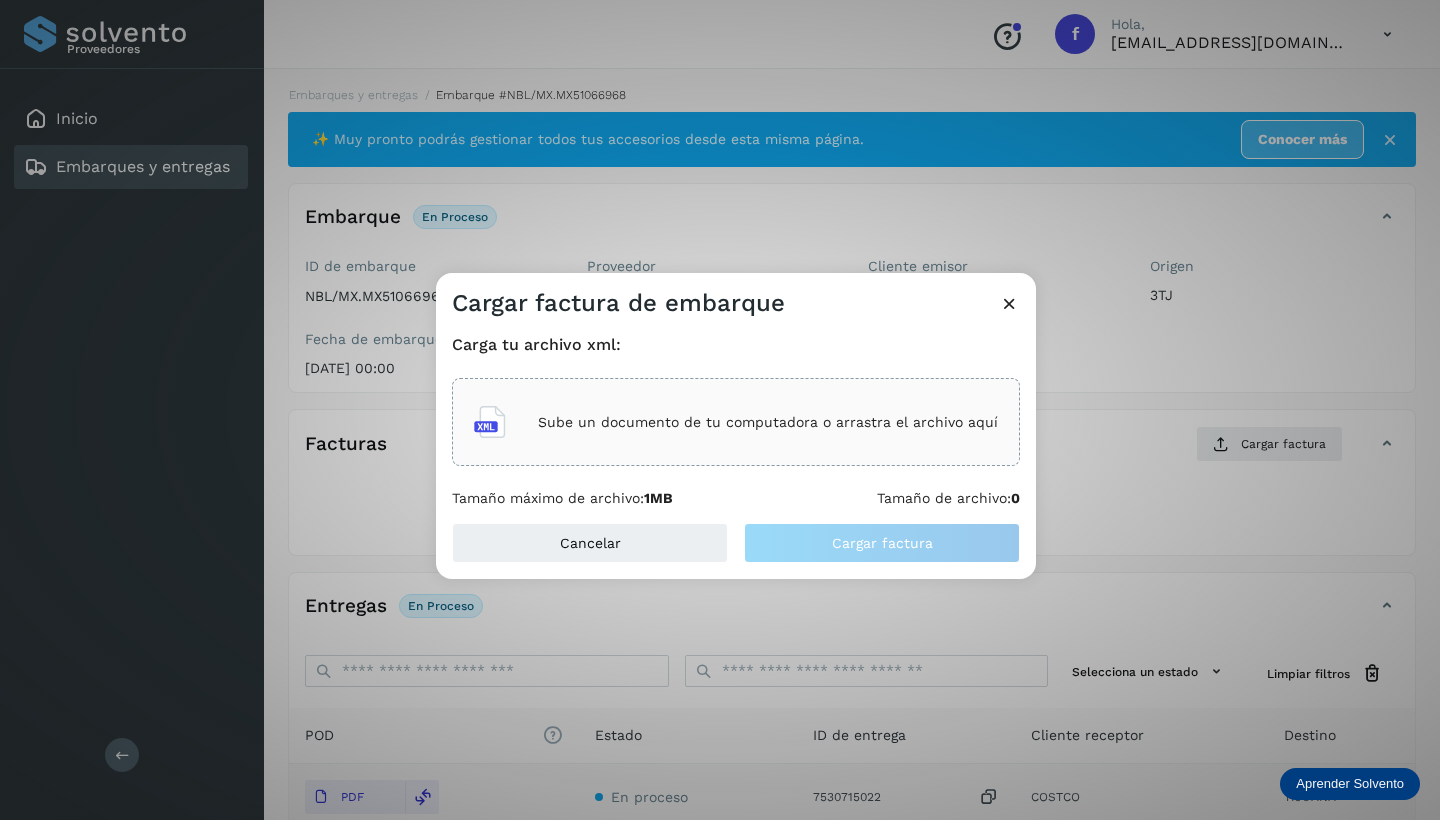 click on "Sube un documento de tu computadora o arrastra el archivo aquí" at bounding box center [768, 422] 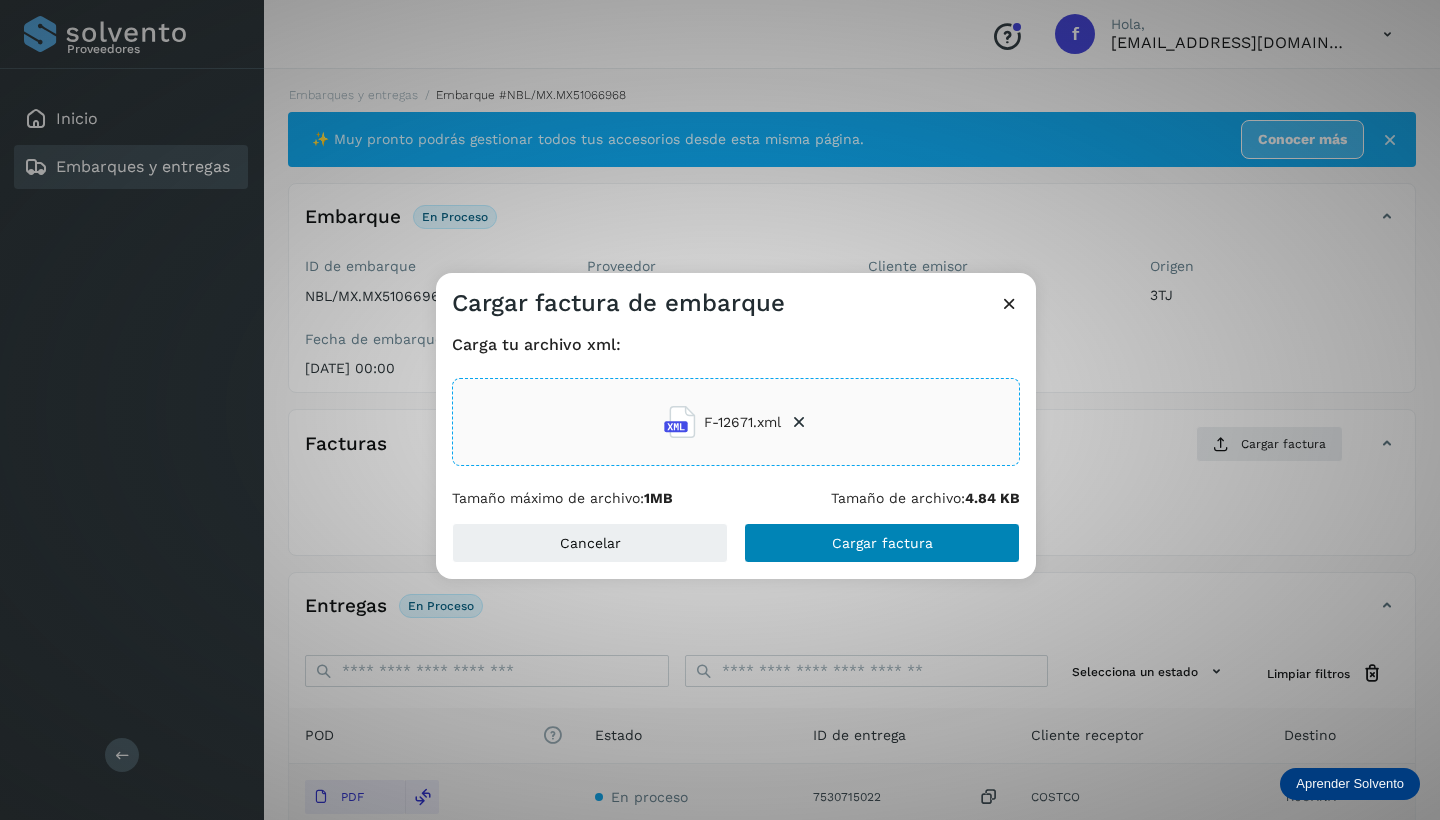 click on "Cargar factura" 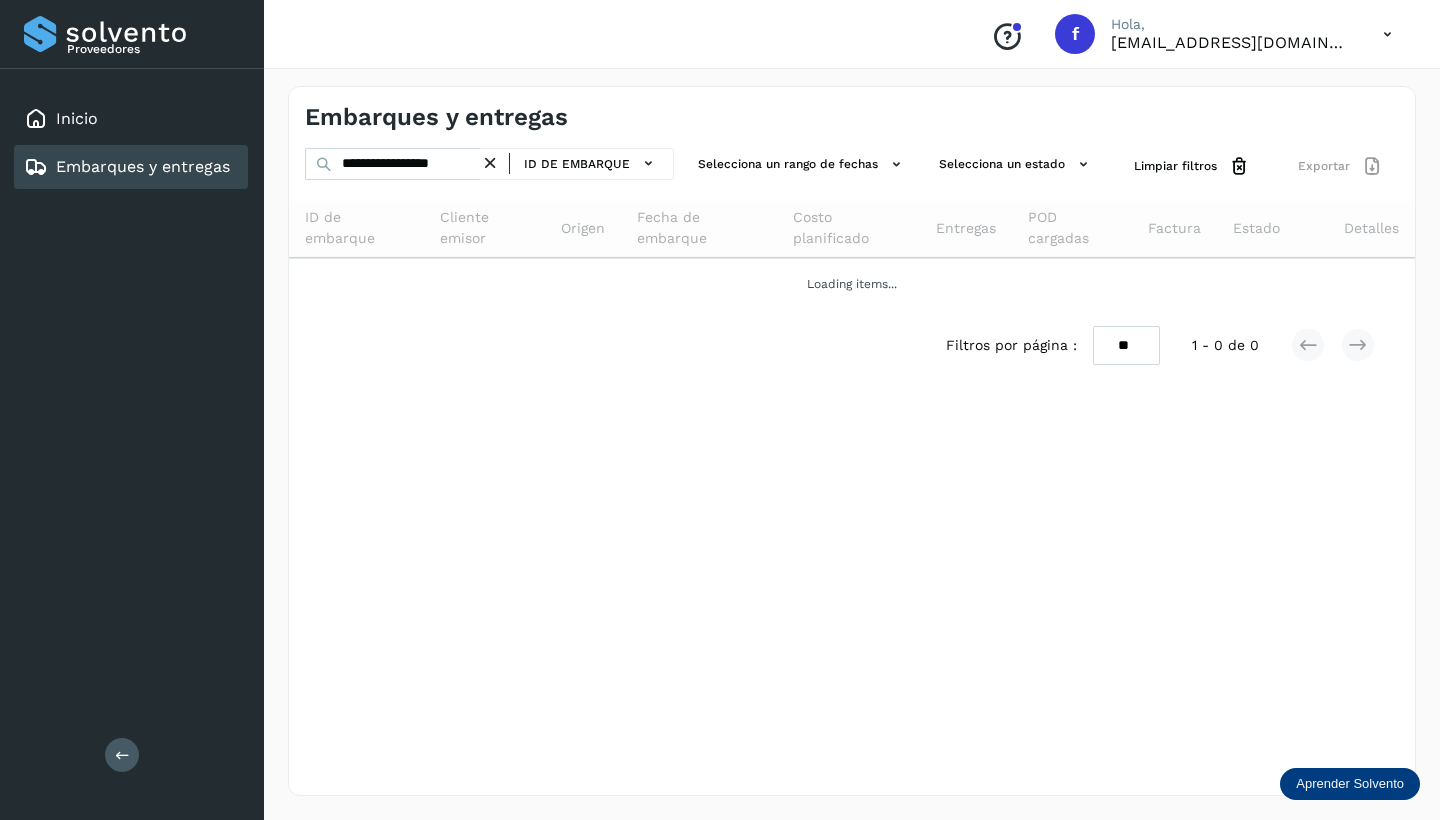 click at bounding box center [490, 163] 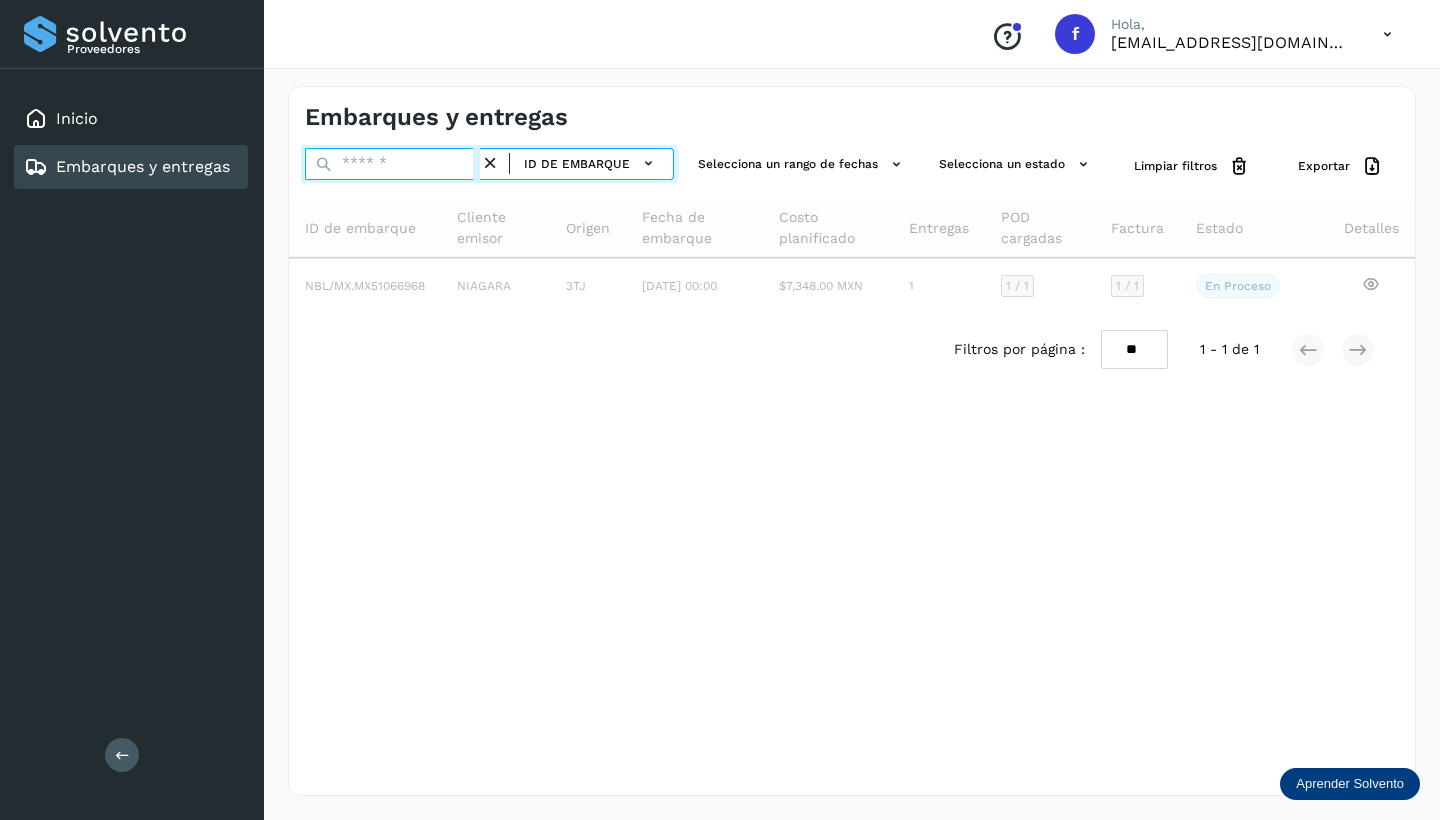 paste on "**********" 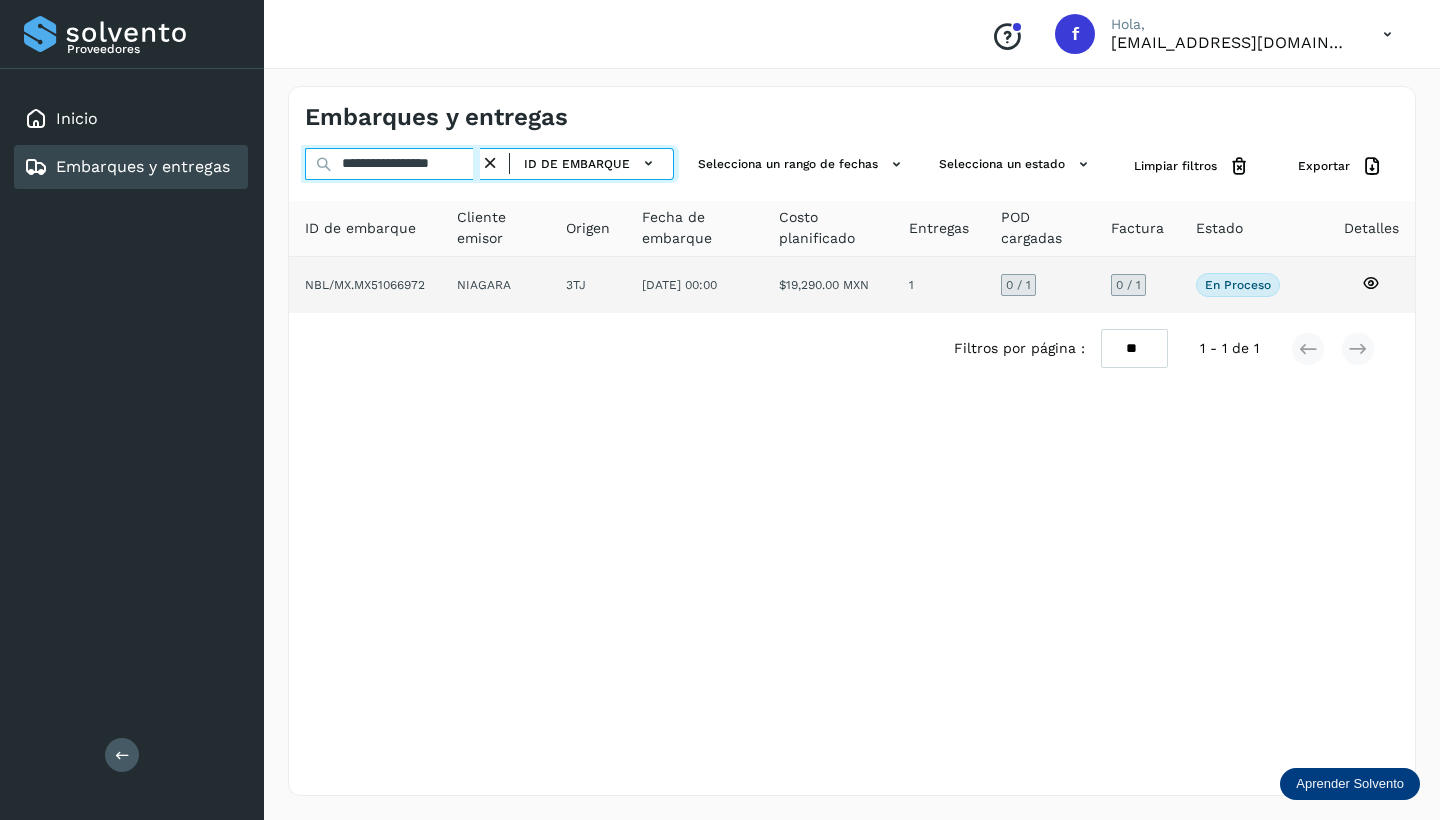 type on "**********" 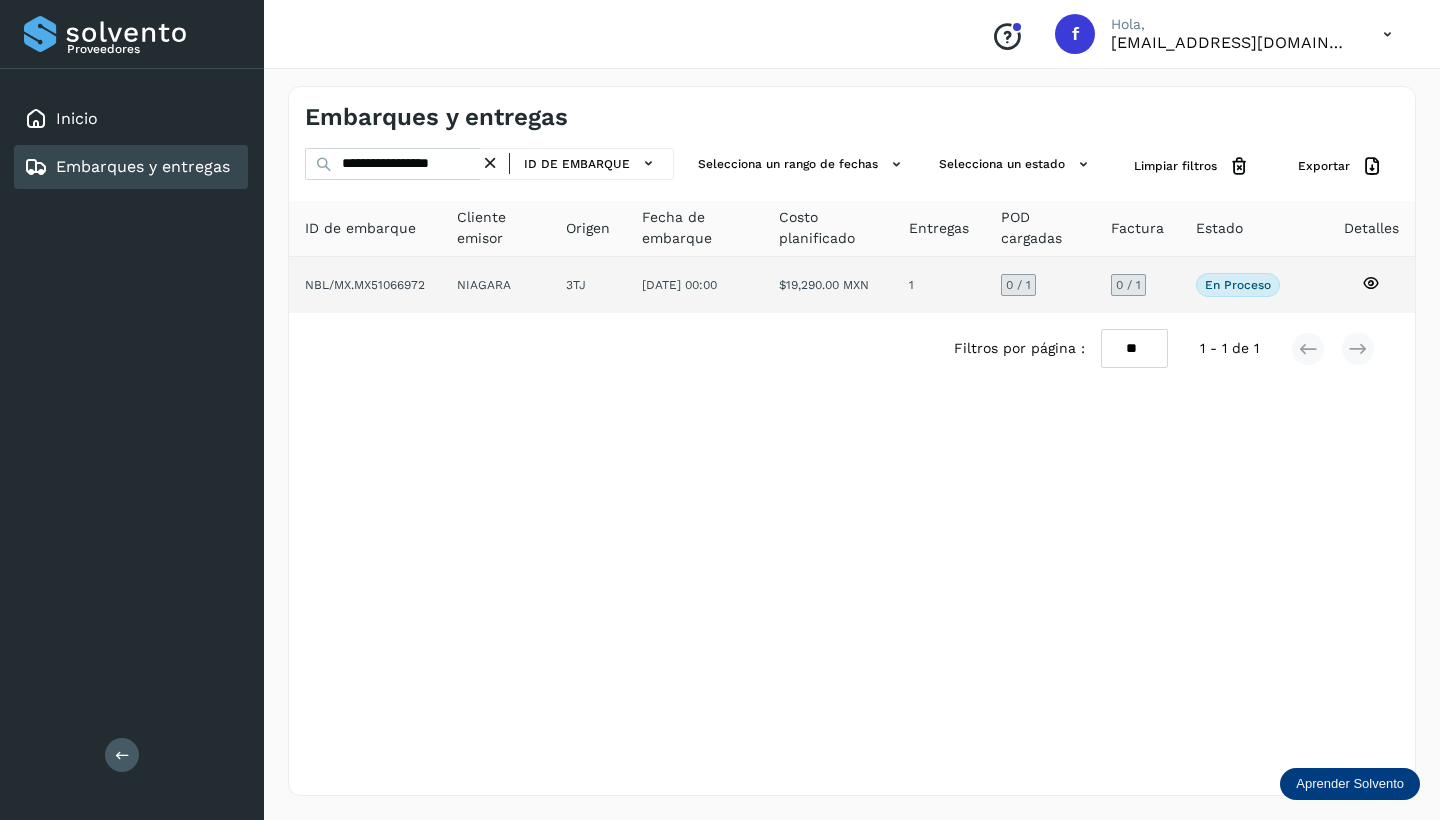click 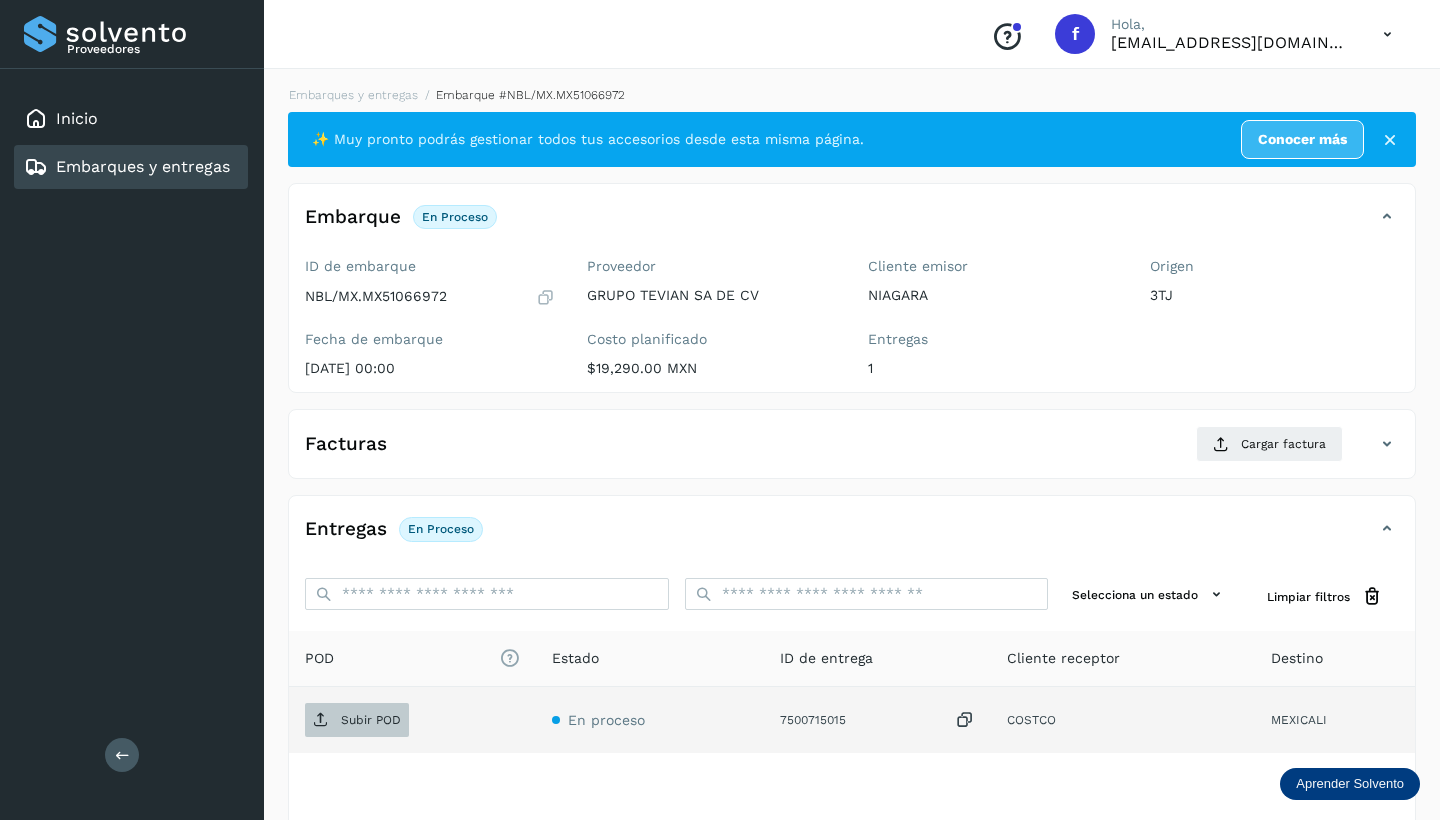 click on "Subir POD" at bounding box center (371, 720) 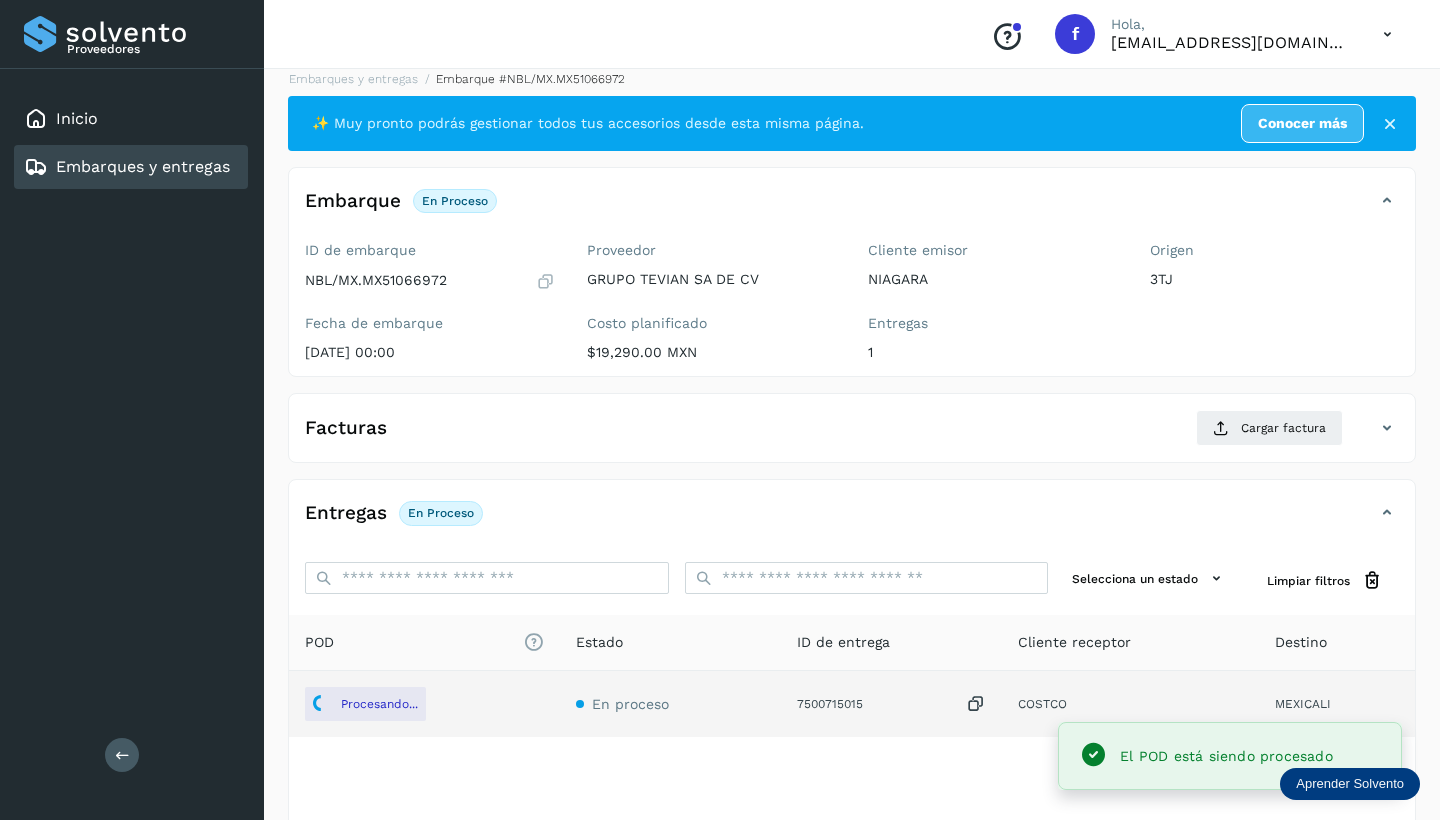 scroll, scrollTop: 17, scrollLeft: 0, axis: vertical 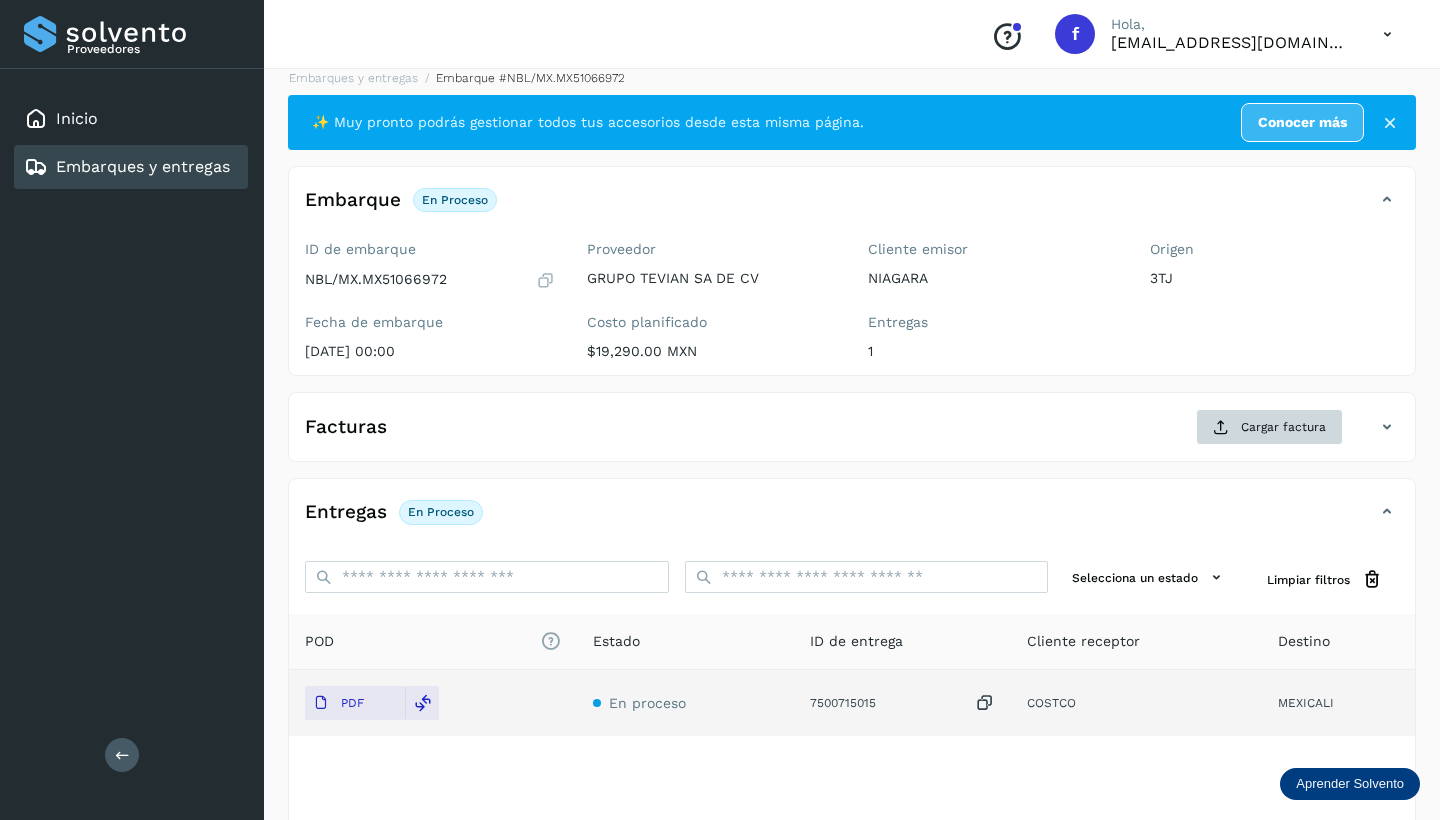 click on "Cargar factura" 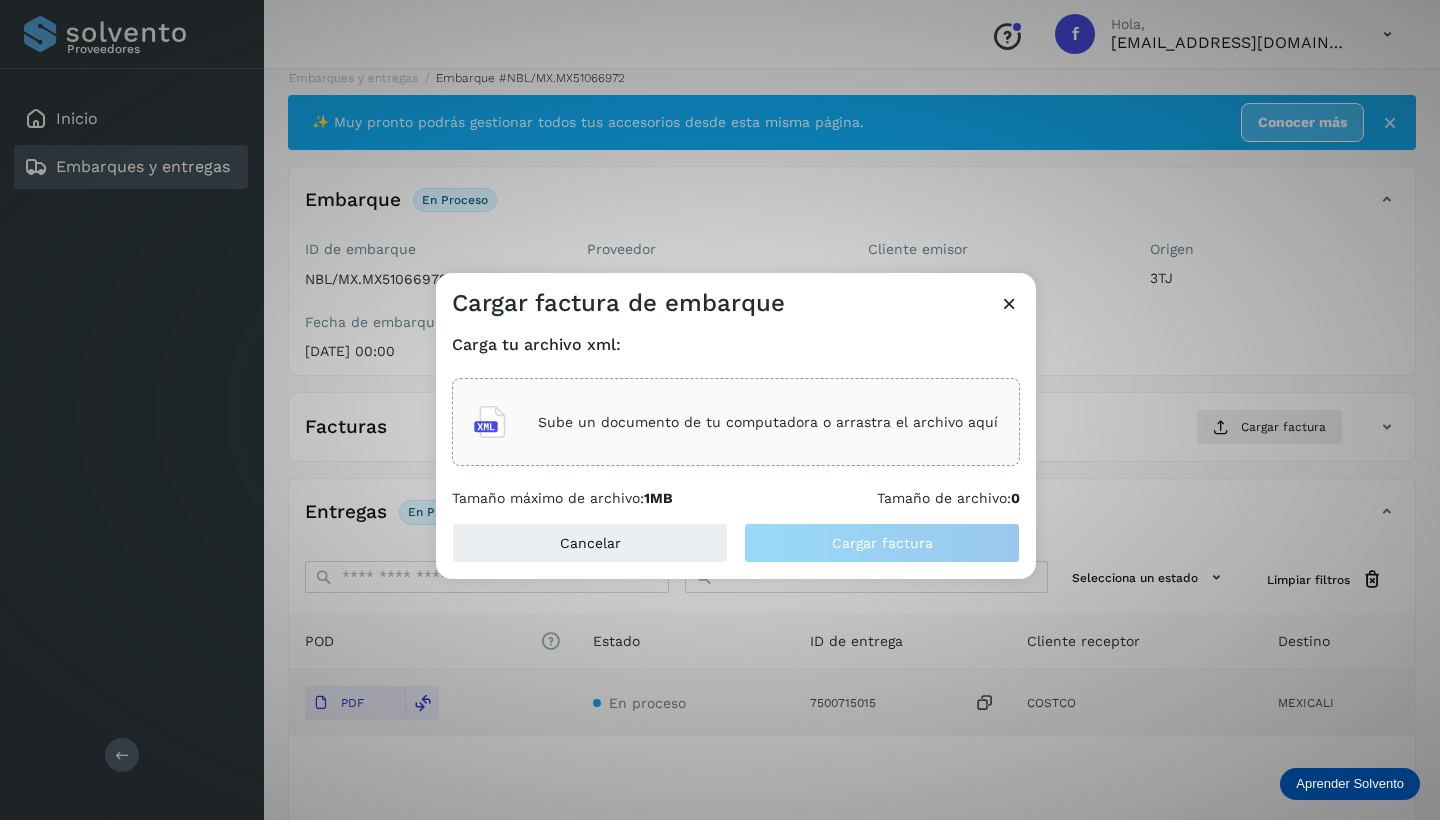click on "Sube un documento de tu computadora o arrastra el archivo aquí" at bounding box center [768, 422] 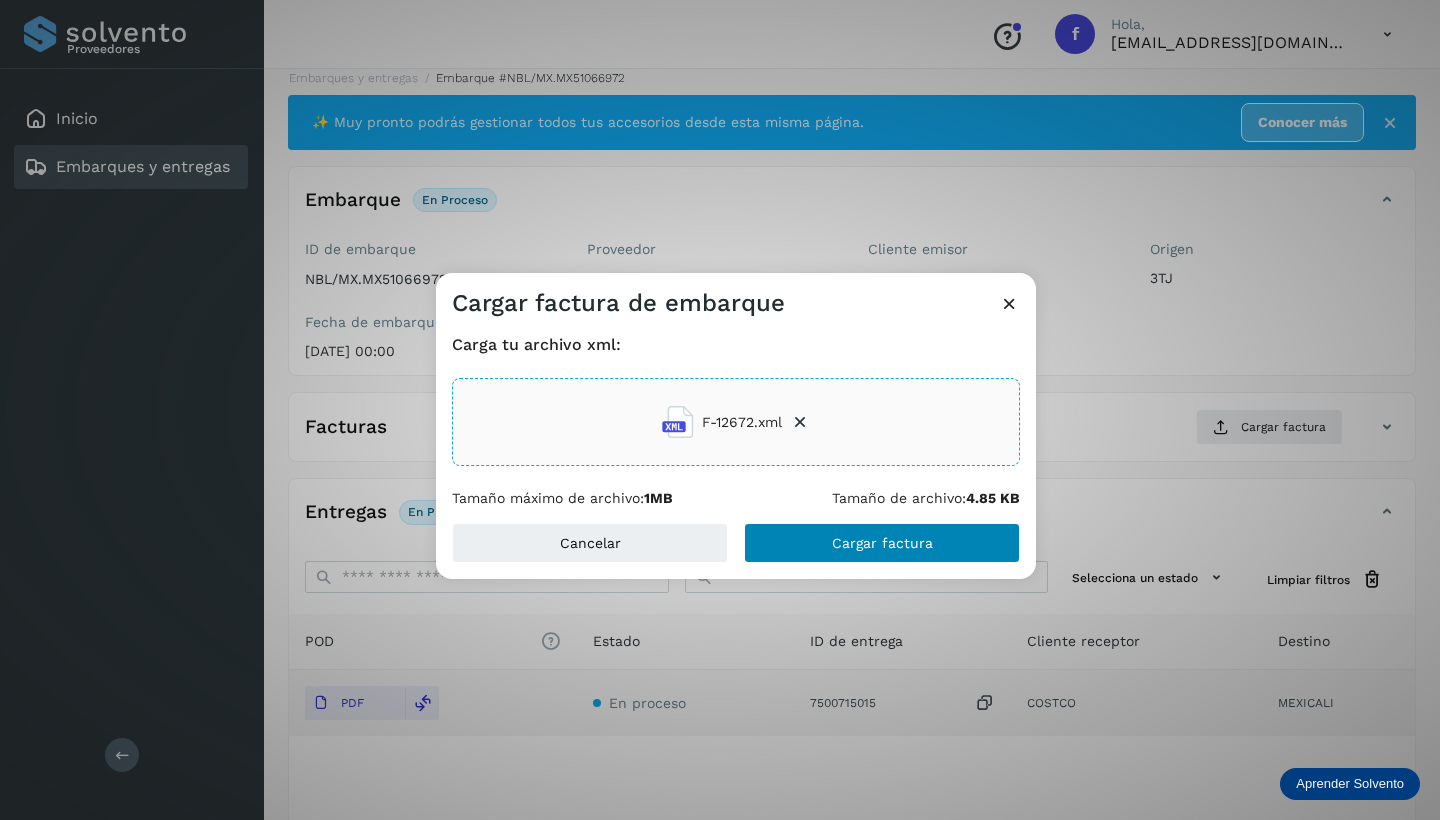 click on "Cargar factura" 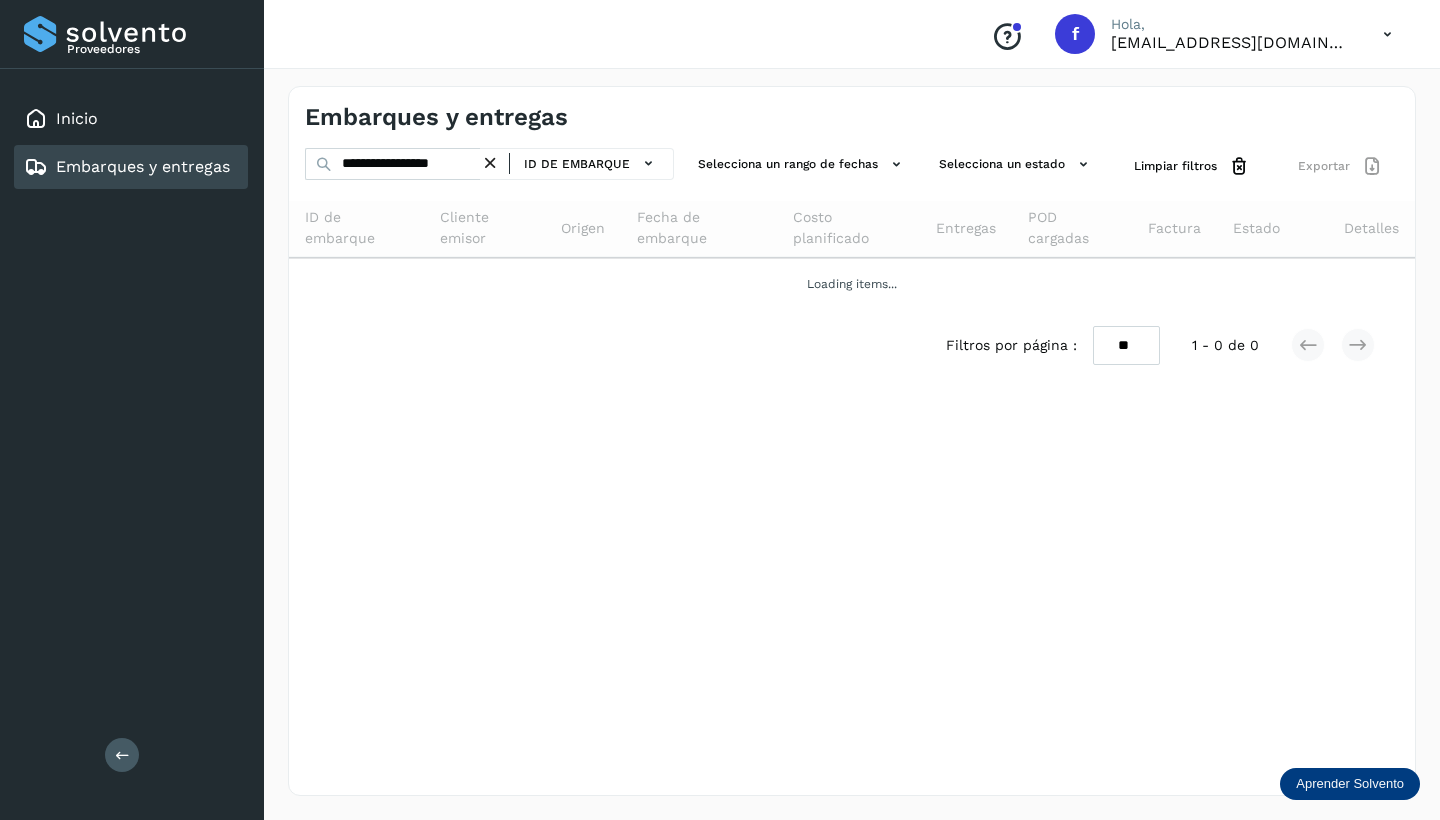 scroll, scrollTop: 0, scrollLeft: 0, axis: both 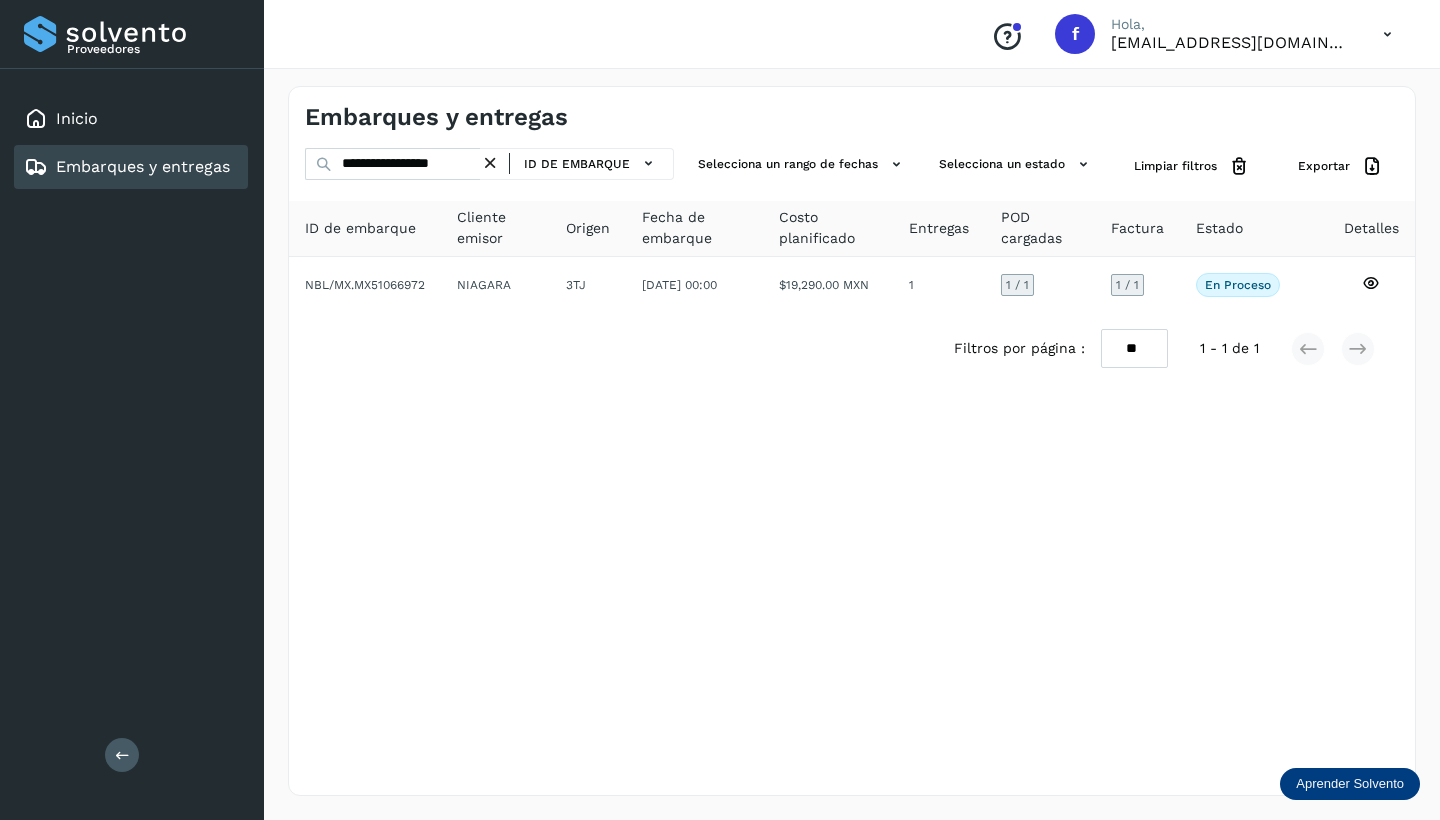 drag, startPoint x: 494, startPoint y: 160, endPoint x: 475, endPoint y: 165, distance: 19.646883 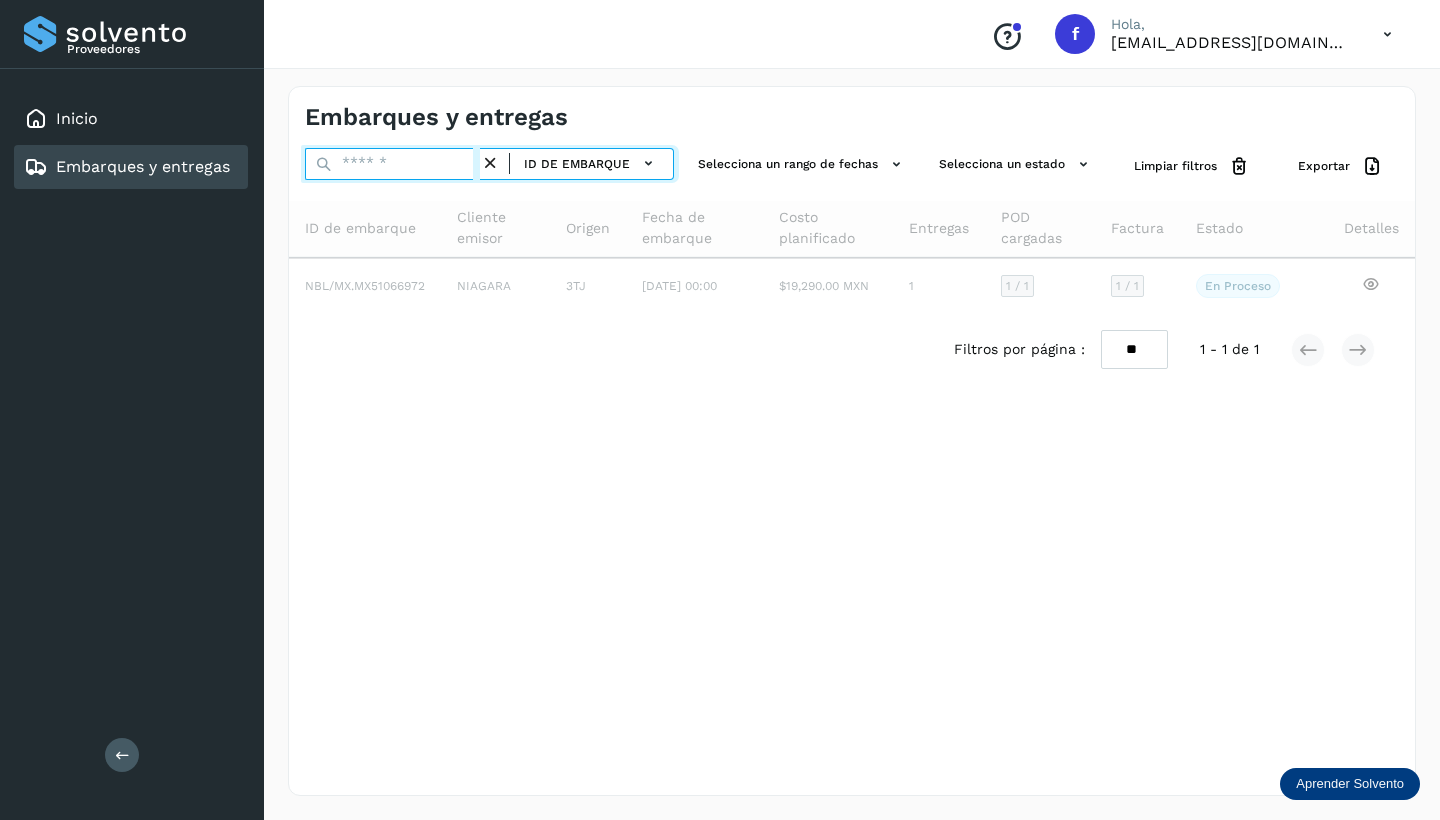 paste on "**********" 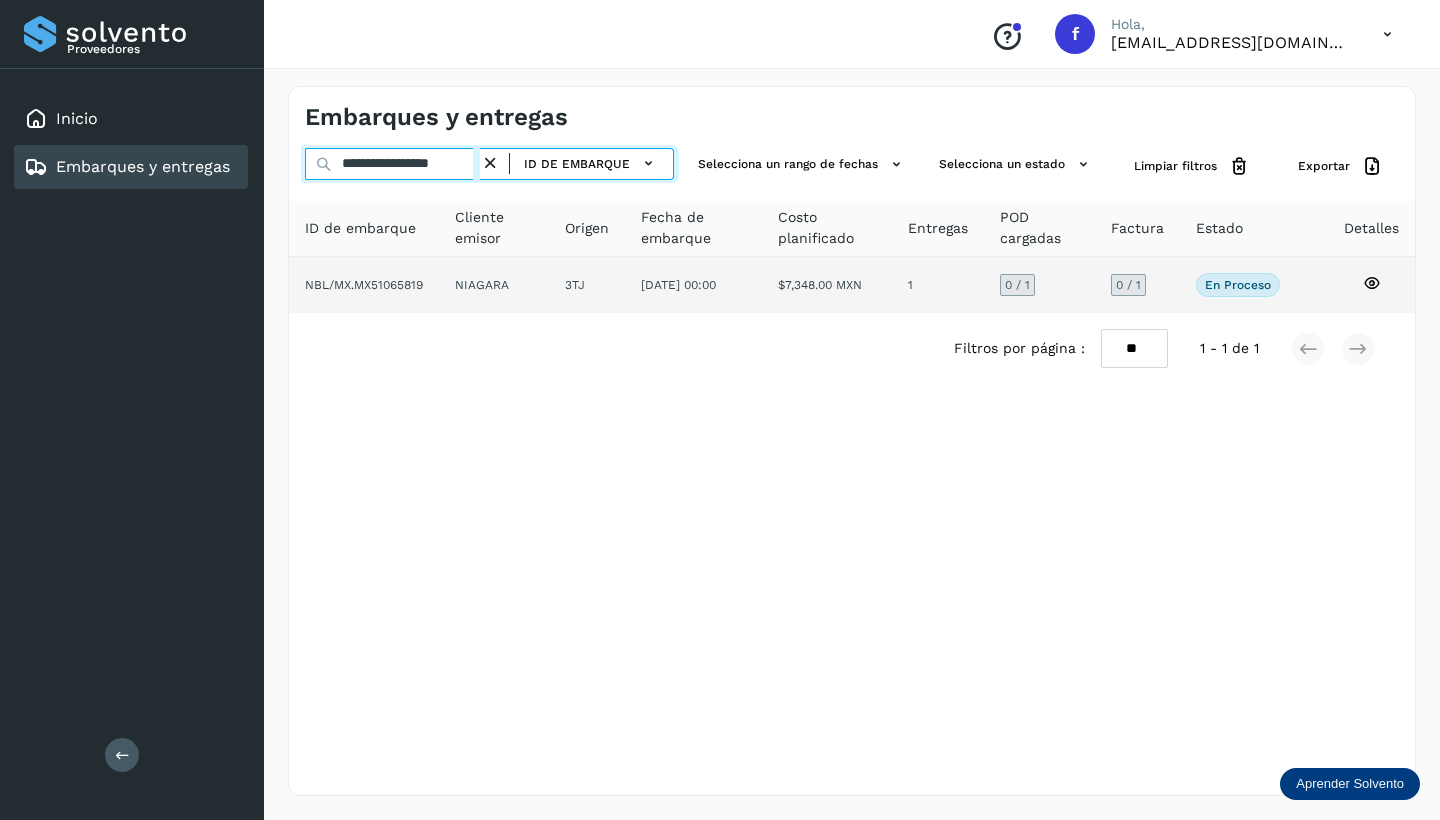 type on "**********" 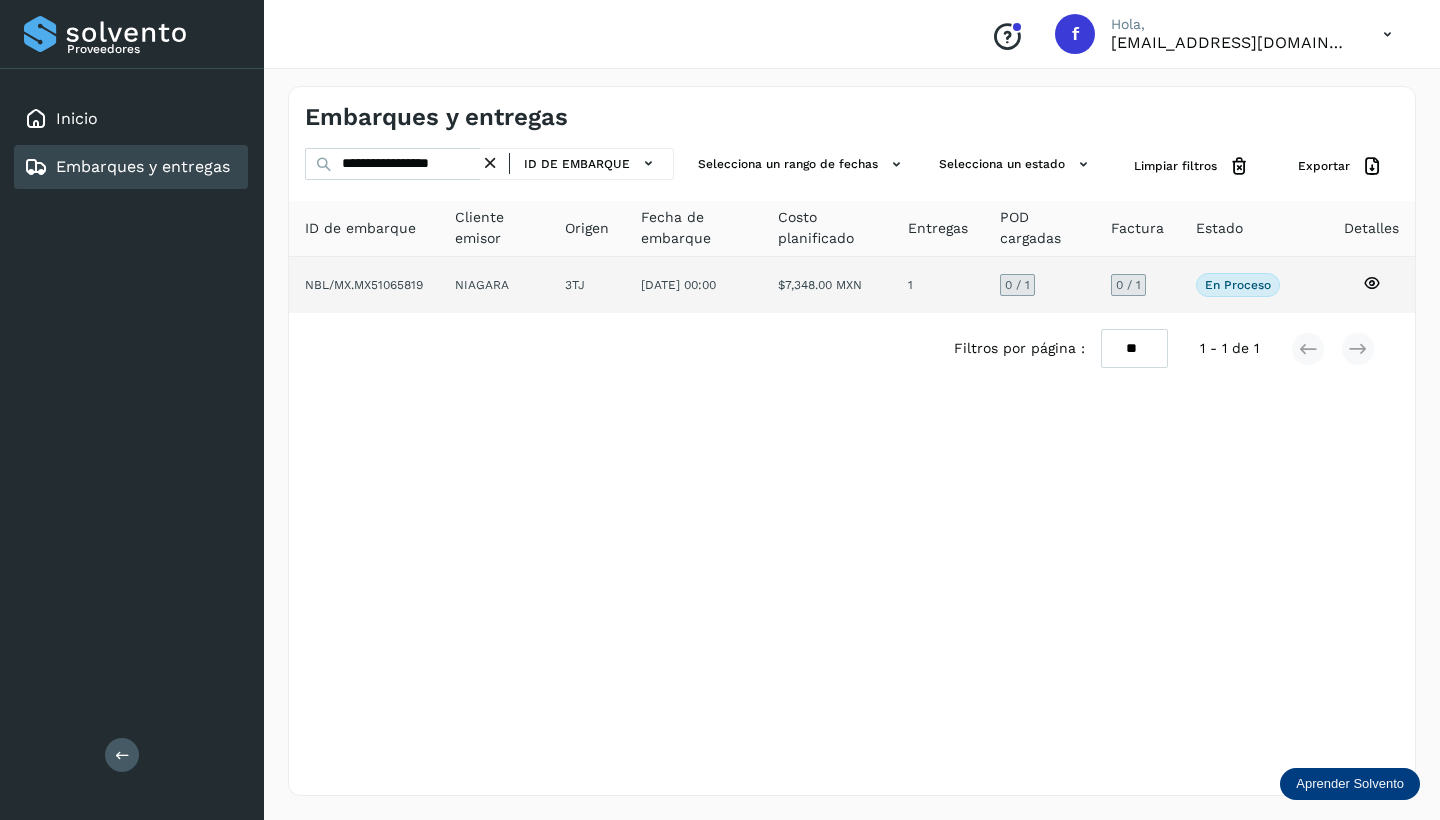 click 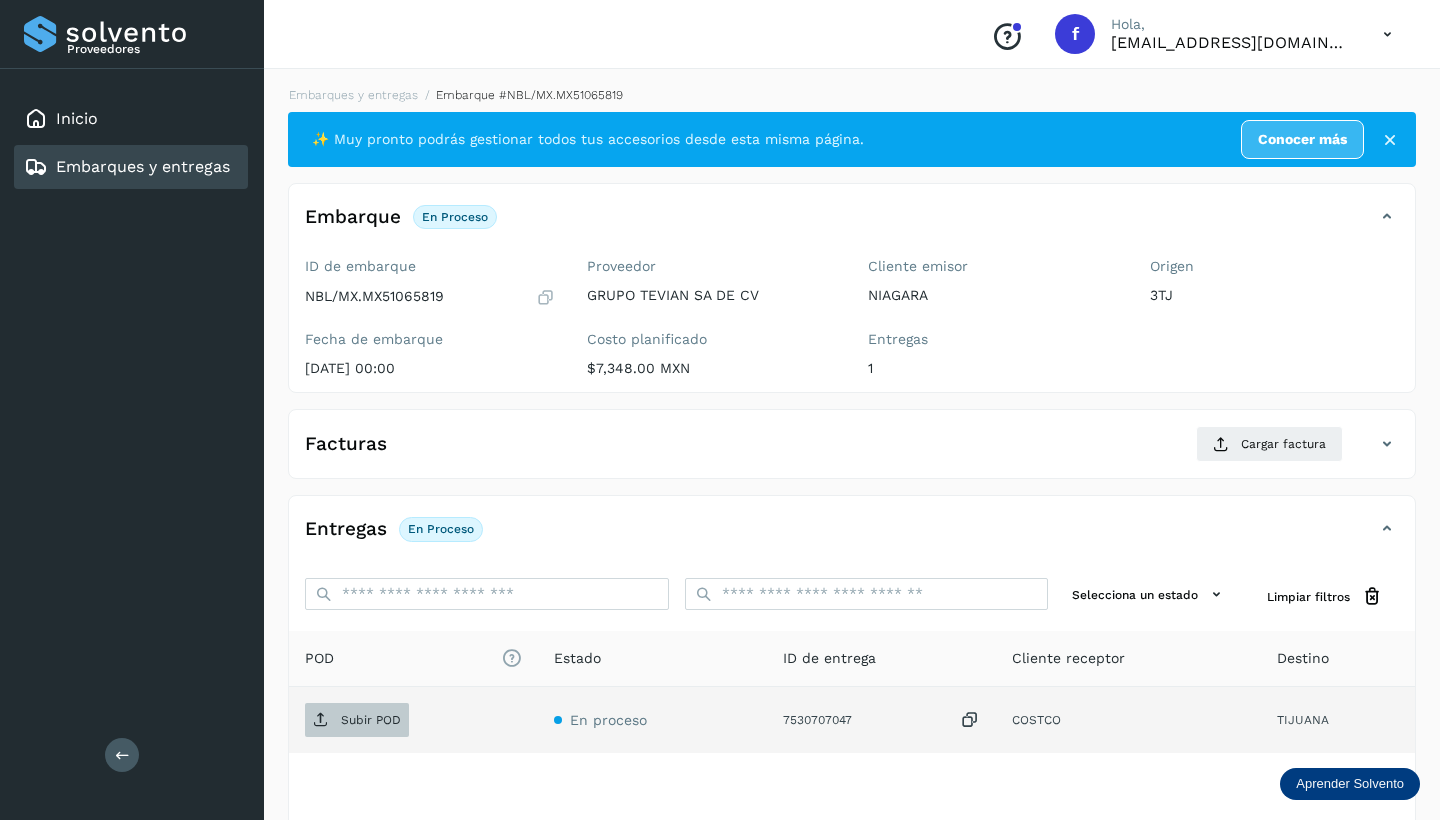 click on "Subir POD" at bounding box center [357, 720] 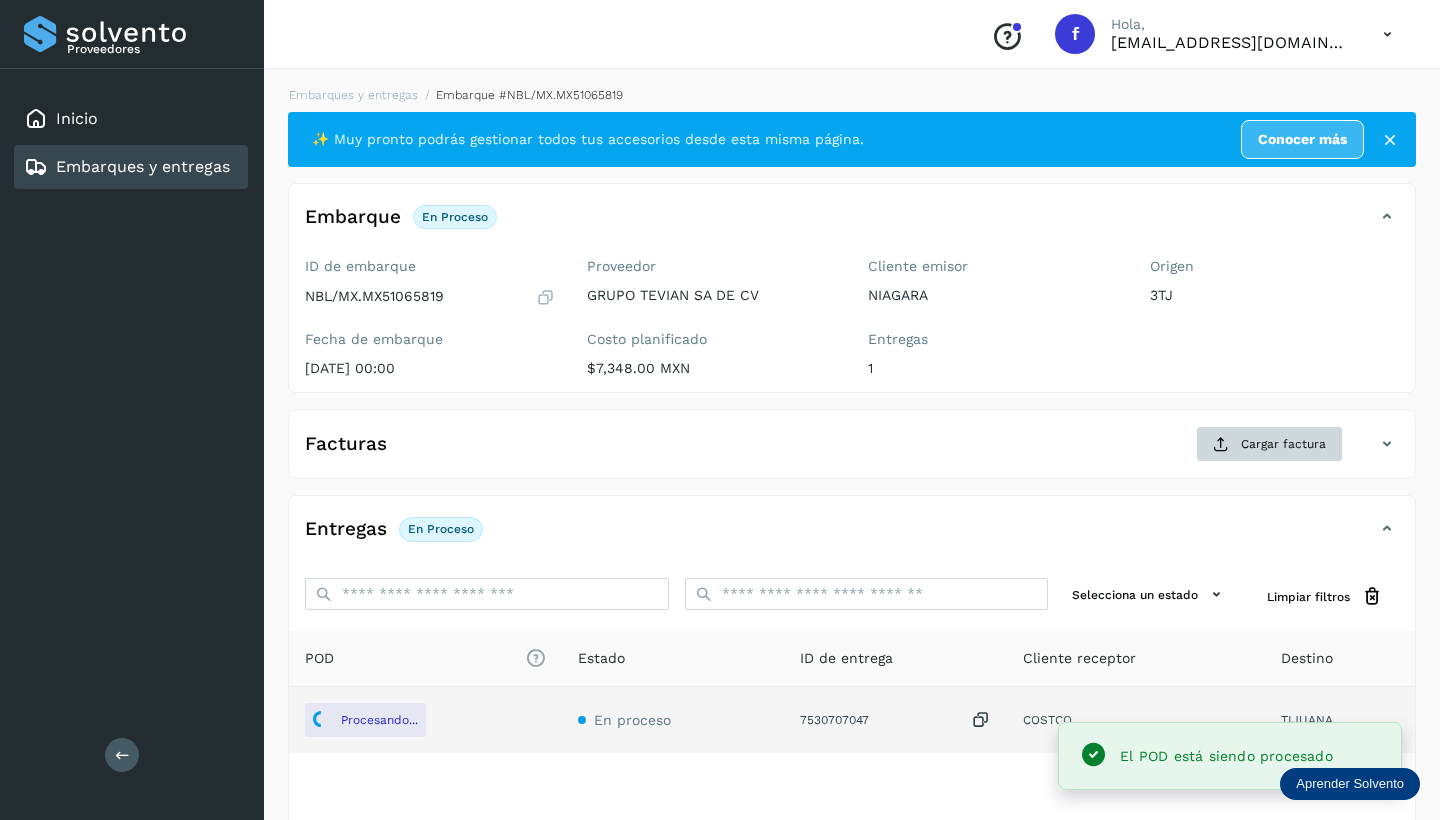 scroll, scrollTop: 0, scrollLeft: 0, axis: both 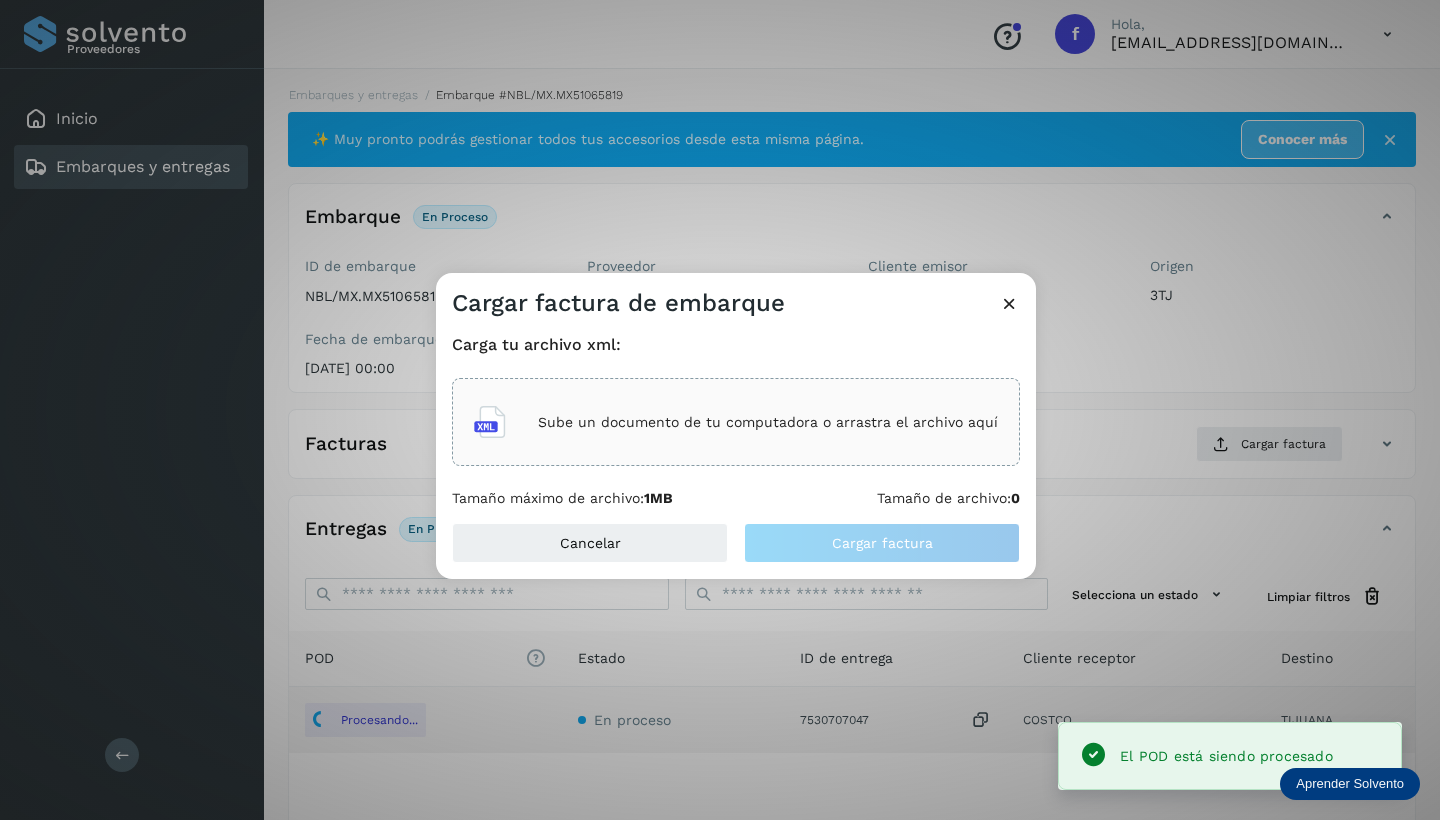 click on "Proveedores Inicio Embarques y entregas Salir
Conoce nuestros beneficios
f Hola, factura@grupotevian.com Embarques y entregas Embarque #NBL/MX.MX51065819  ✨ Muy pronto podrás gestionar todos tus accesorios desde esta misma página. Conocer más Embarque En proceso
Verifica el estado de la factura o entregas asociadas a este embarque
ID de embarque NBL/MX.MX51065819 Fecha de embarque 26/jul/2025 00:00 Proveedor GRUPO TEVIAN SA DE CV Costo planificado  $7,348.00 MXN  Cliente emisor NIAGARA Entregas 1 Origen 3TJ Facturas Cargar factura Aún no has subido ninguna factura Cargar factura de embarque Carga tu archivo xml: Sube un documento de tu computadora o arrastra el archivo aquí Tamaño máximo de archivo:  1MB Tamaño de archivo:  0 Cancelar Cargar factura Entregas En proceso Selecciona un estado Limpiar filtros POD
El tamaño máximo de archivo es de 20 Mb." 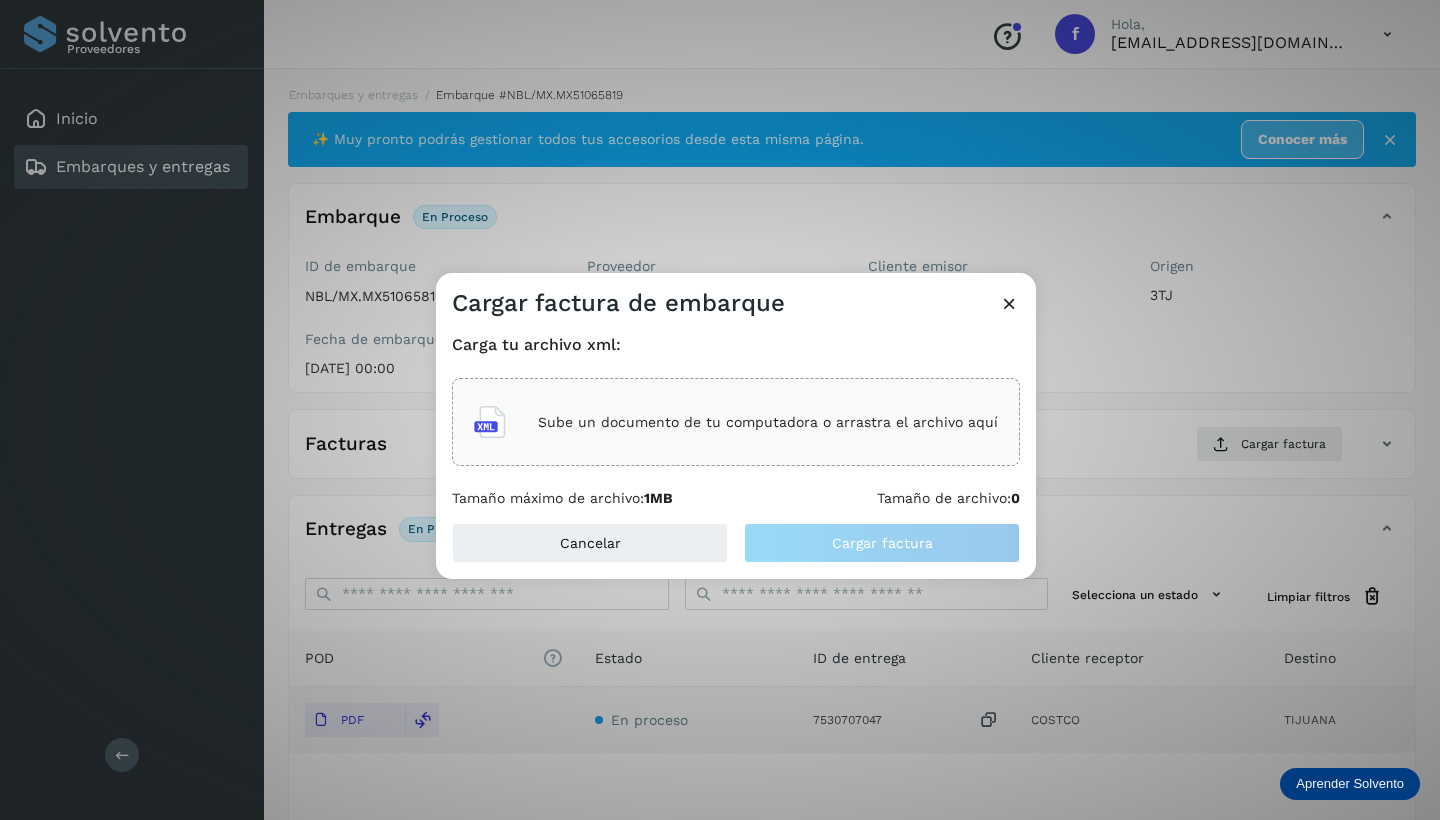 click on "Sube un documento de tu computadora o arrastra el archivo aquí" at bounding box center (768, 422) 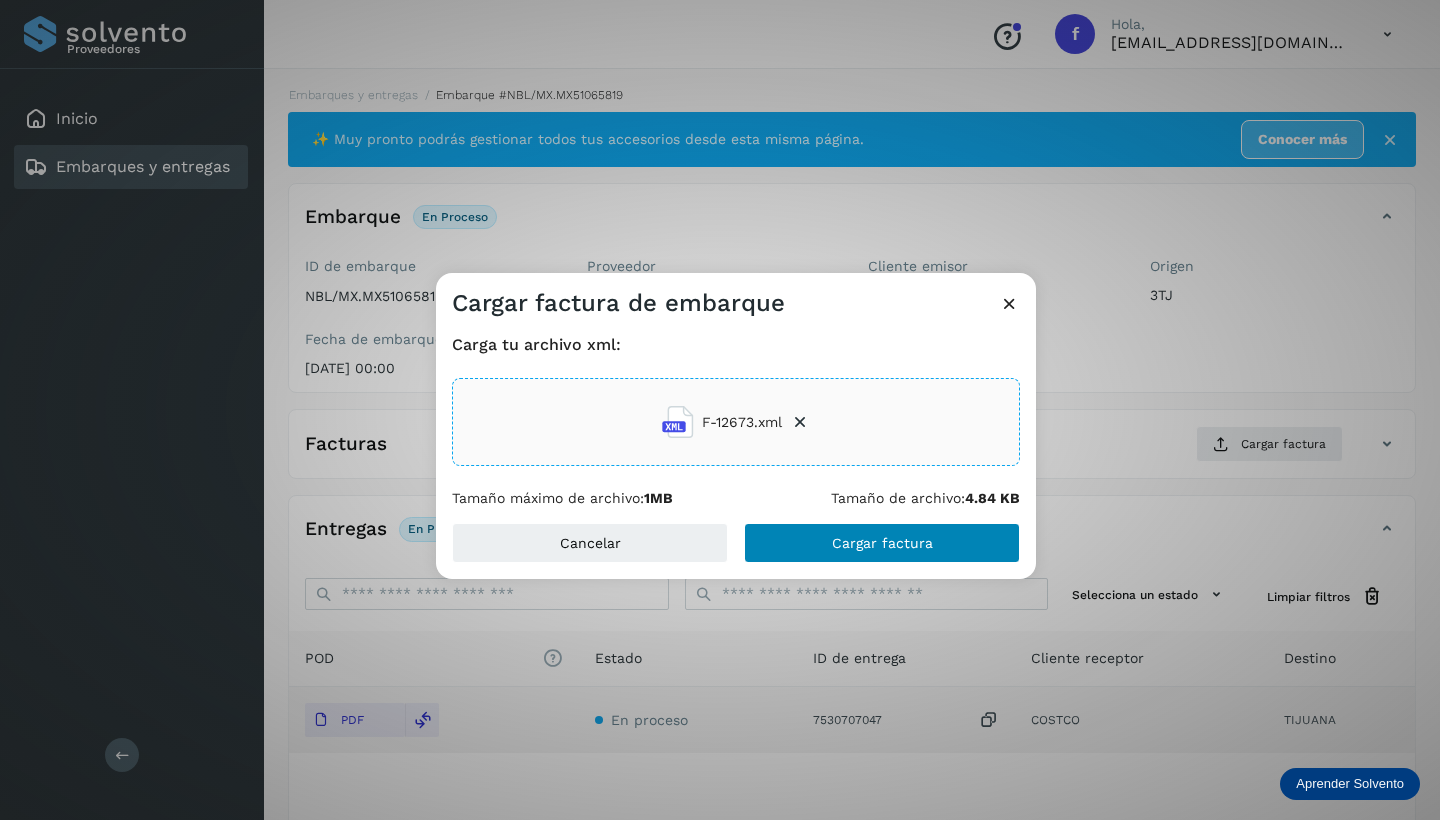 click on "Cargar factura" 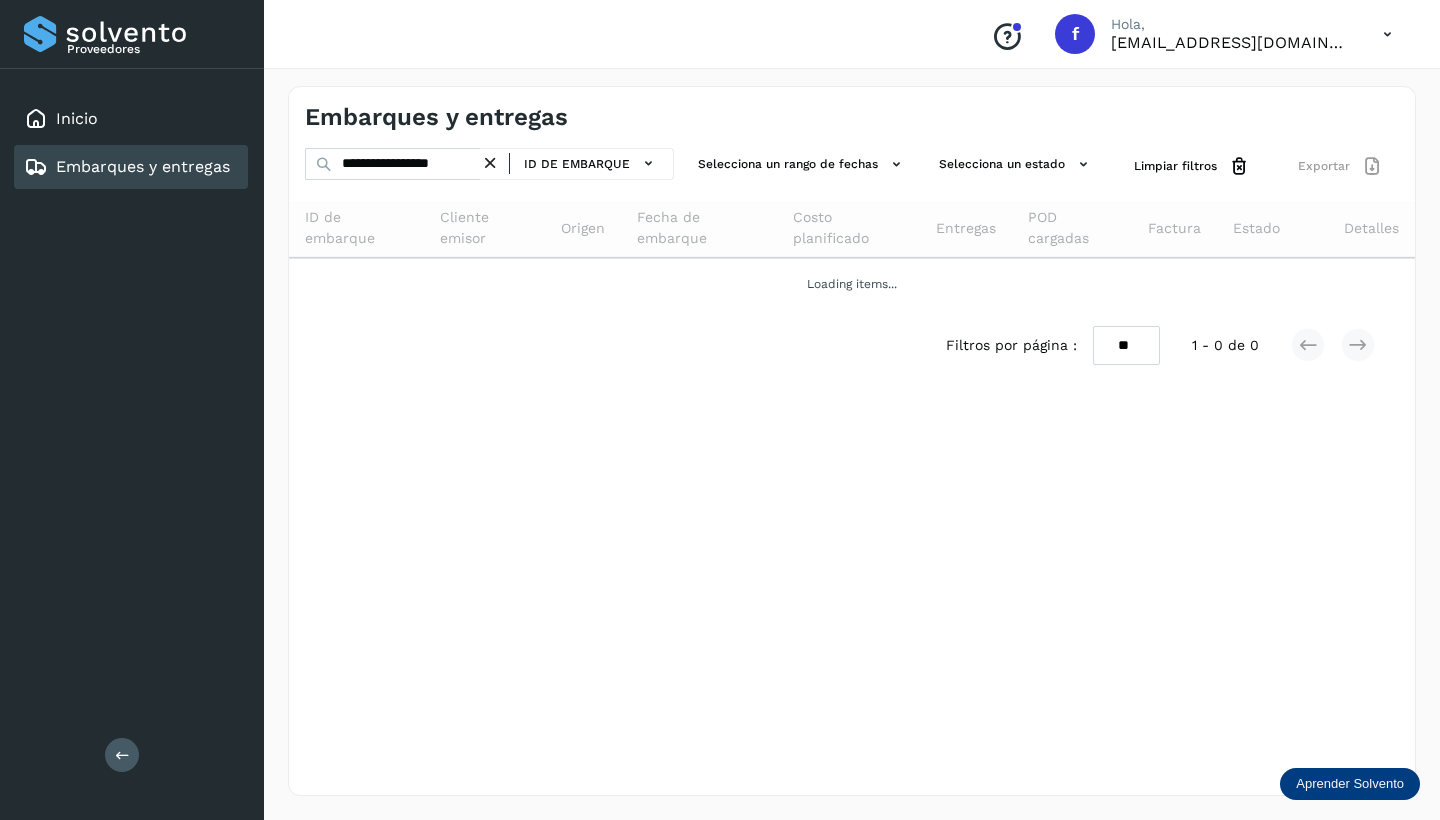 click at bounding box center (490, 163) 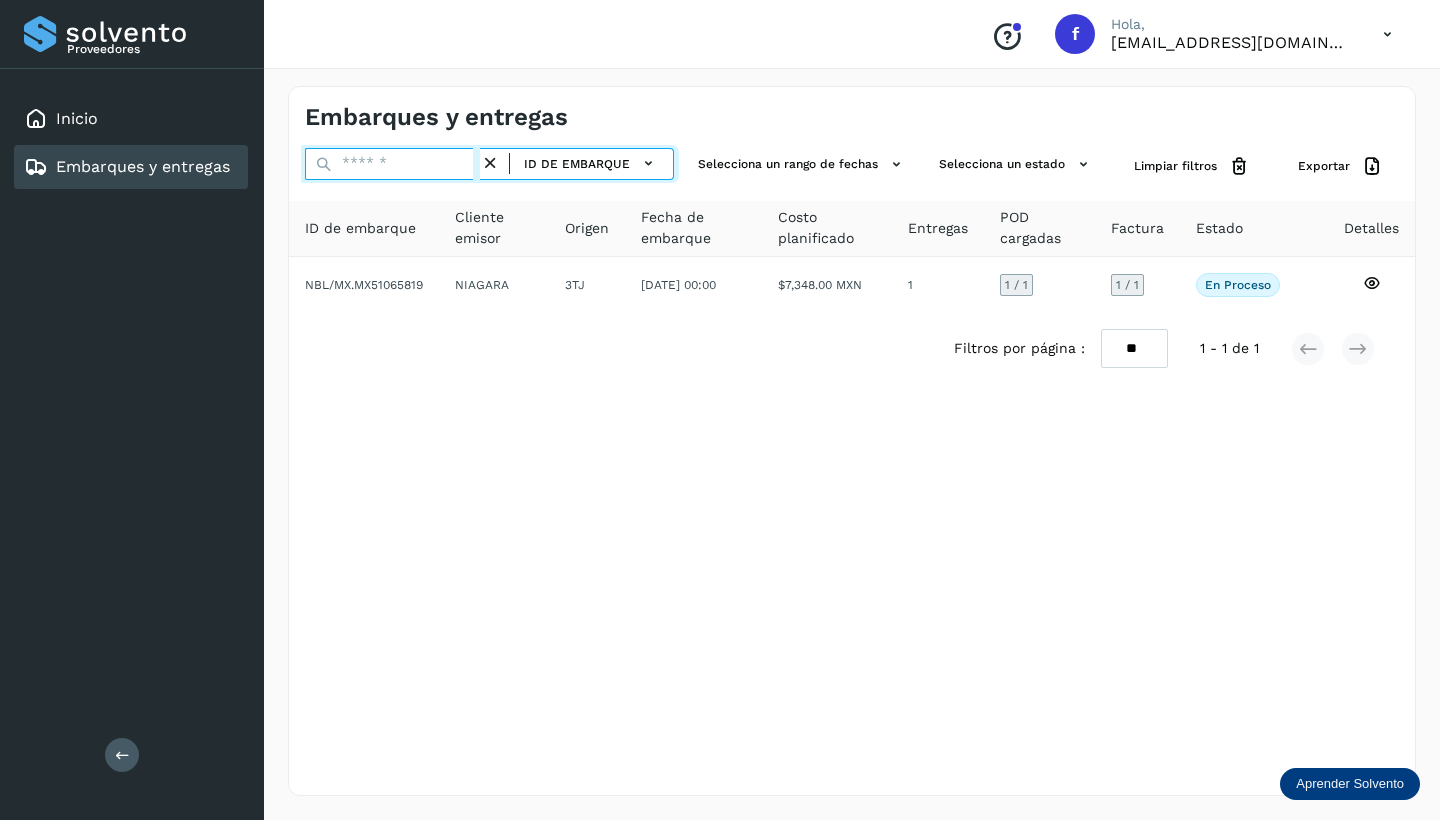 paste on "**********" 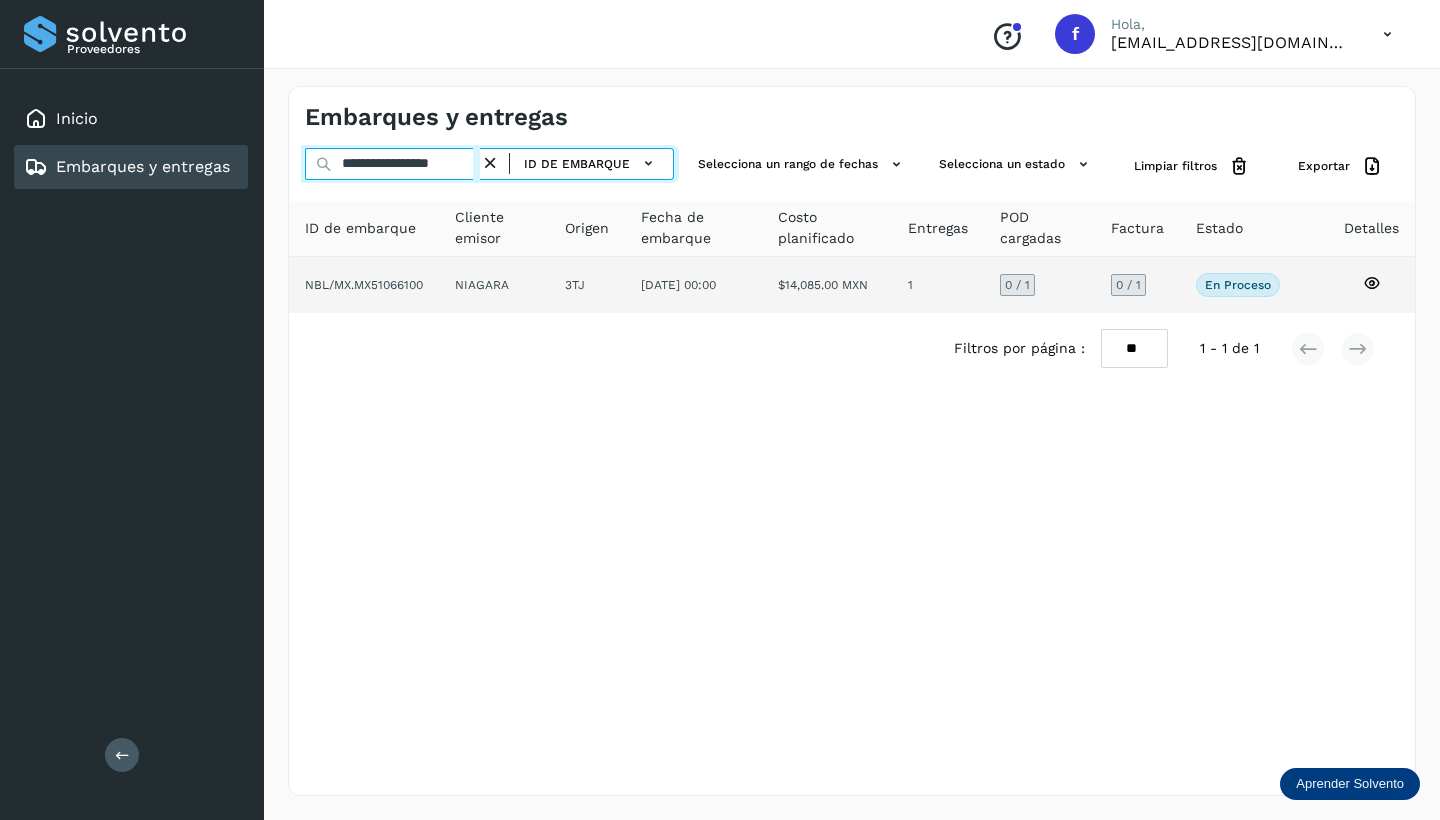 type on "**********" 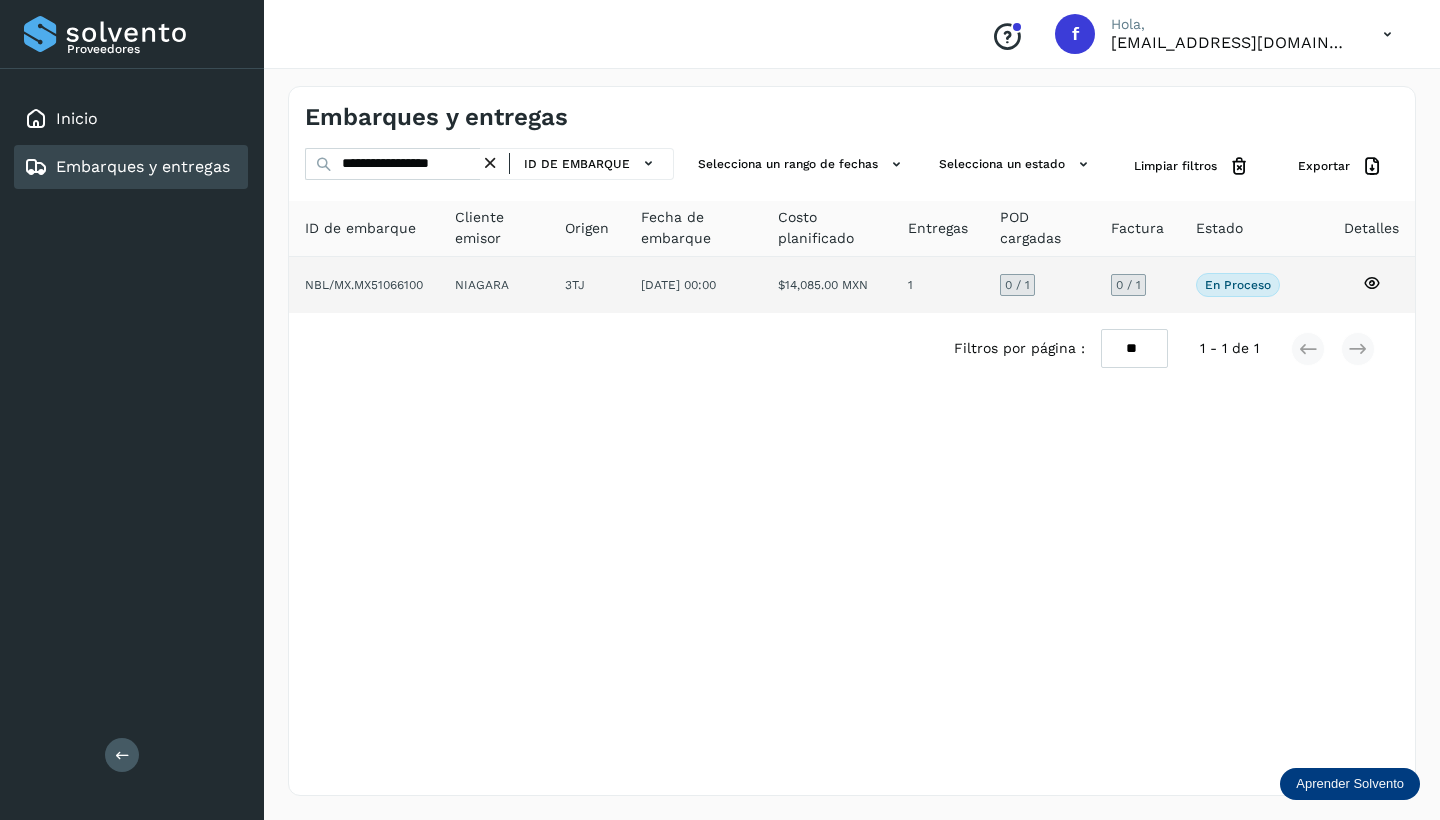 click 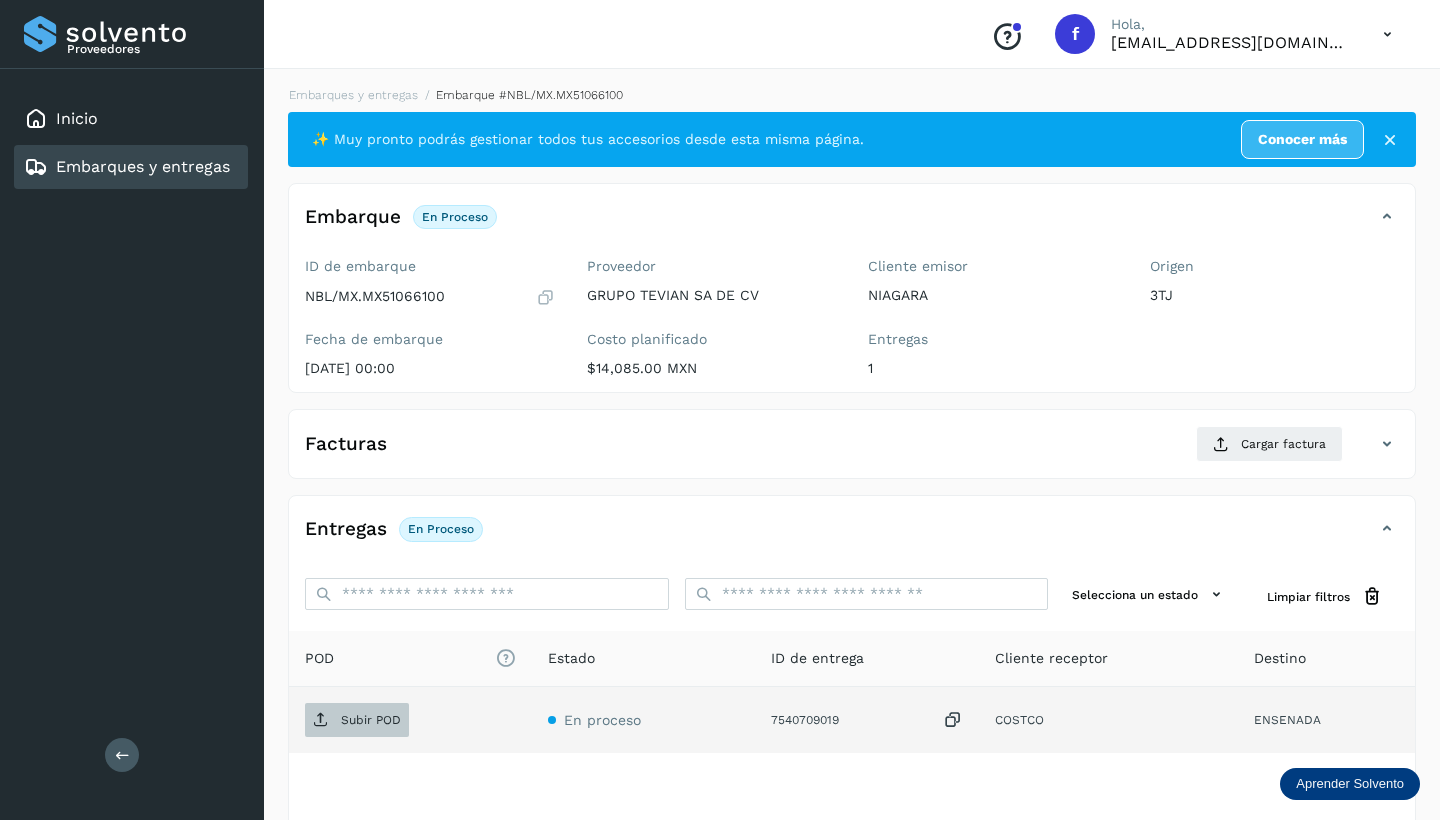 click on "Subir POD" at bounding box center [357, 720] 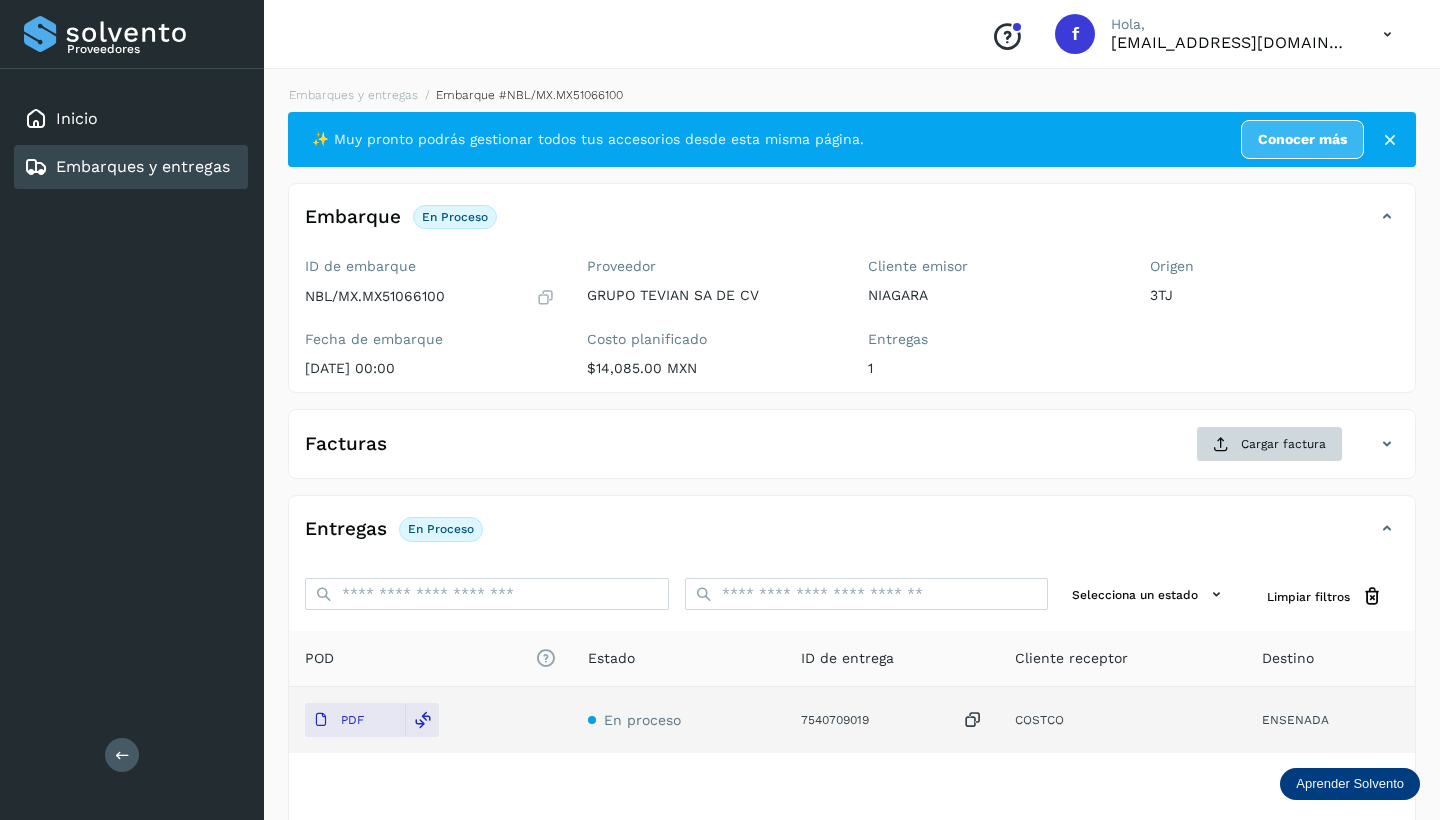 click on "Cargar factura" at bounding box center [1269, 444] 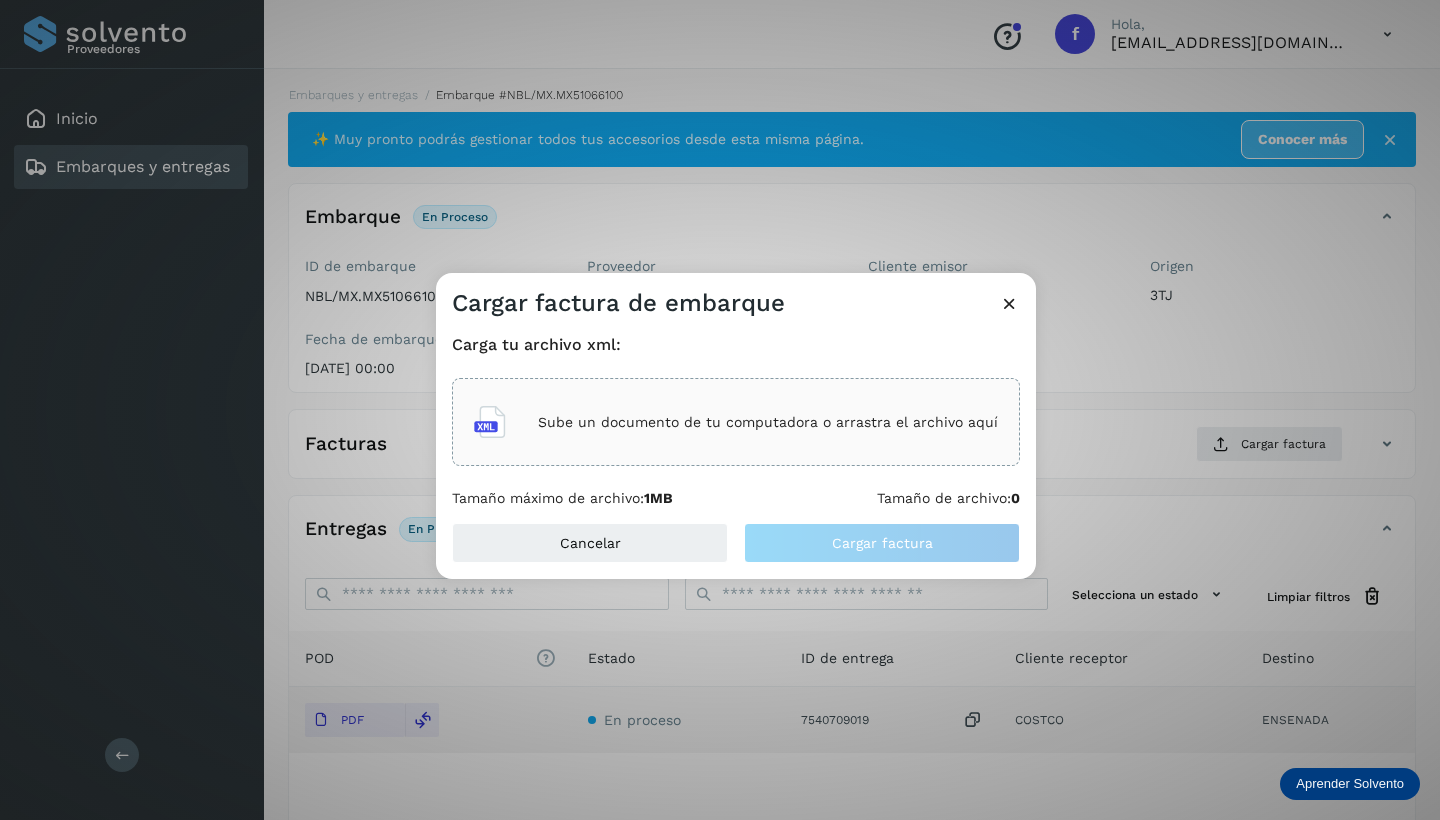 click on "Sube un documento de tu computadora o arrastra el archivo aquí" 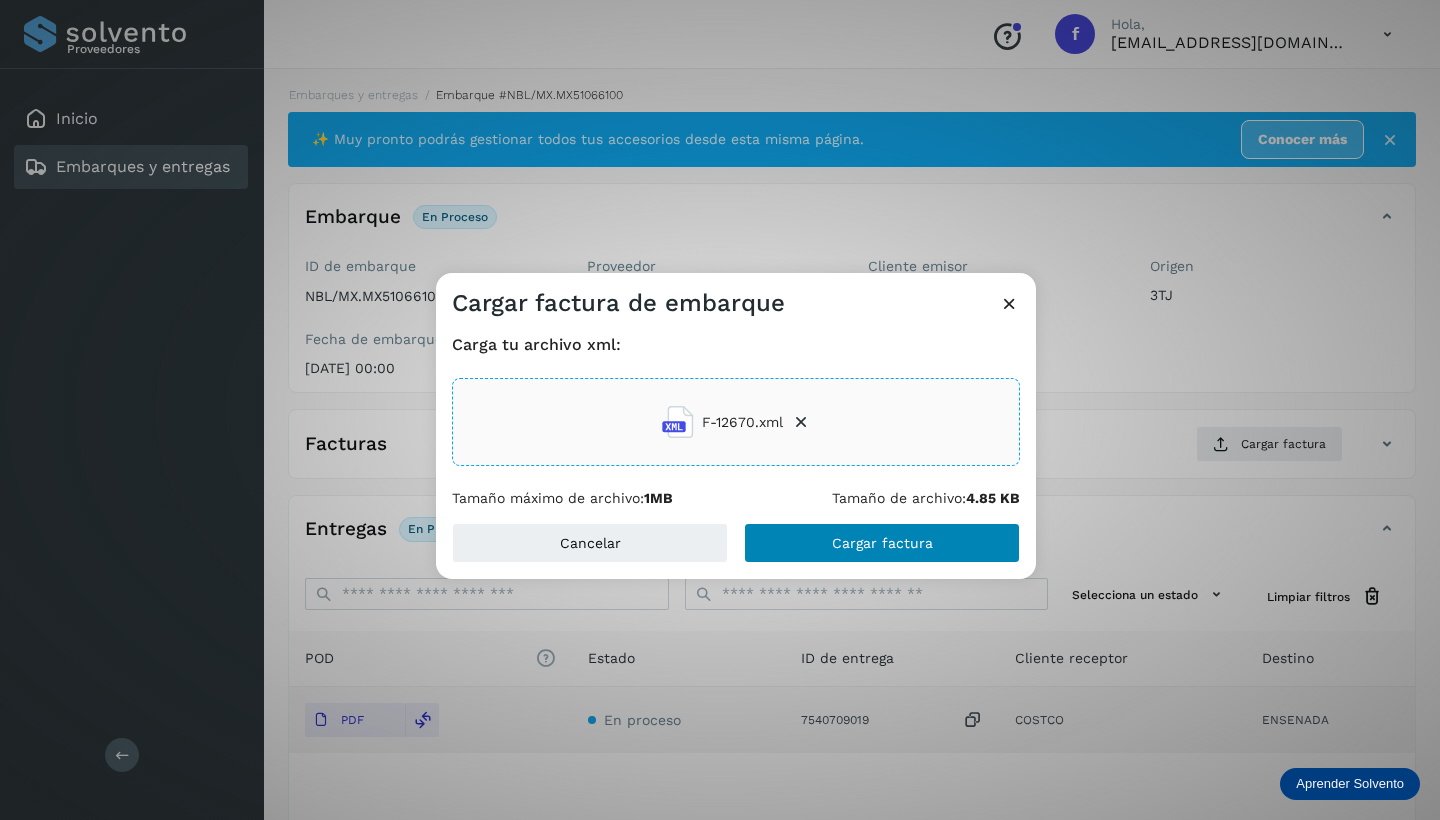 click on "Cargar factura" 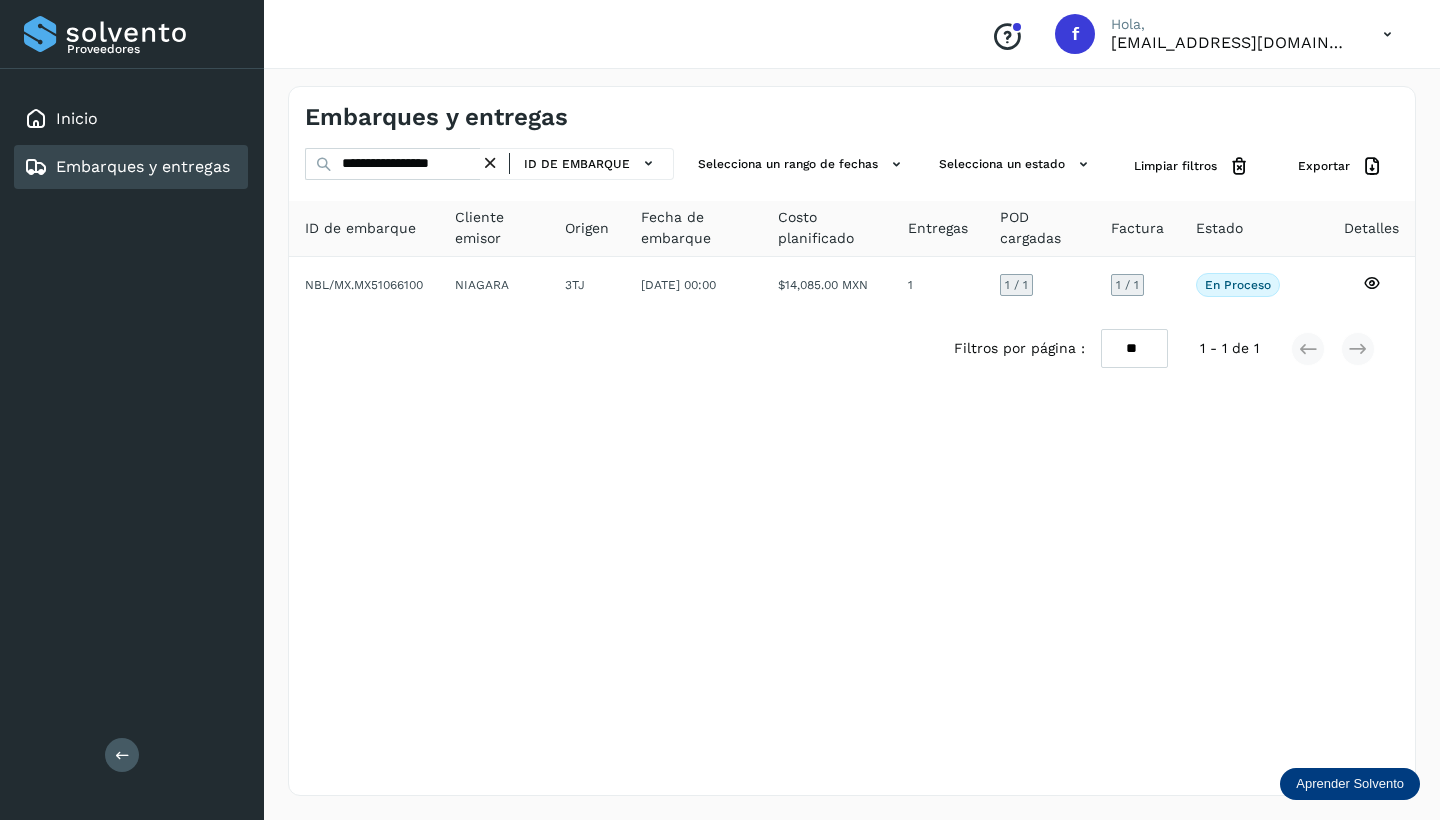 click at bounding box center (490, 163) 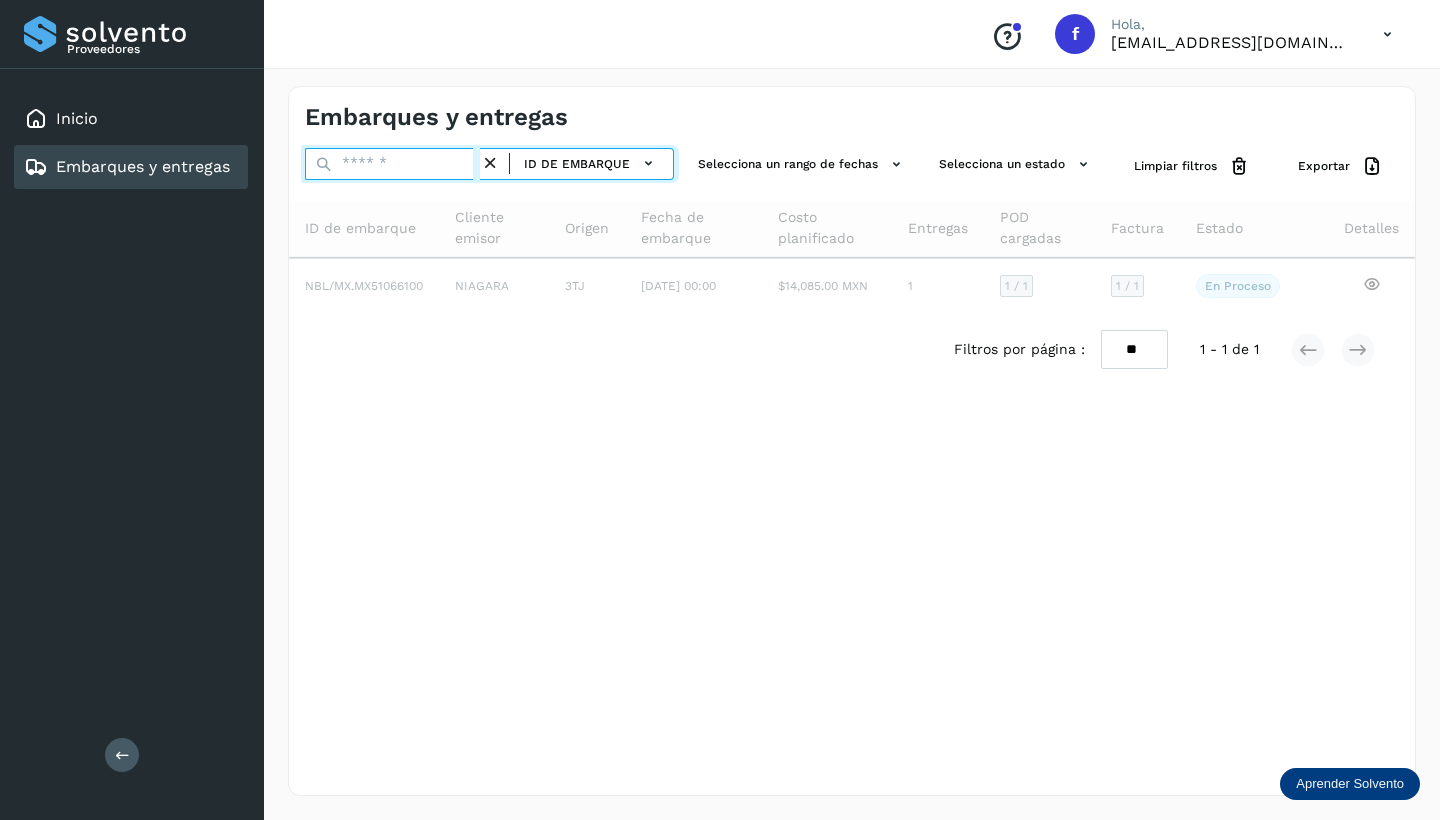 paste on "**********" 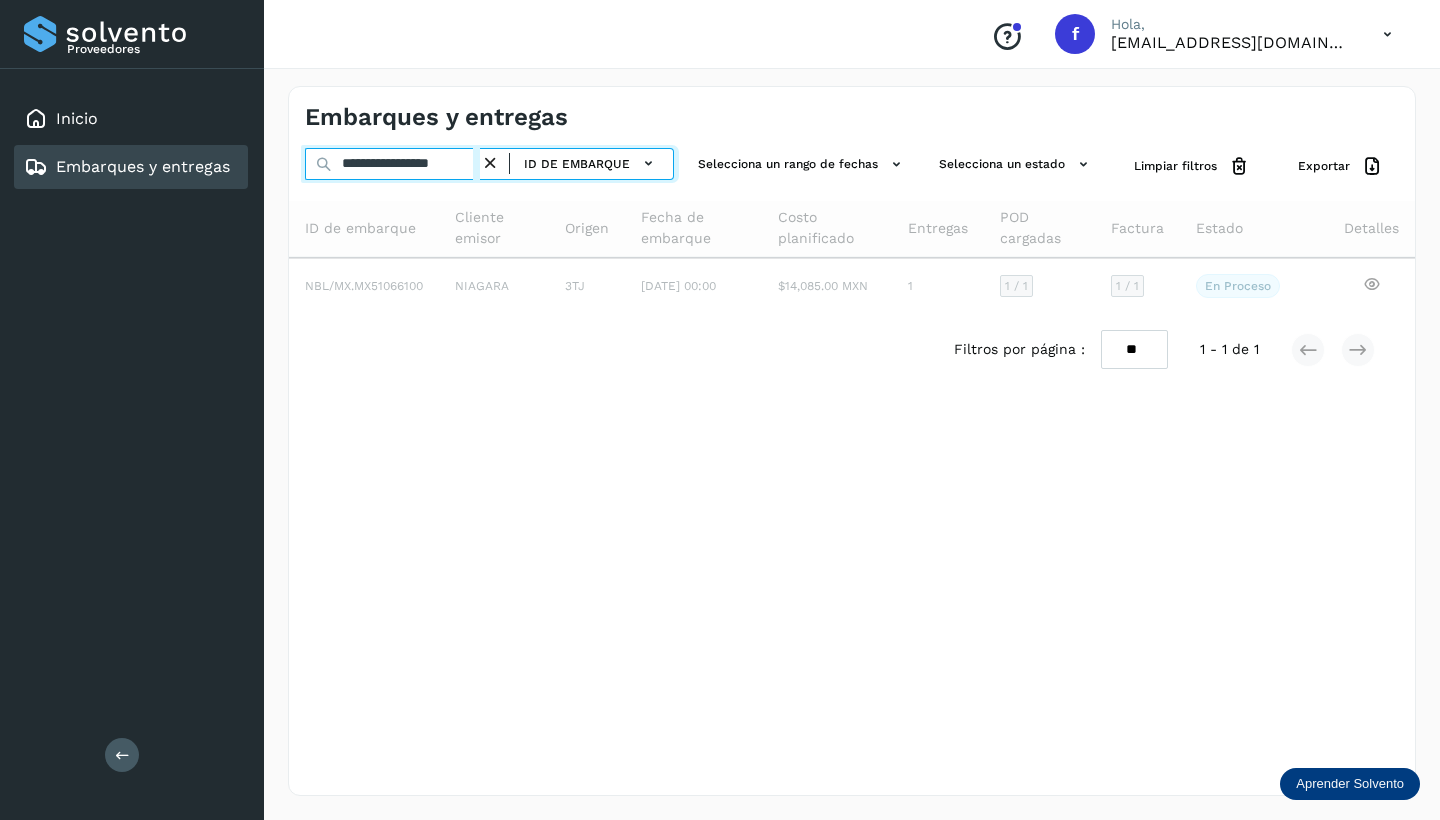 scroll, scrollTop: 0, scrollLeft: 0, axis: both 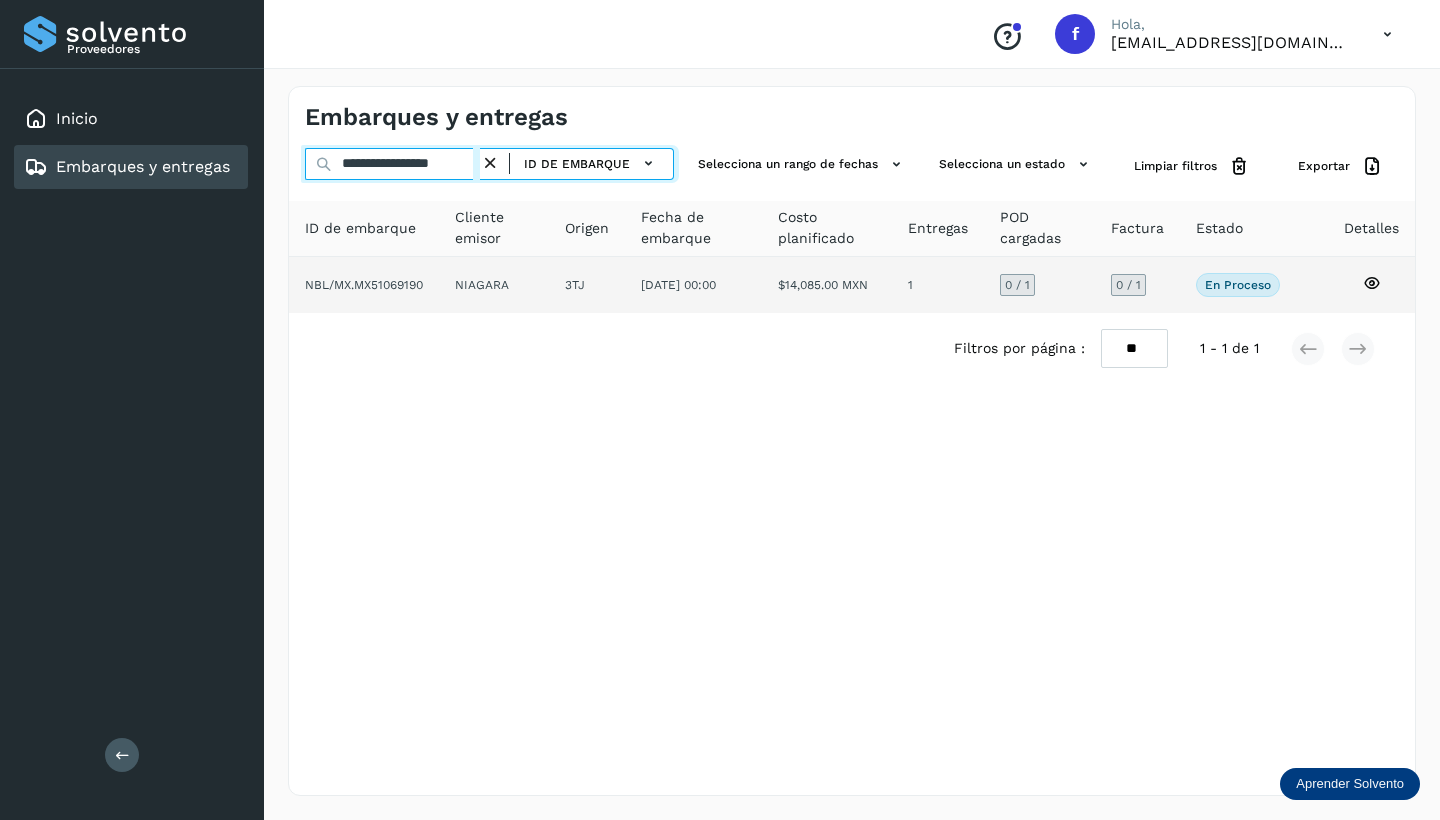 type on "**********" 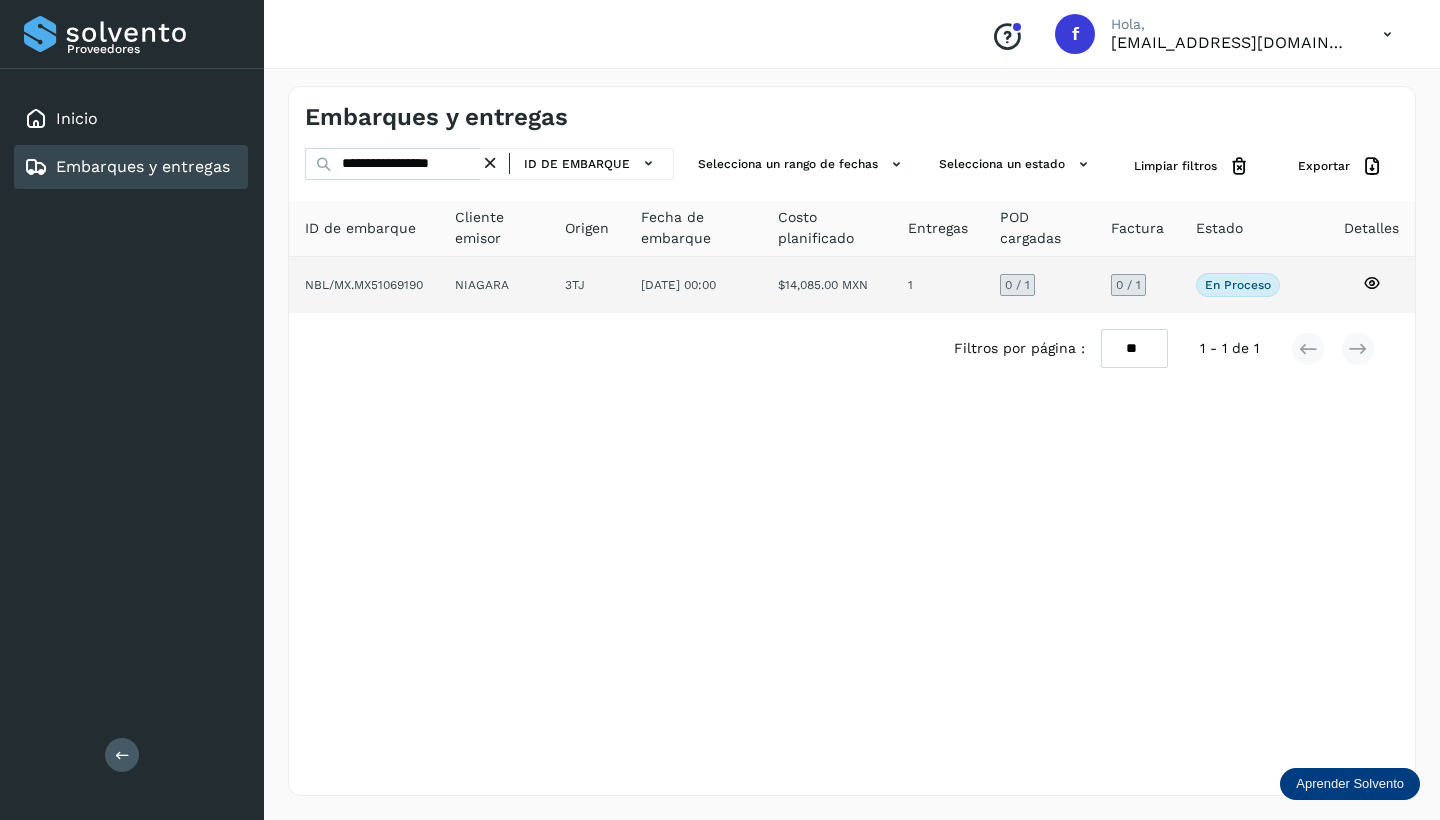 click 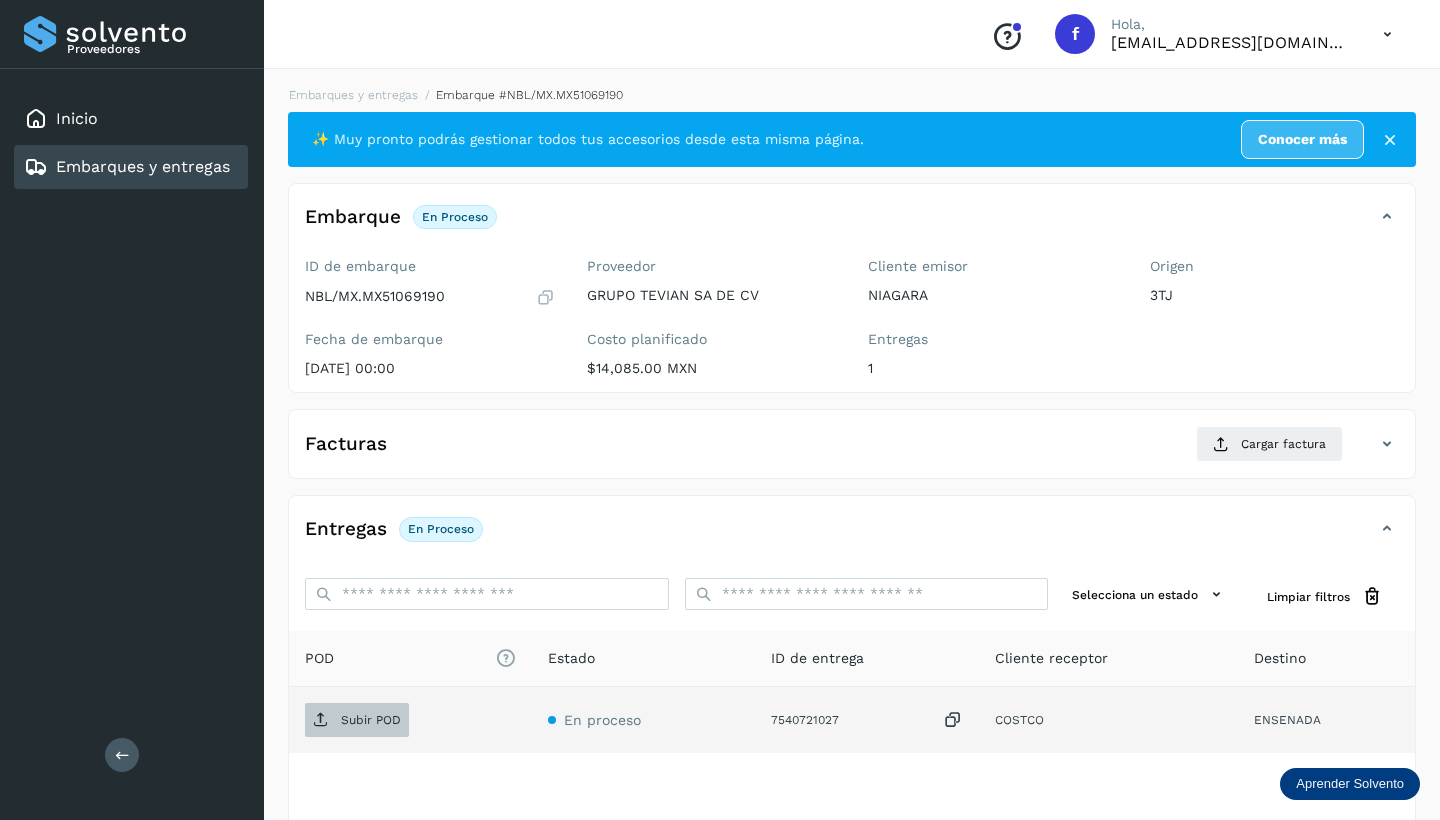scroll, scrollTop: 0, scrollLeft: 0, axis: both 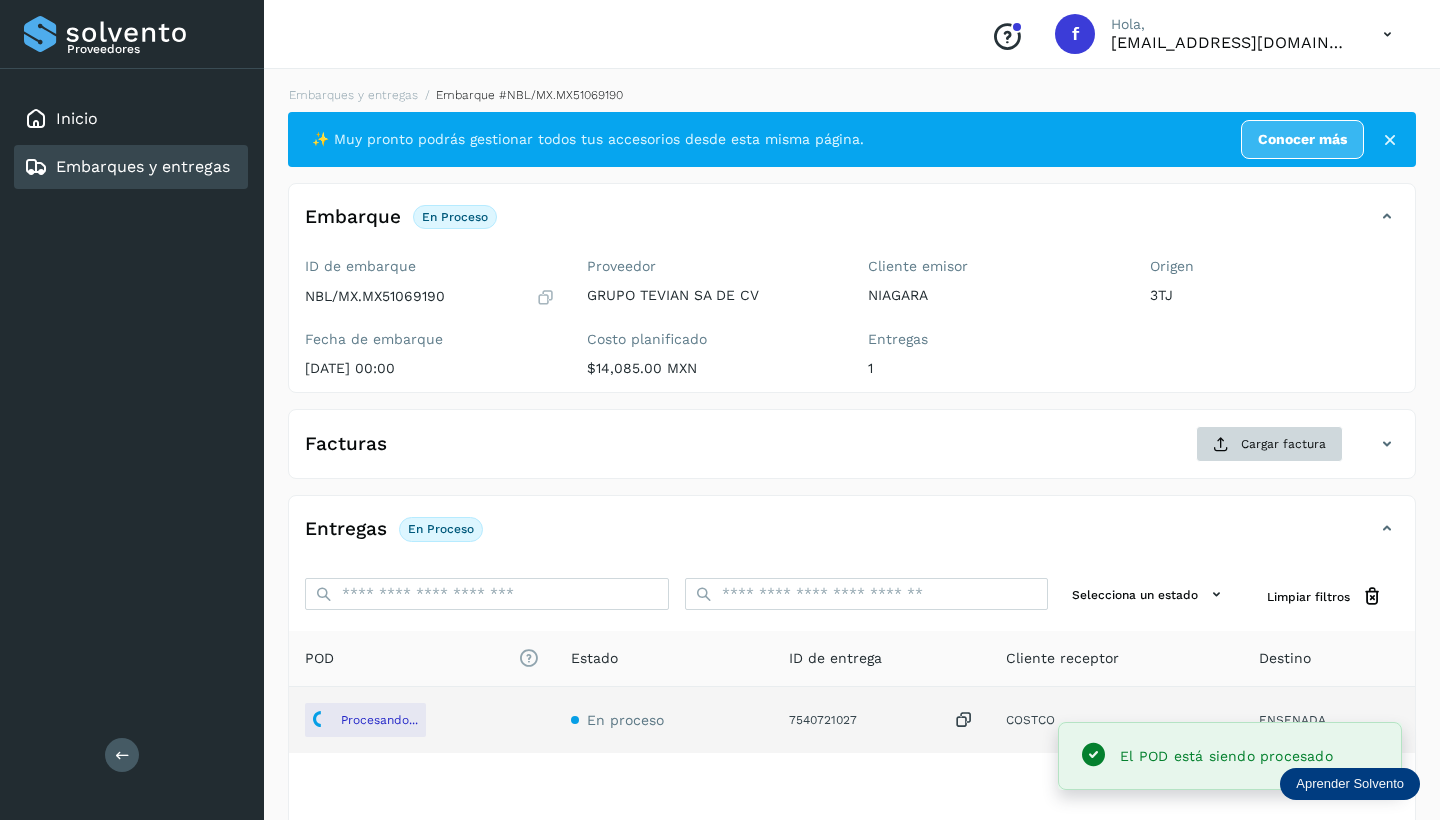 click on "Cargar factura" at bounding box center [1269, 444] 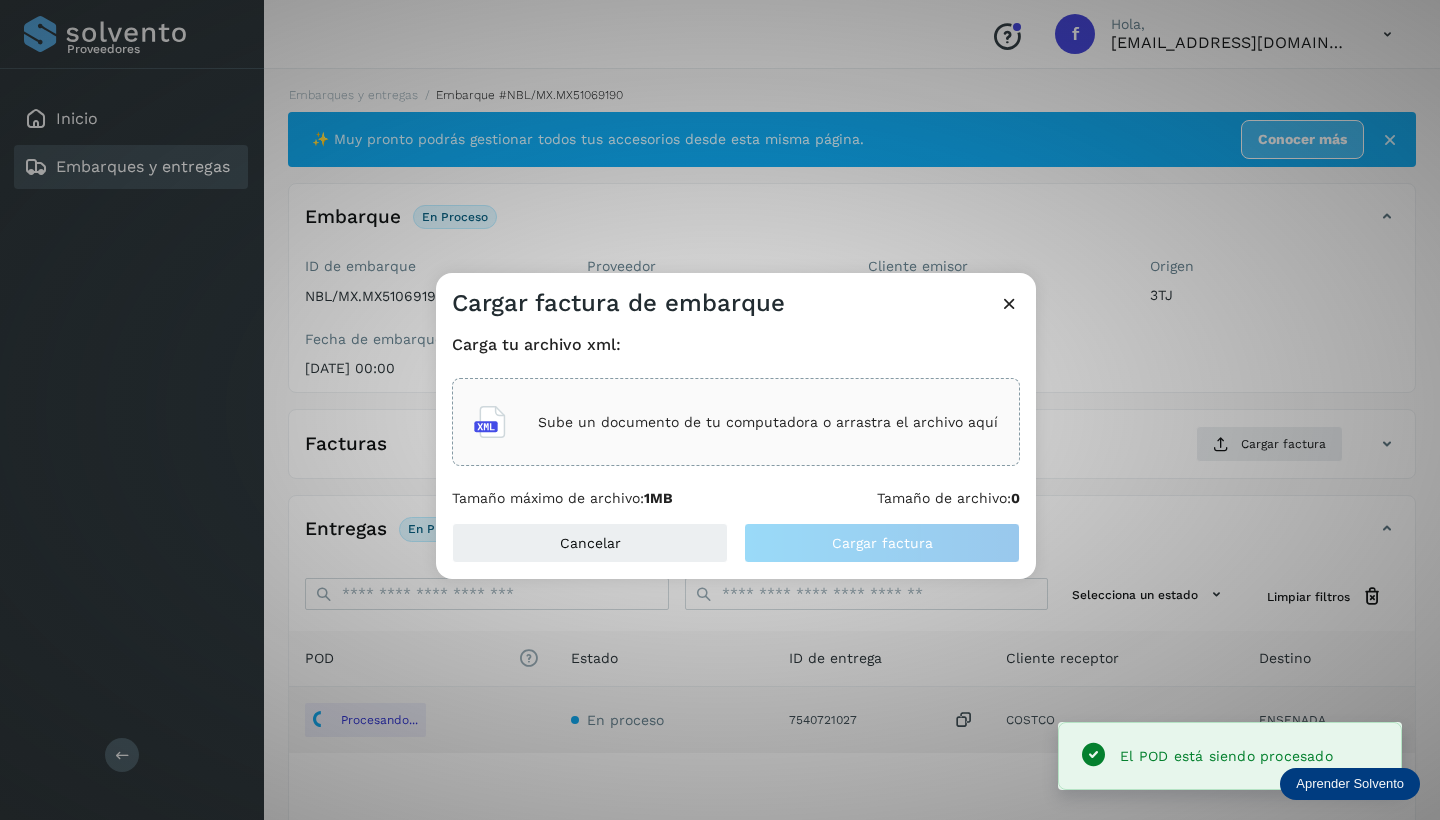click on "Sube un documento de tu computadora o arrastra el archivo aquí" 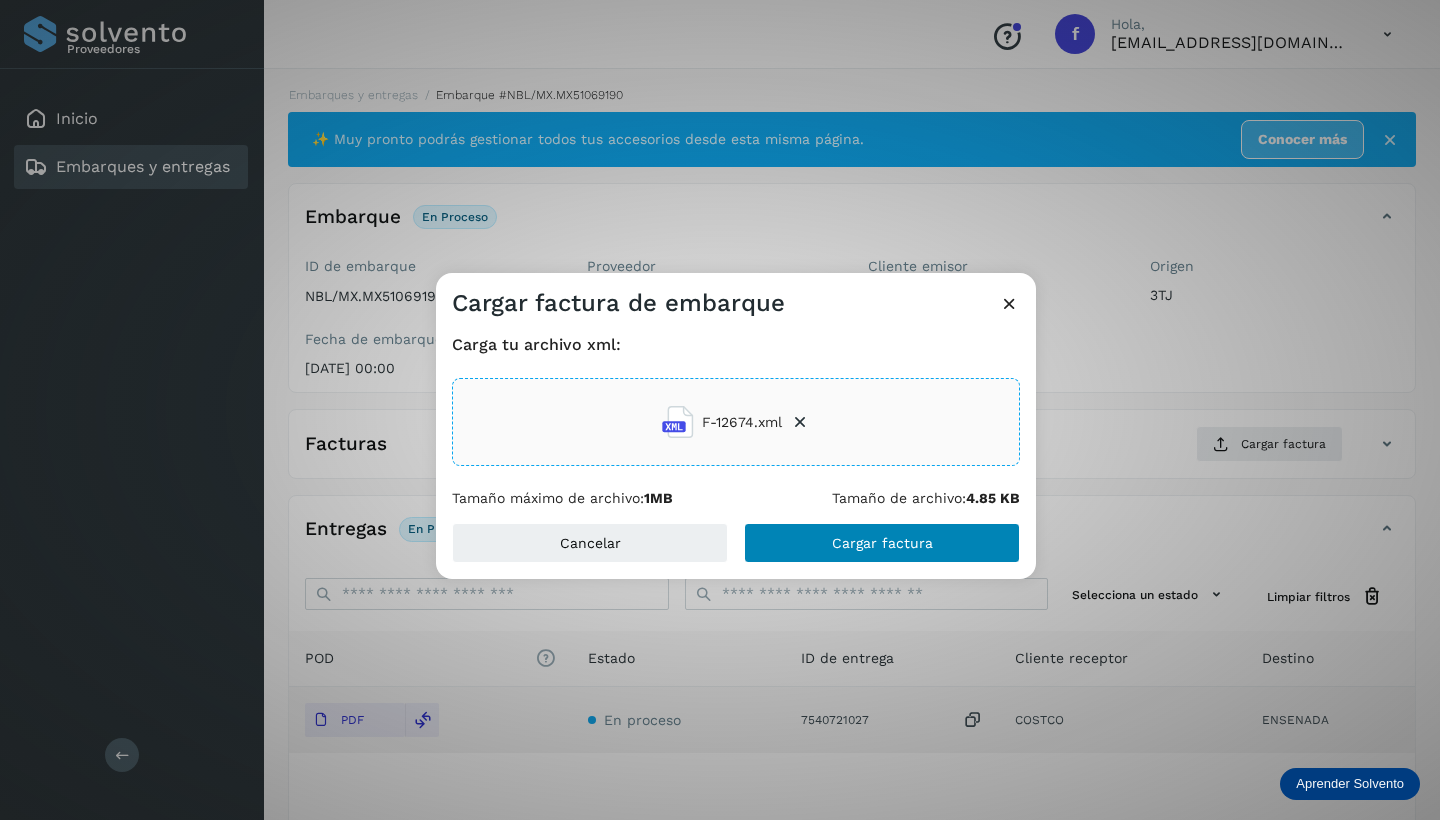 click on "Cargar factura" 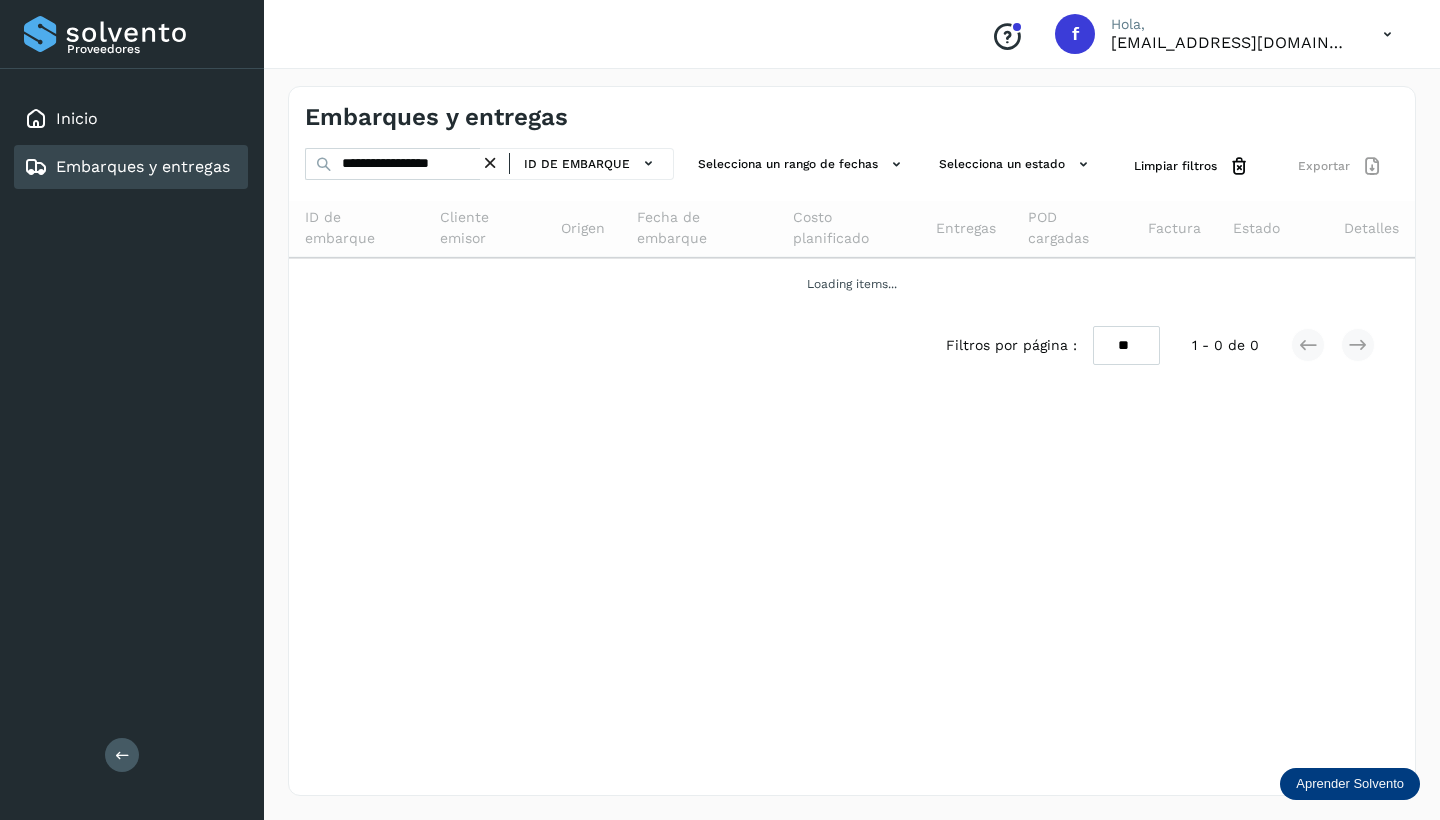 click at bounding box center (490, 163) 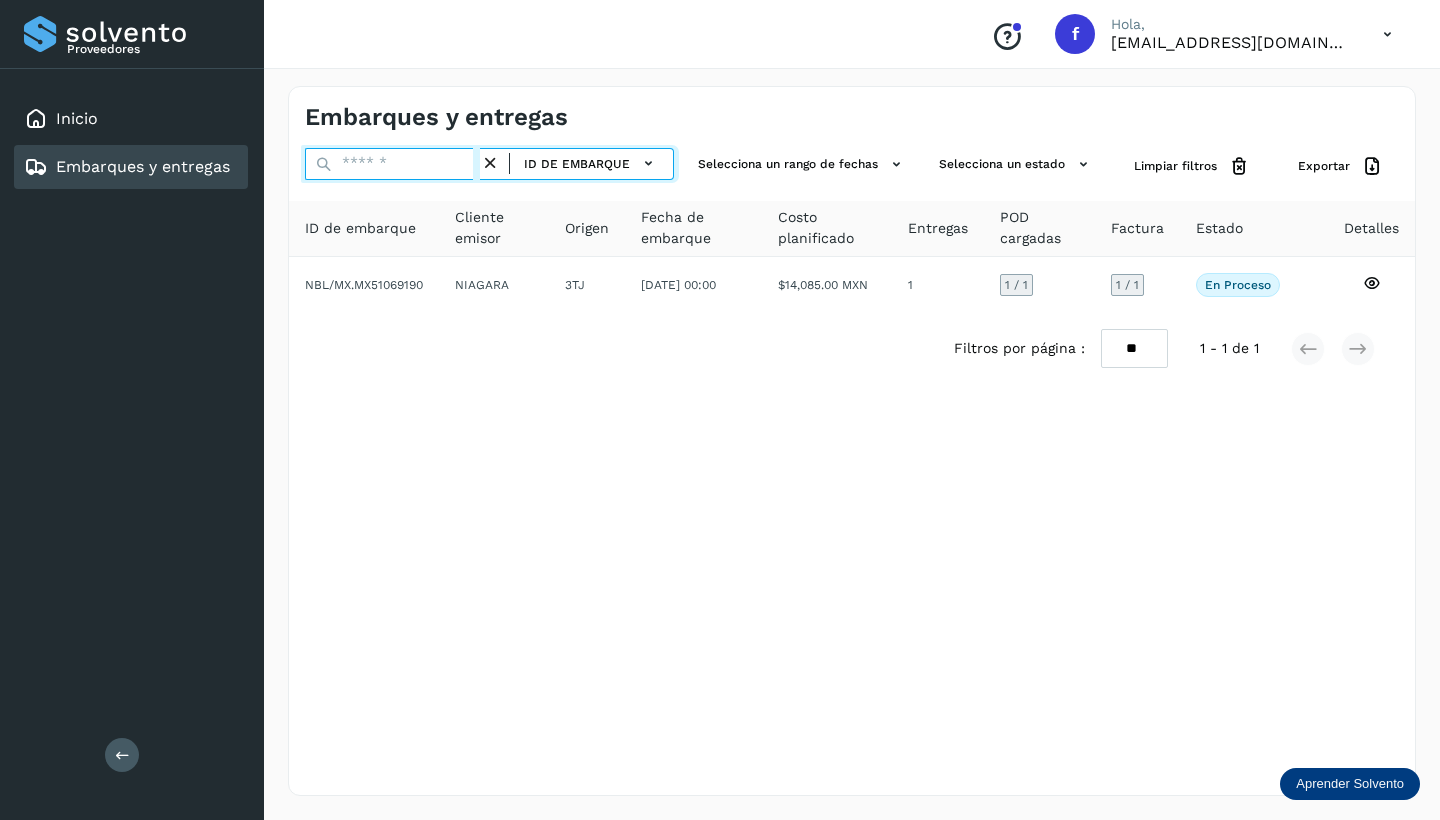 paste on "**********" 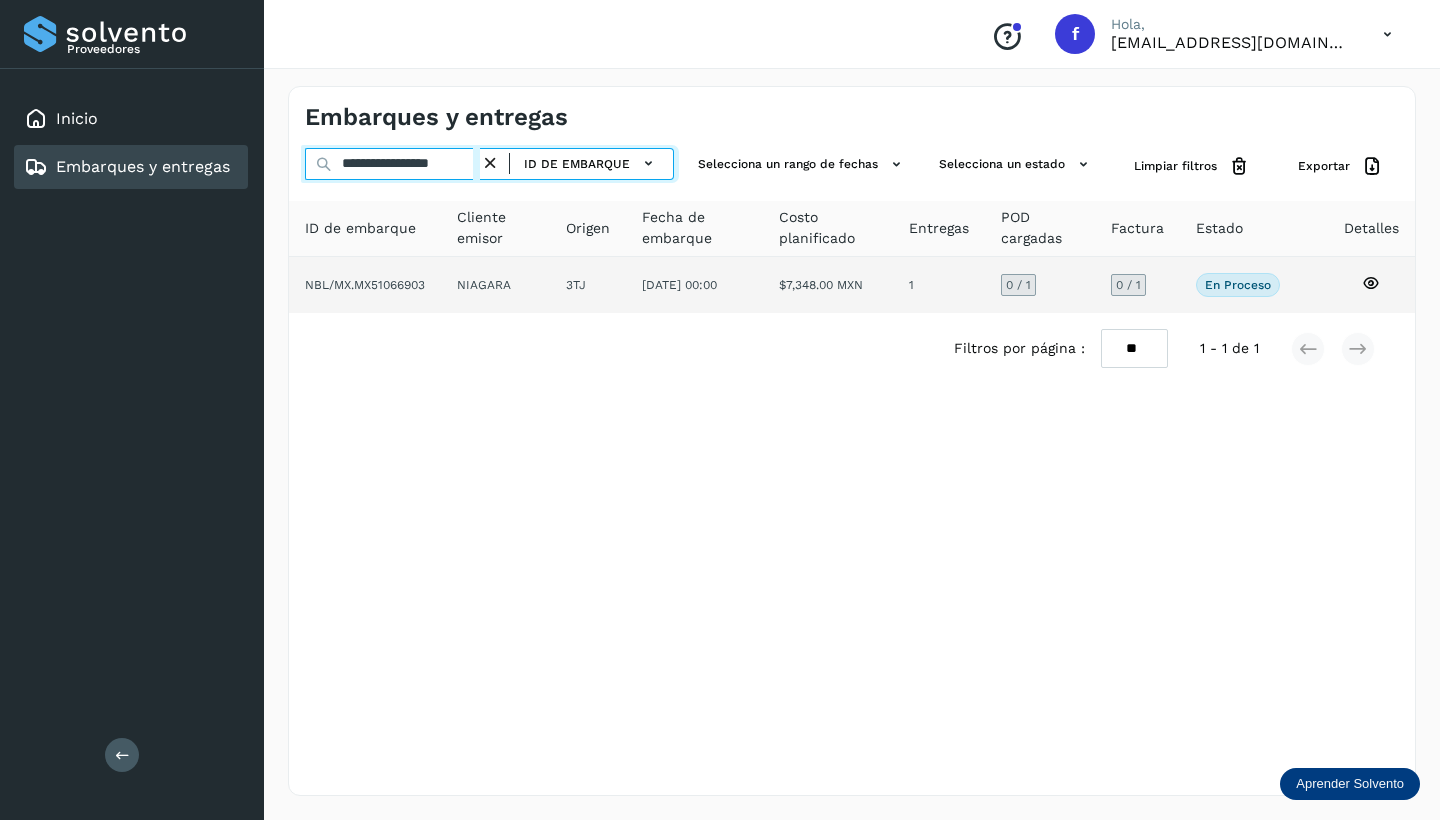 scroll, scrollTop: 0, scrollLeft: 1, axis: horizontal 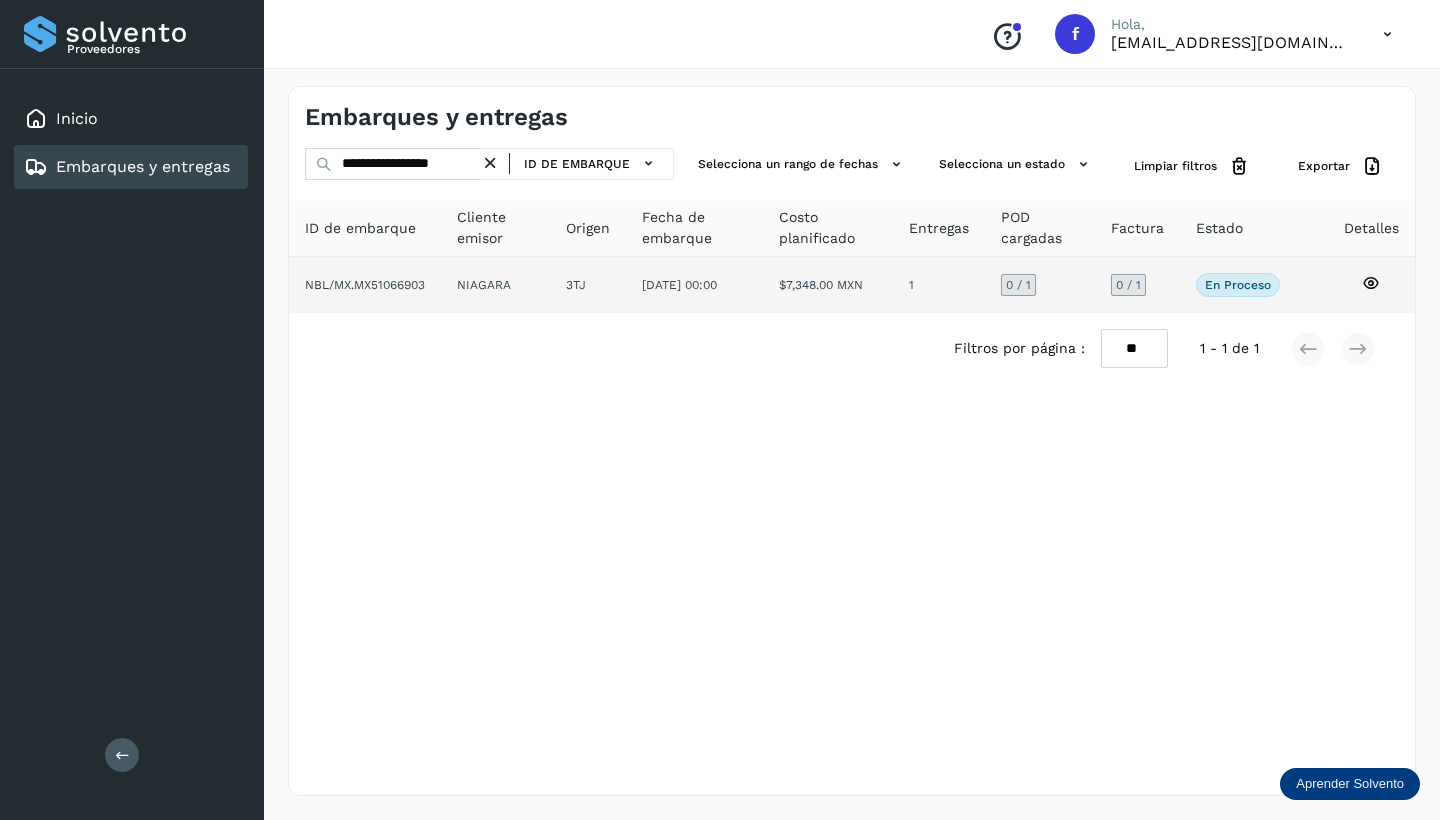 click 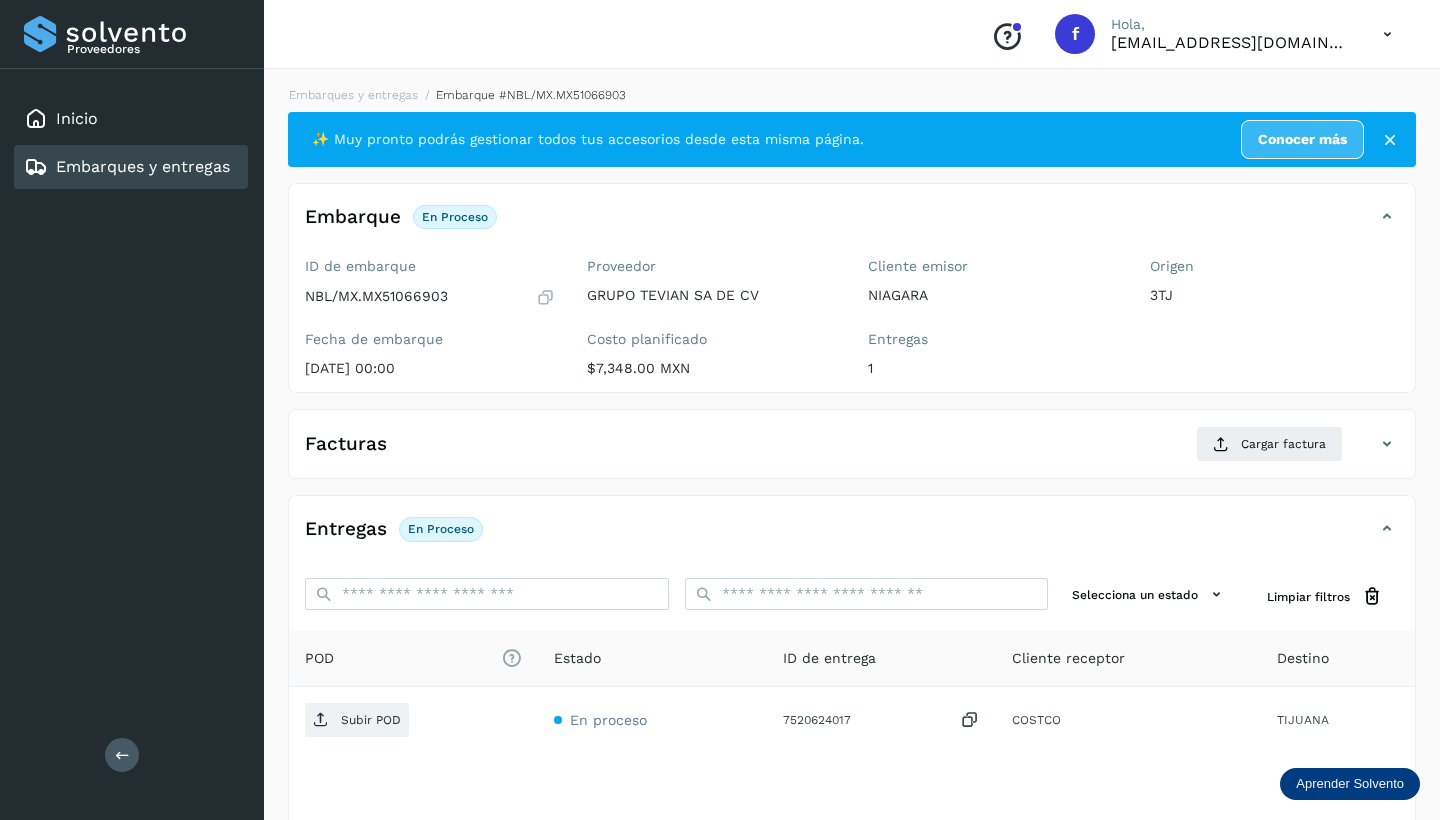 scroll, scrollTop: 2, scrollLeft: 0, axis: vertical 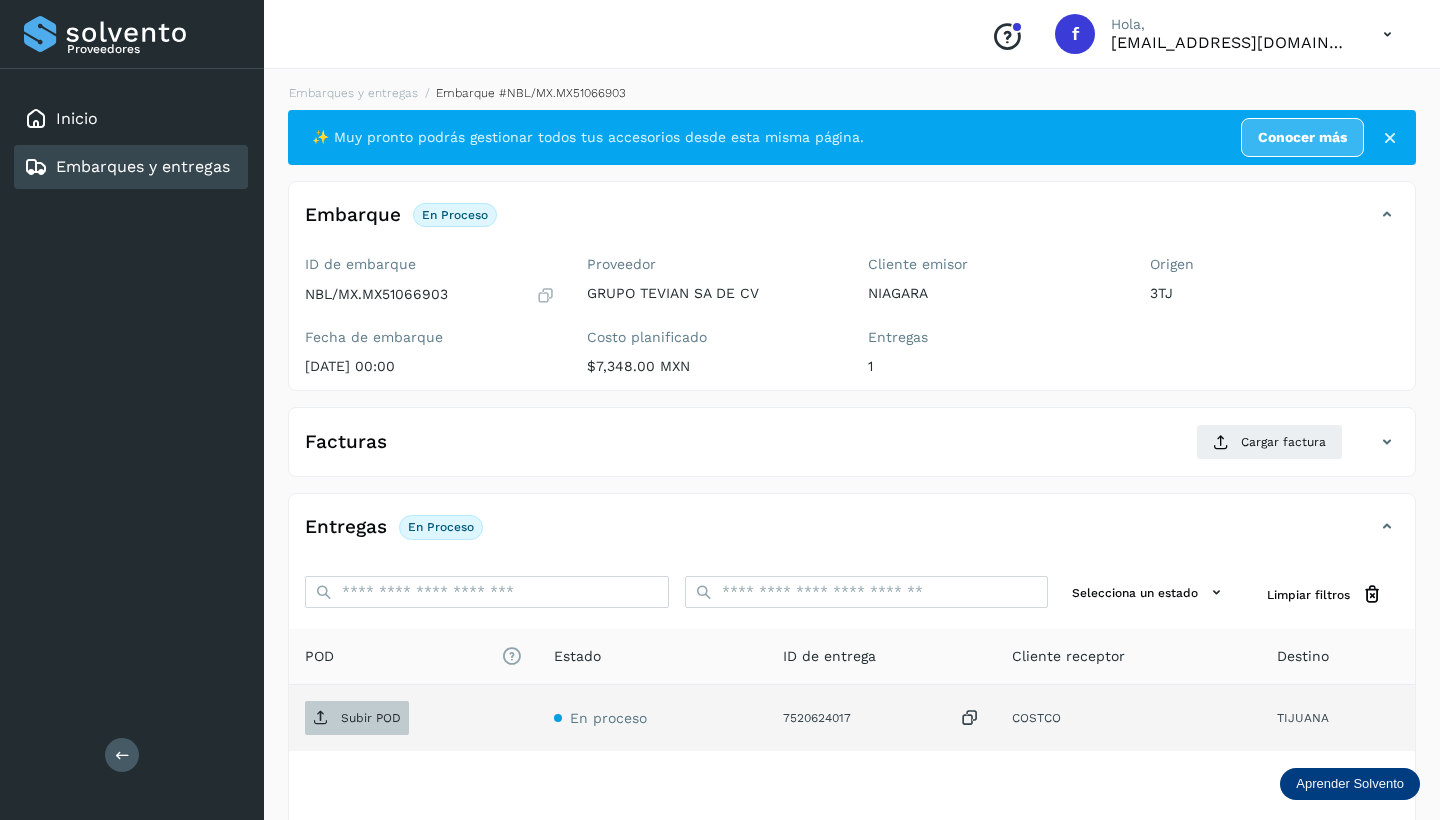 click on "Subir POD" at bounding box center [371, 718] 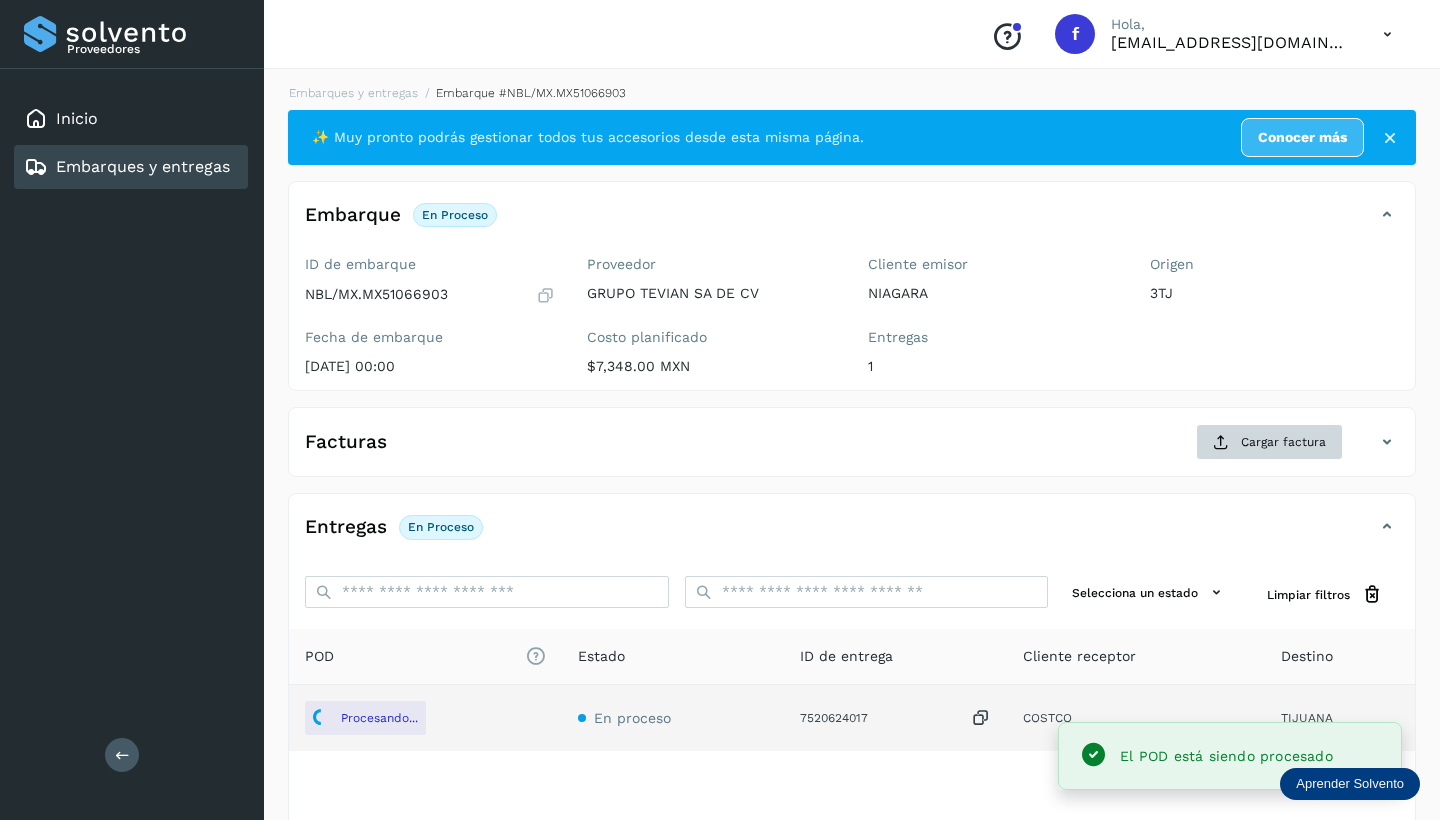 click on "Cargar factura" 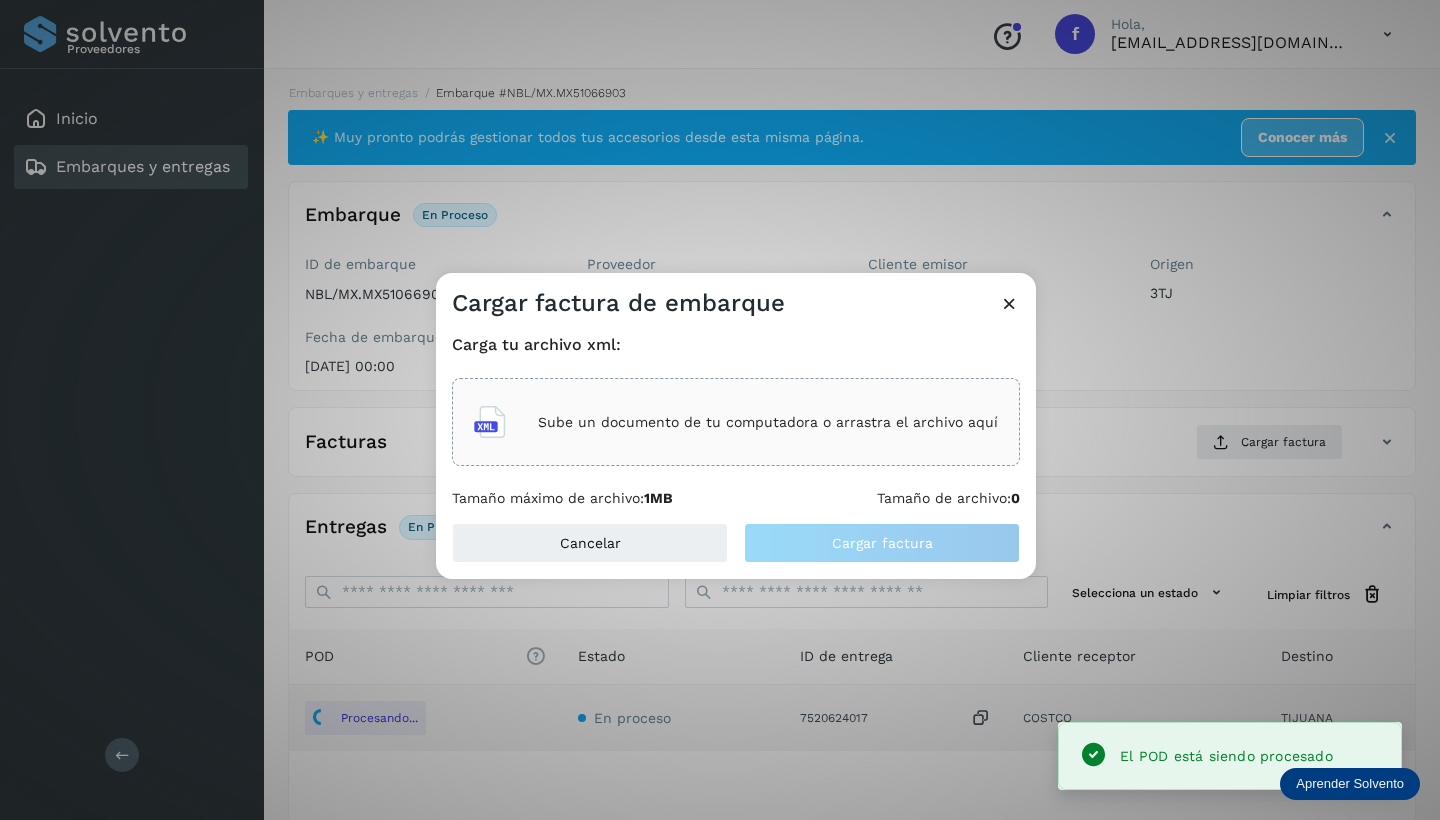 click on "Sube un documento de tu computadora o arrastra el archivo aquí" 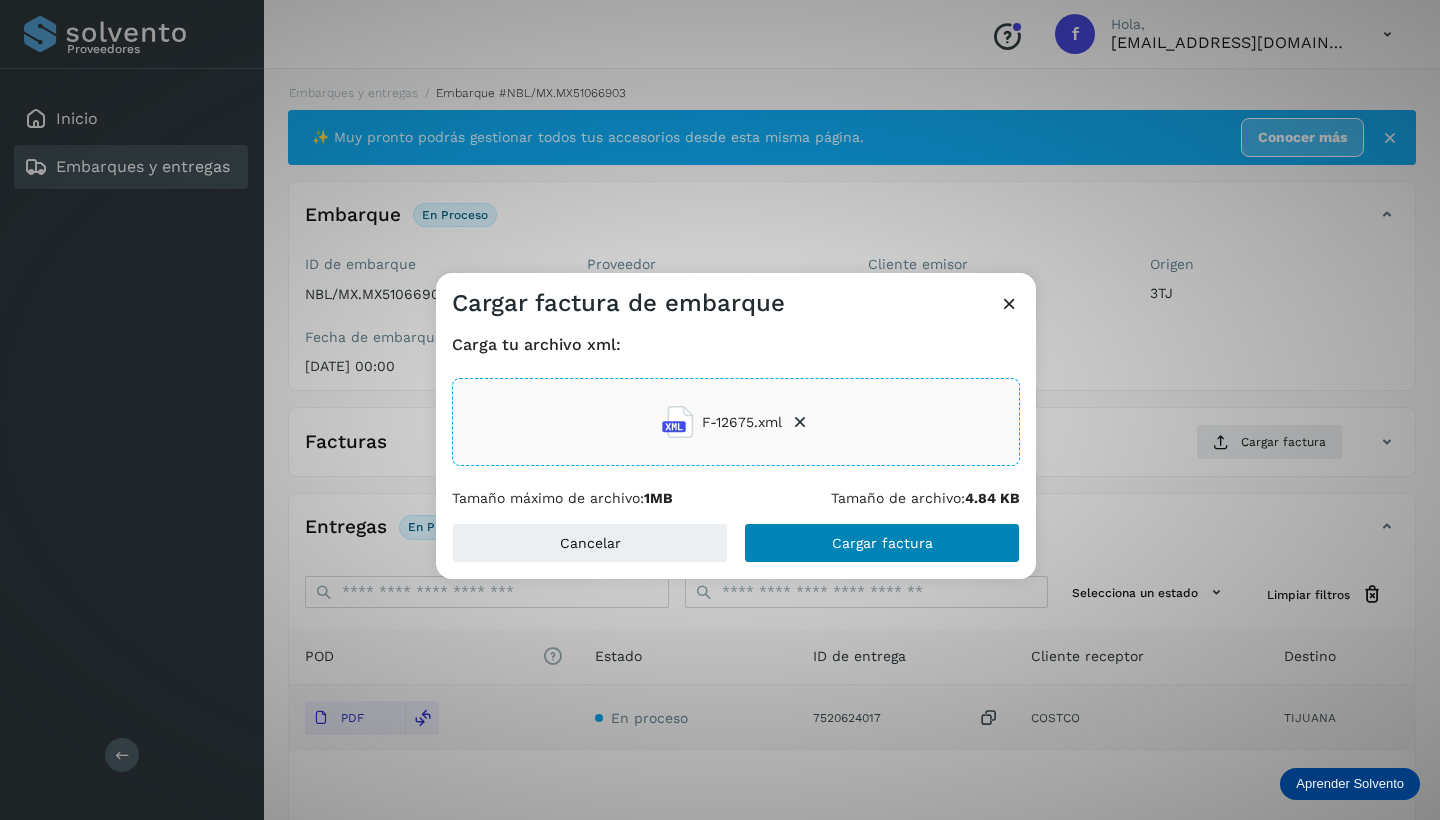 click on "Cargar factura" 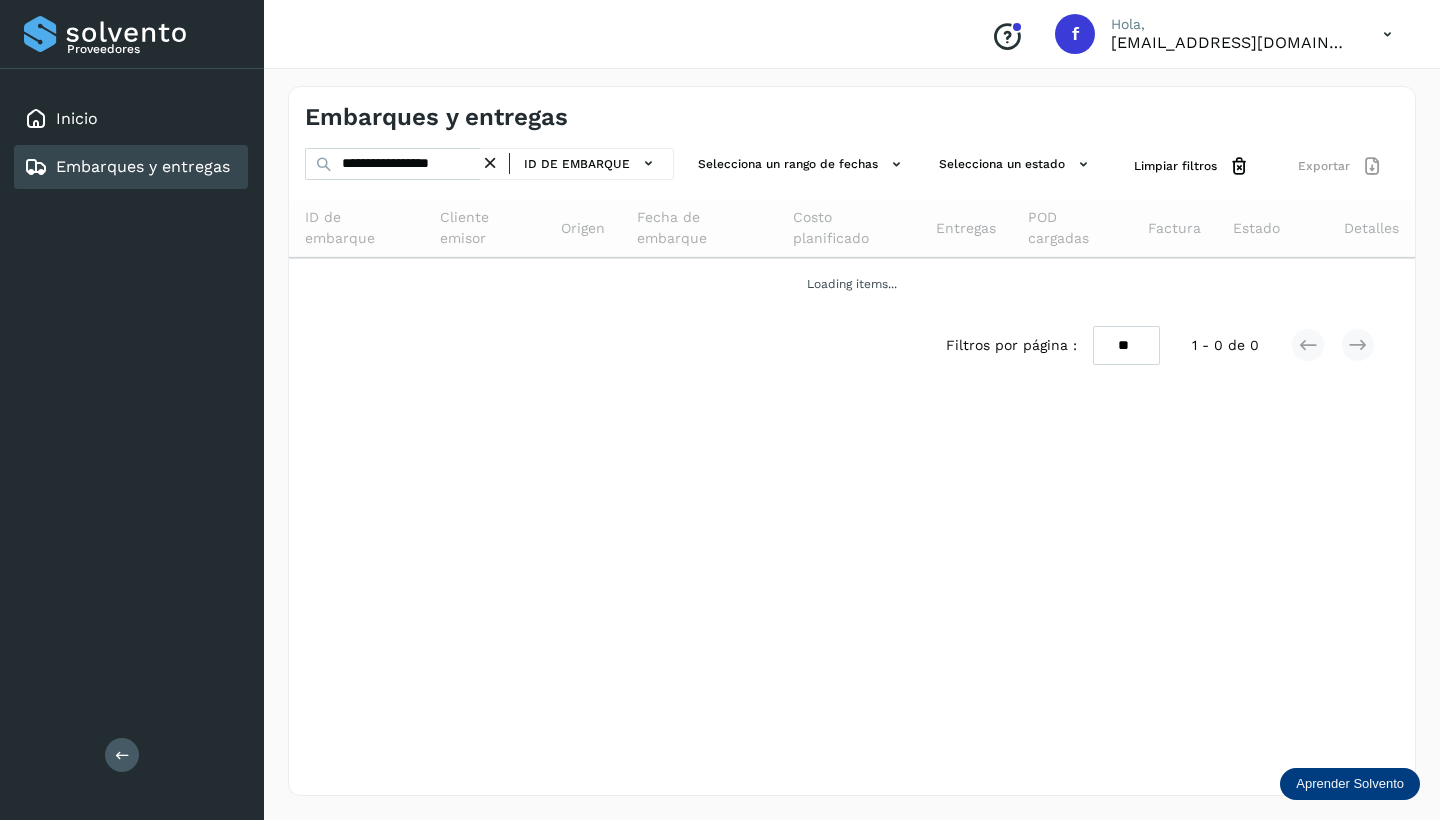 scroll, scrollTop: 0, scrollLeft: 0, axis: both 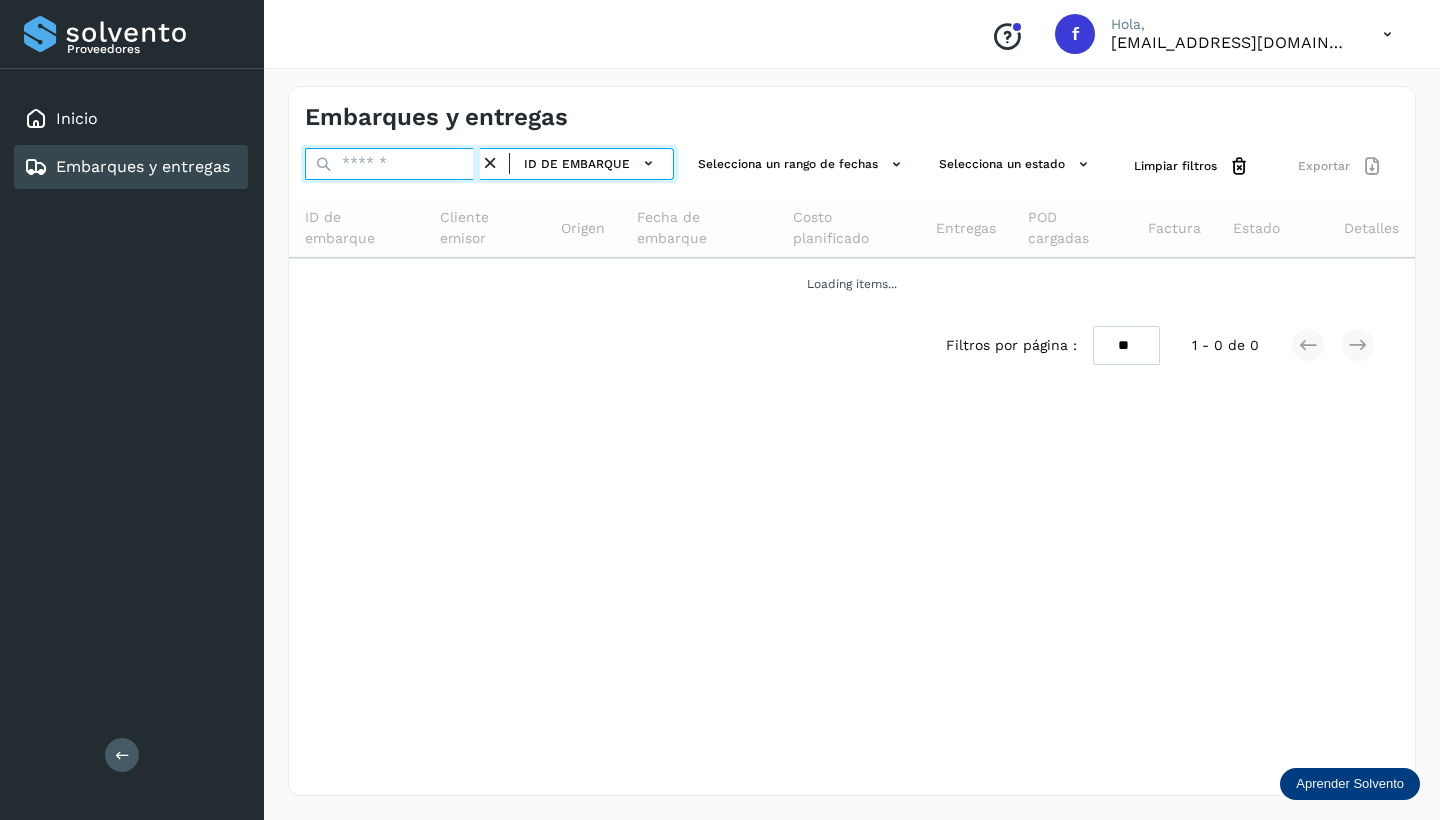 paste on "**********" 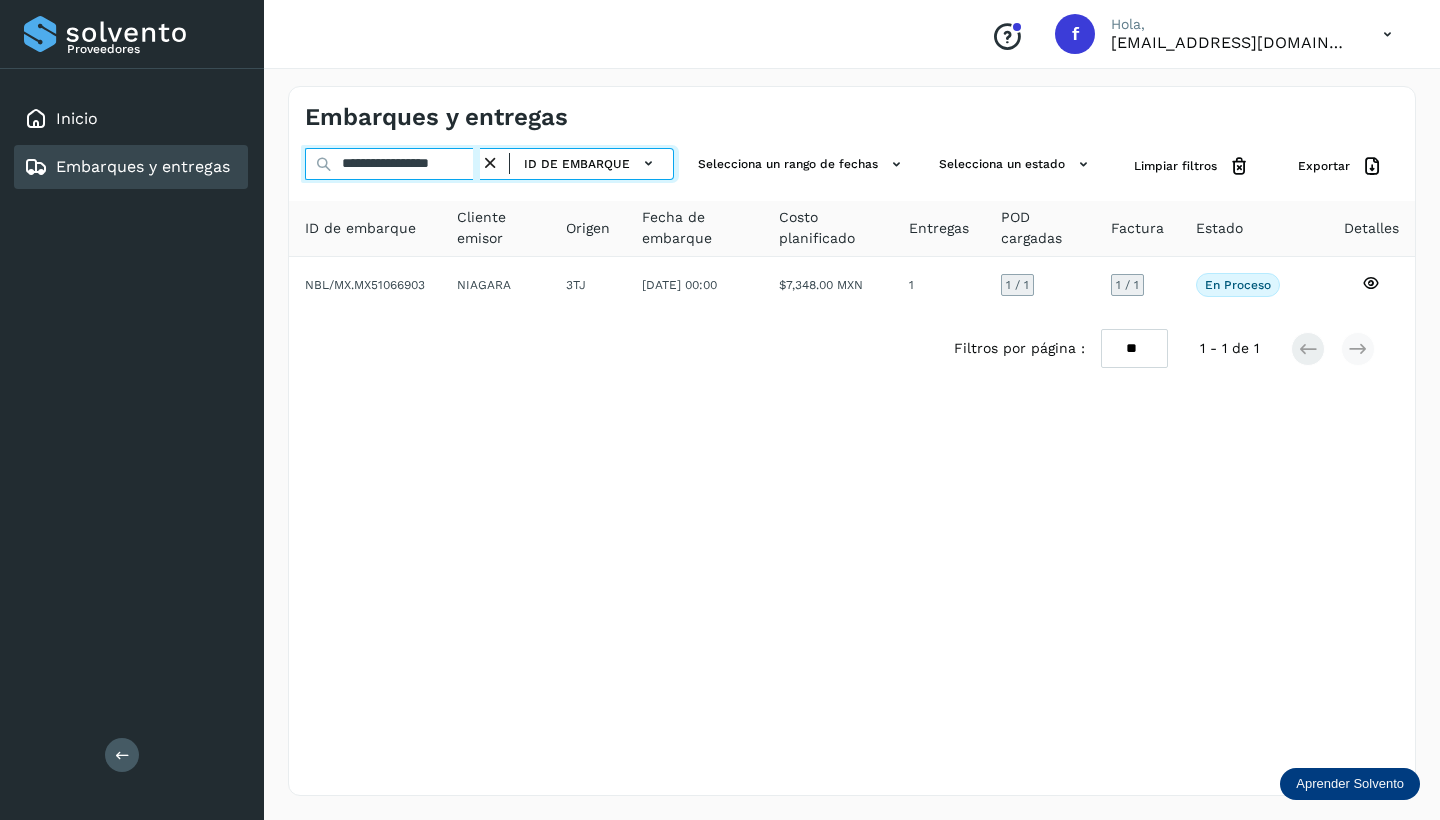 scroll, scrollTop: 0, scrollLeft: 0, axis: both 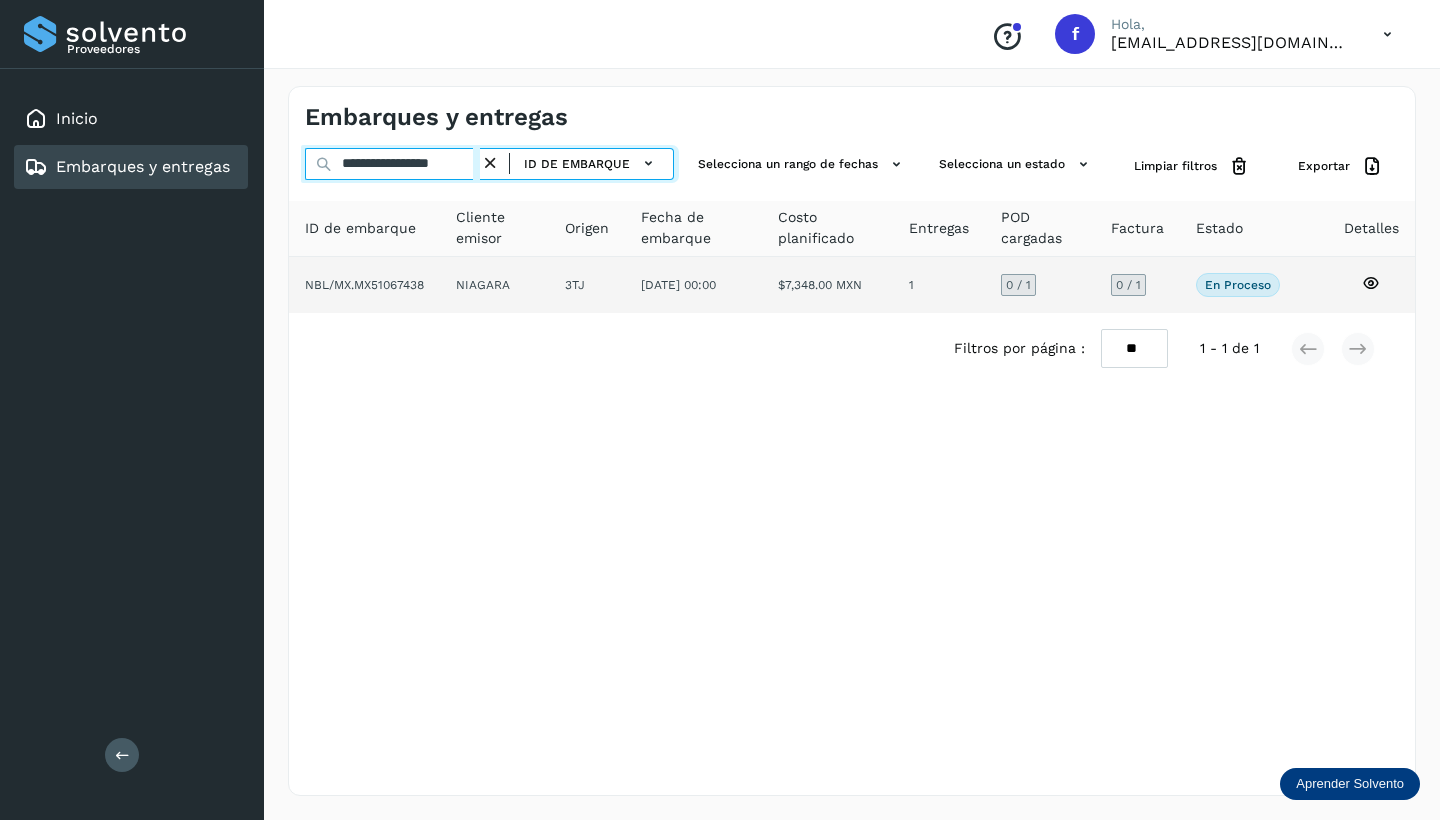 type on "**********" 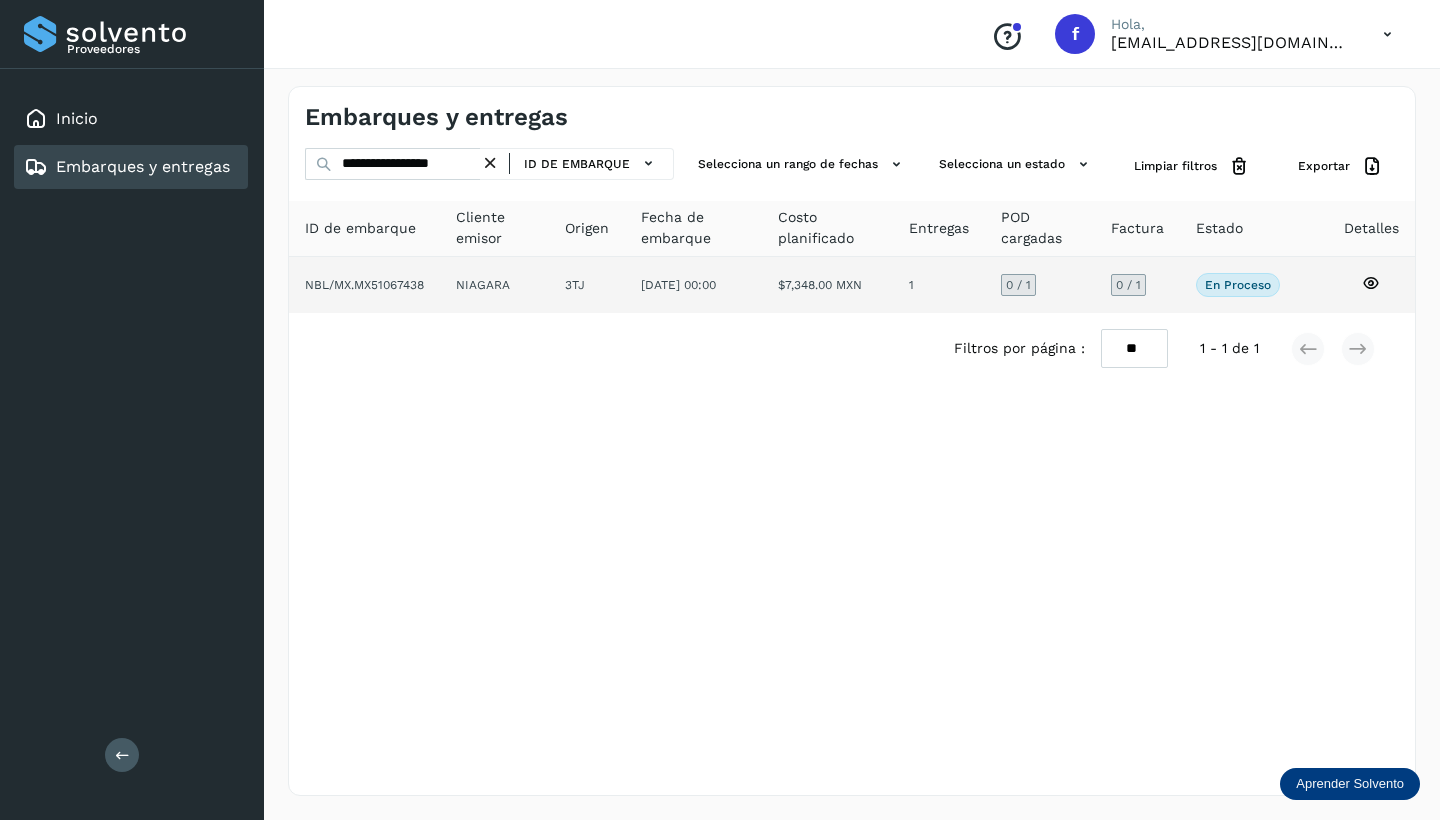 click 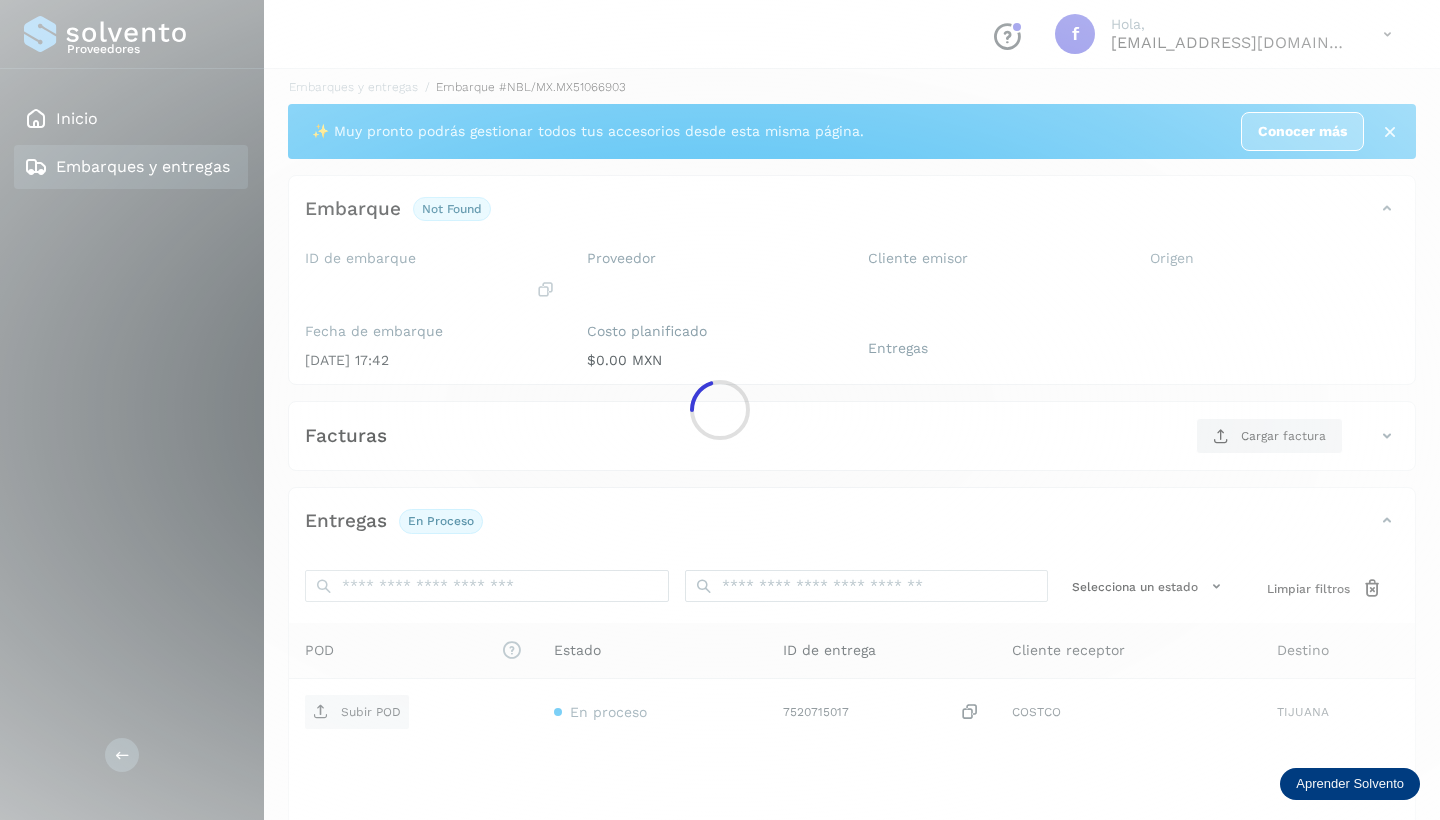 scroll, scrollTop: 8, scrollLeft: 0, axis: vertical 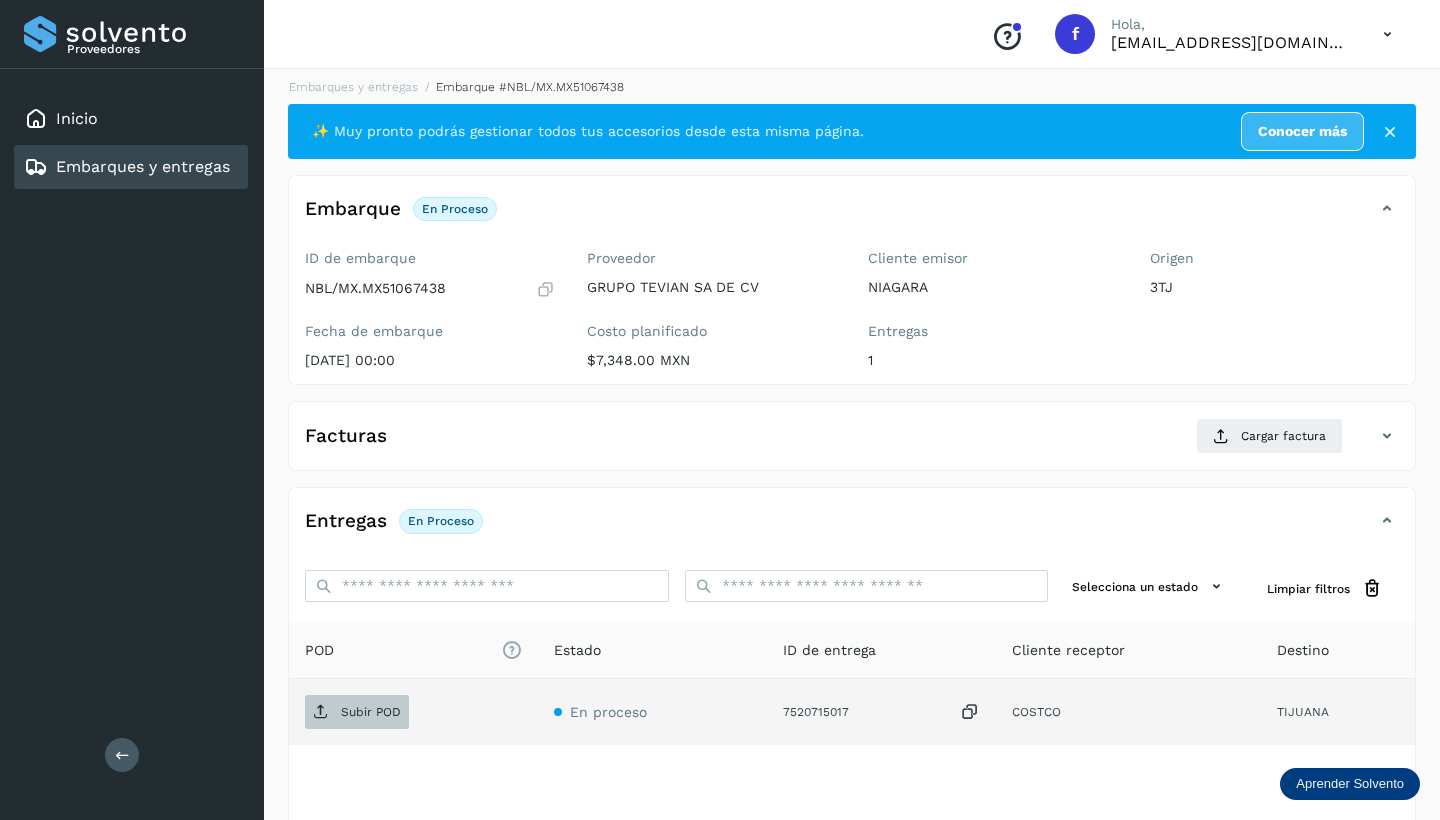 click on "Subir POD" at bounding box center (371, 712) 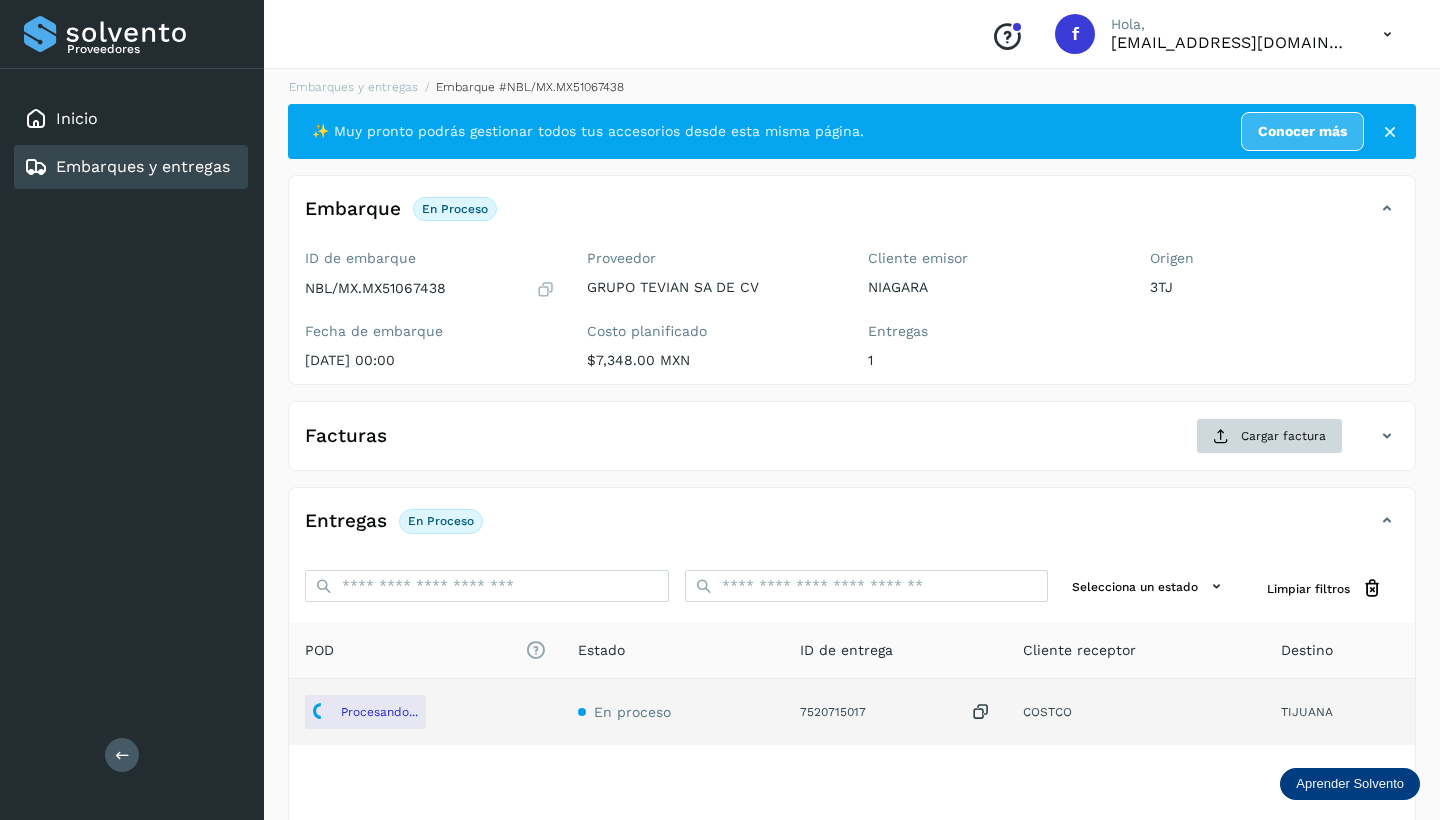 click on "Cargar factura" 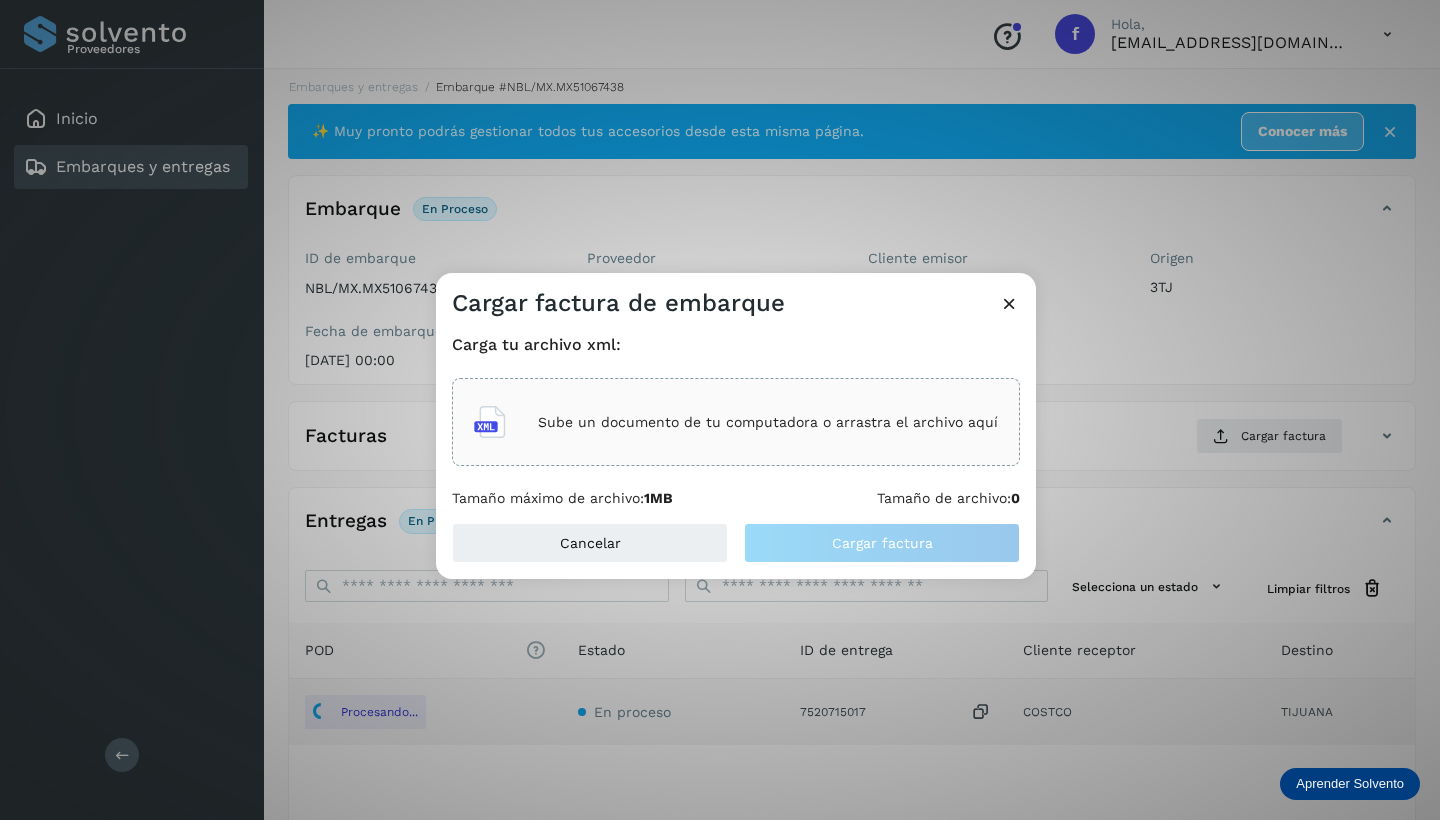 click on "Sube un documento de tu computadora o arrastra el archivo aquí" 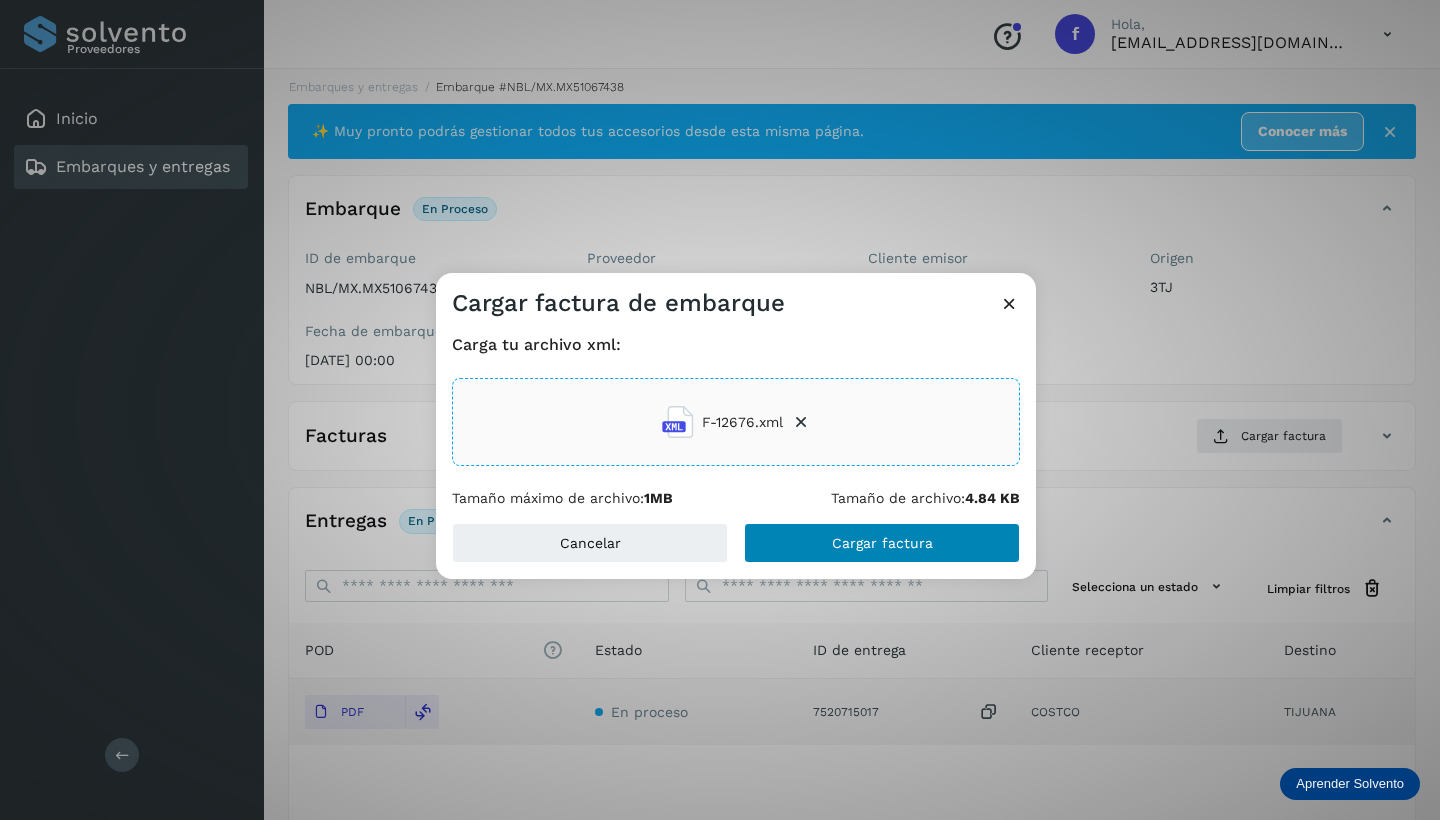 click on "Cargar factura" 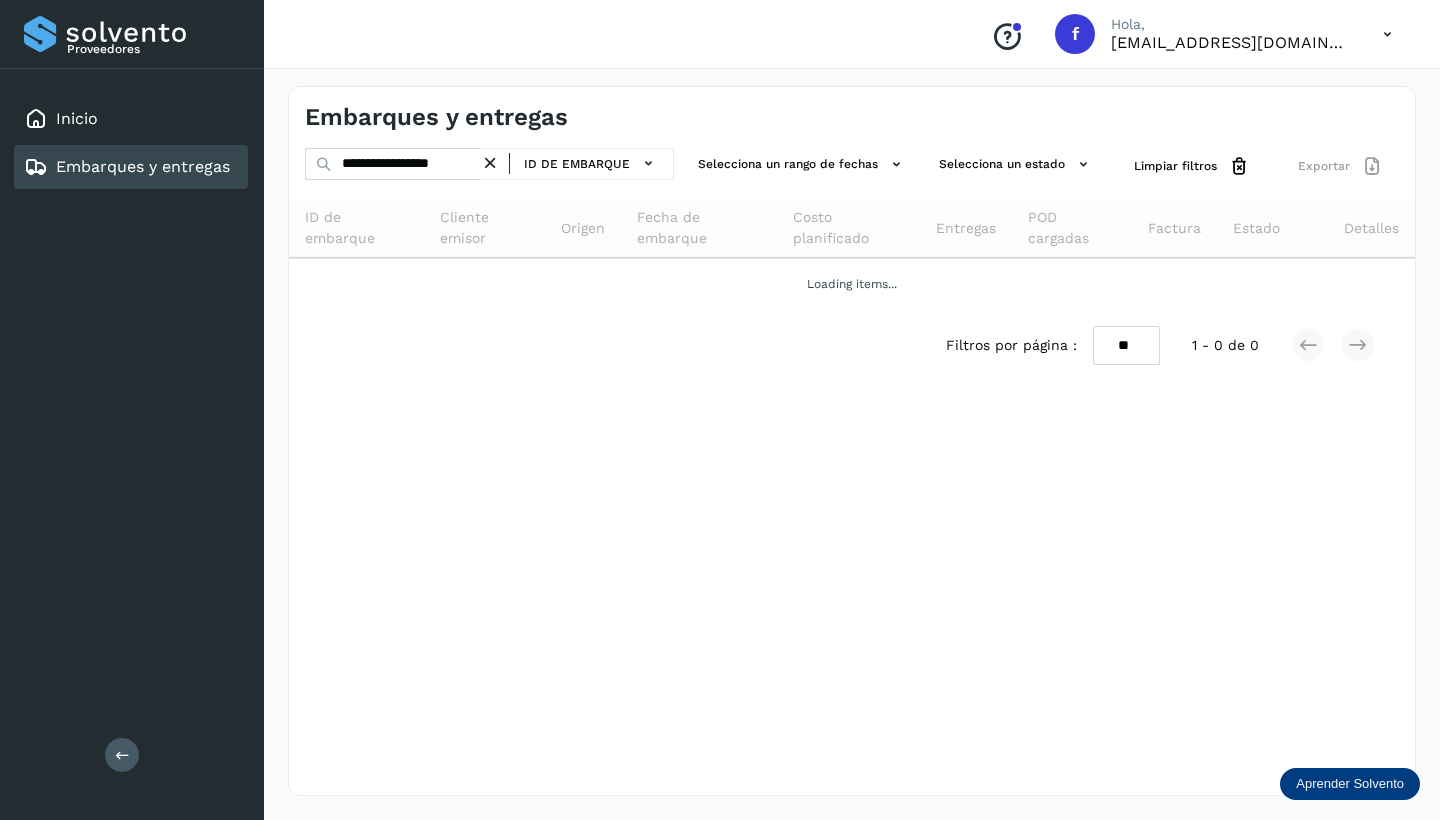 scroll, scrollTop: 0, scrollLeft: 0, axis: both 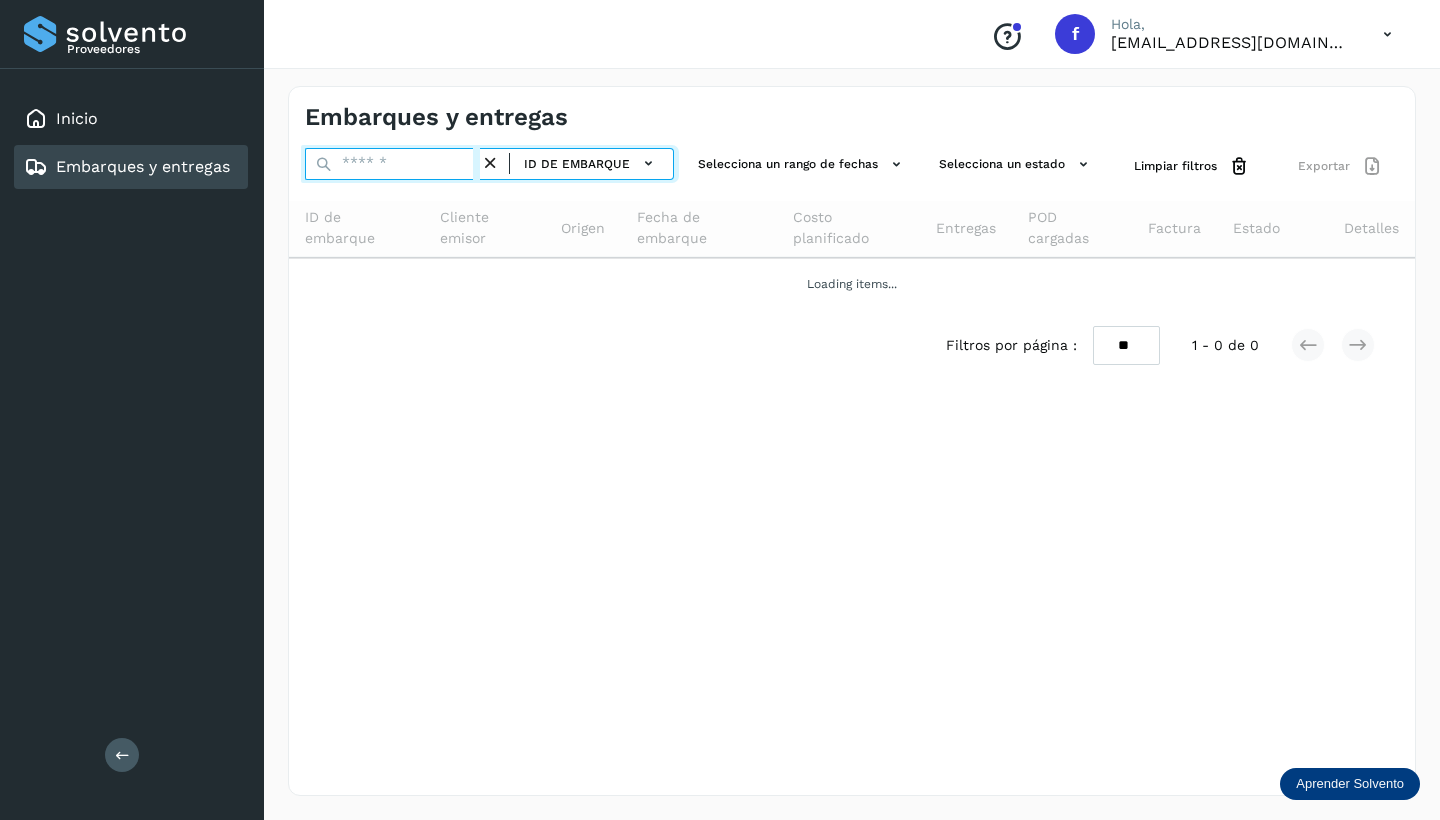 paste on "**********" 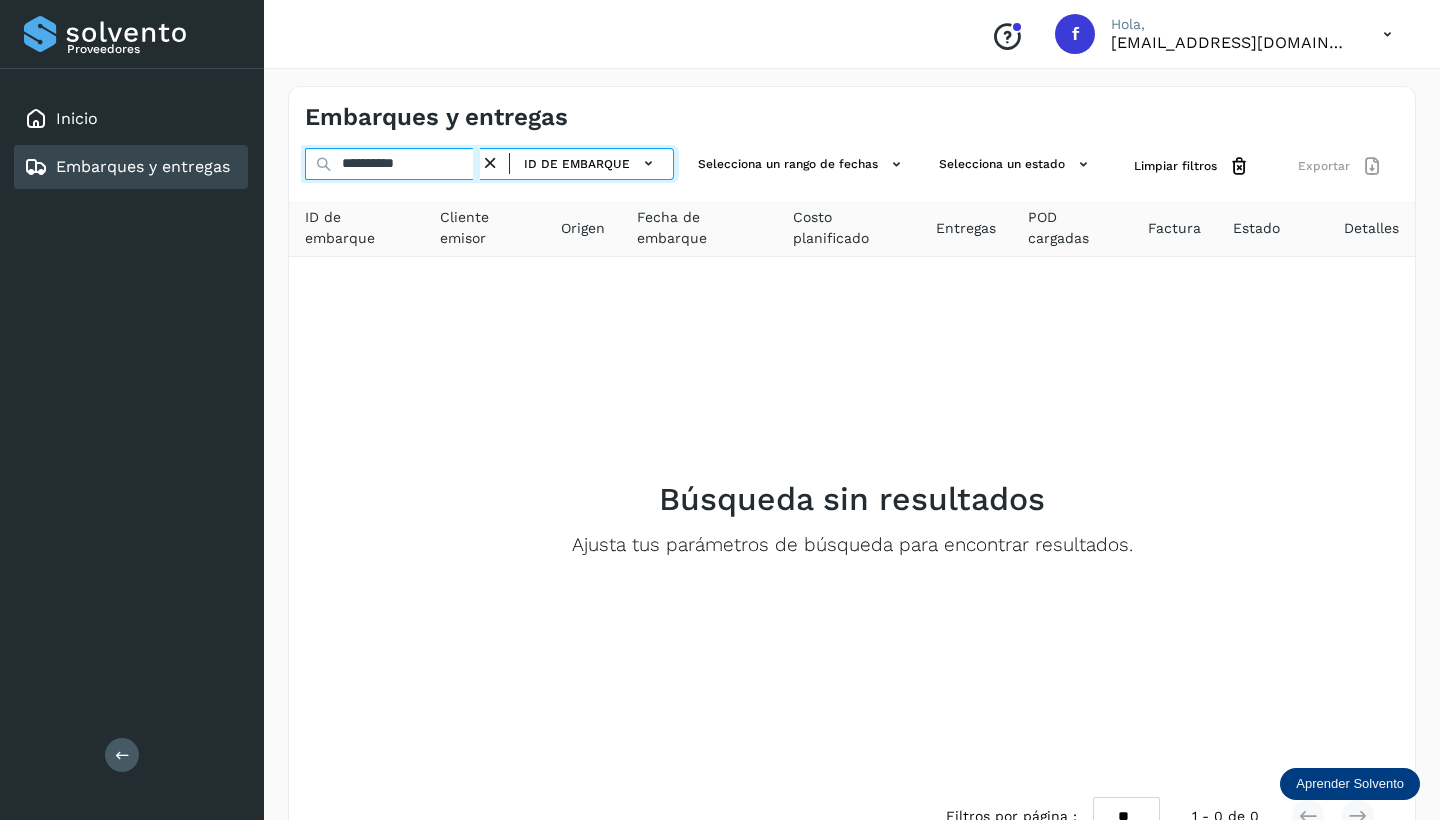 drag, startPoint x: 341, startPoint y: 162, endPoint x: 381, endPoint y: 201, distance: 55.86591 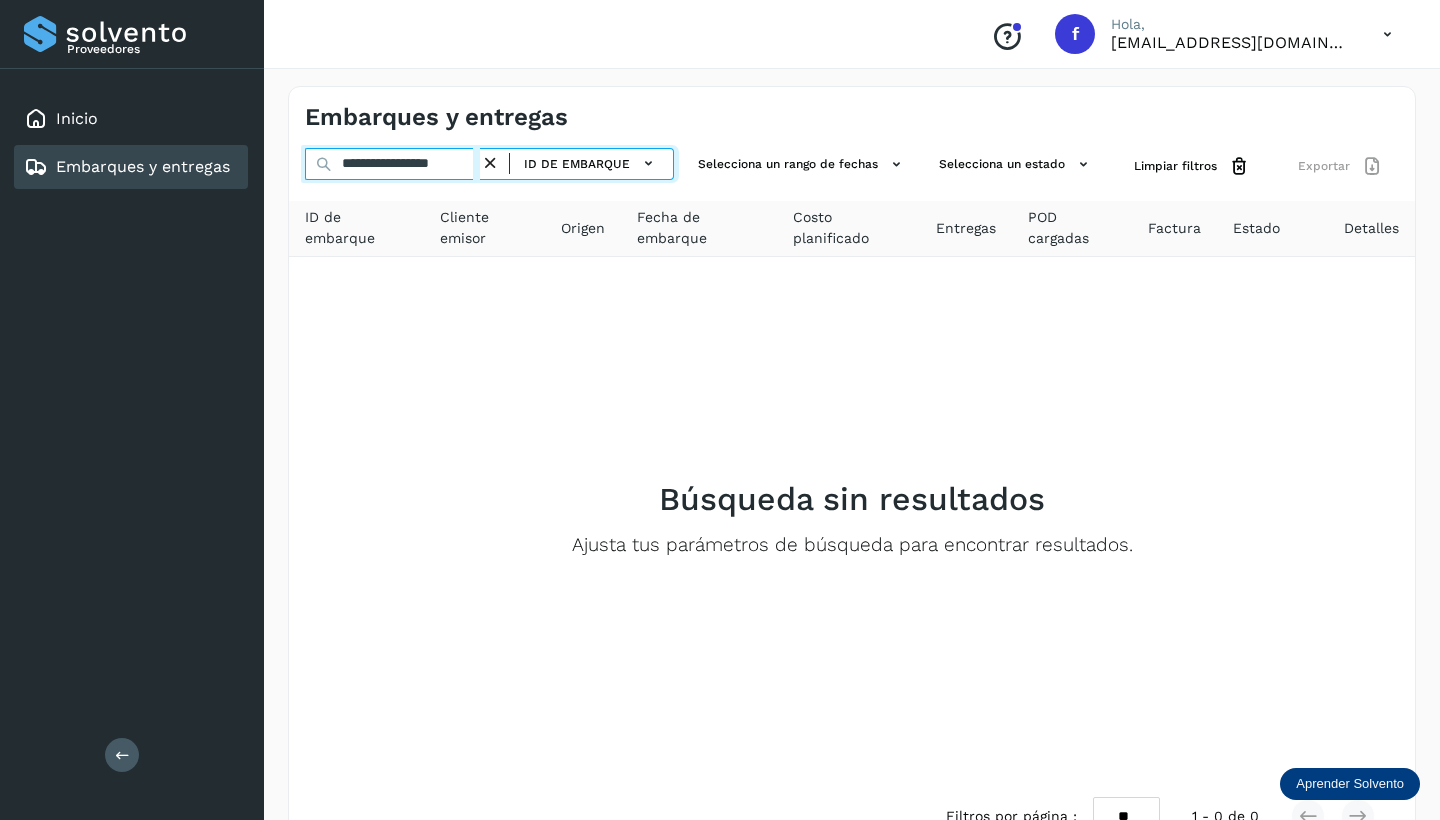 type on "**********" 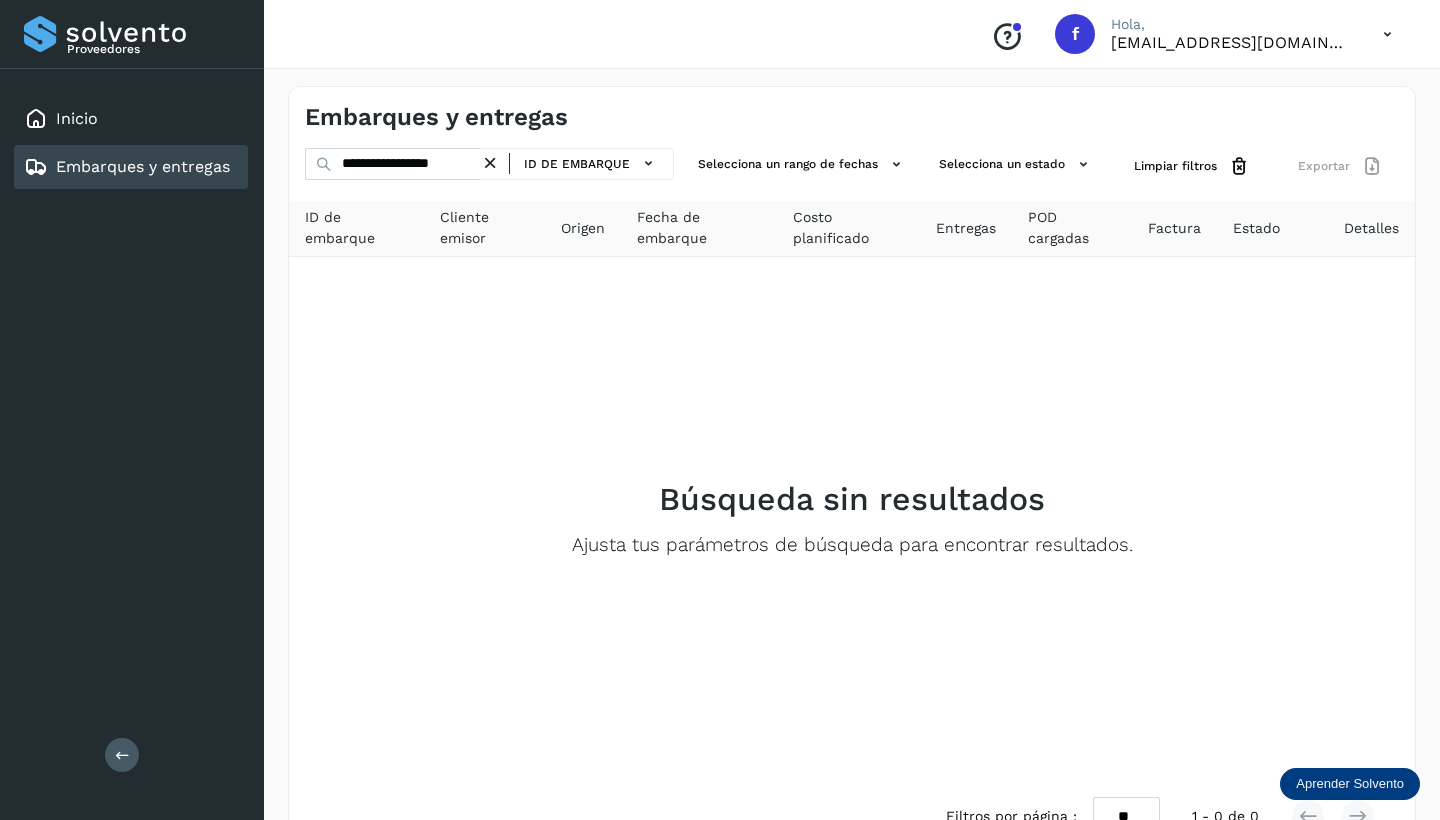 click at bounding box center (490, 163) 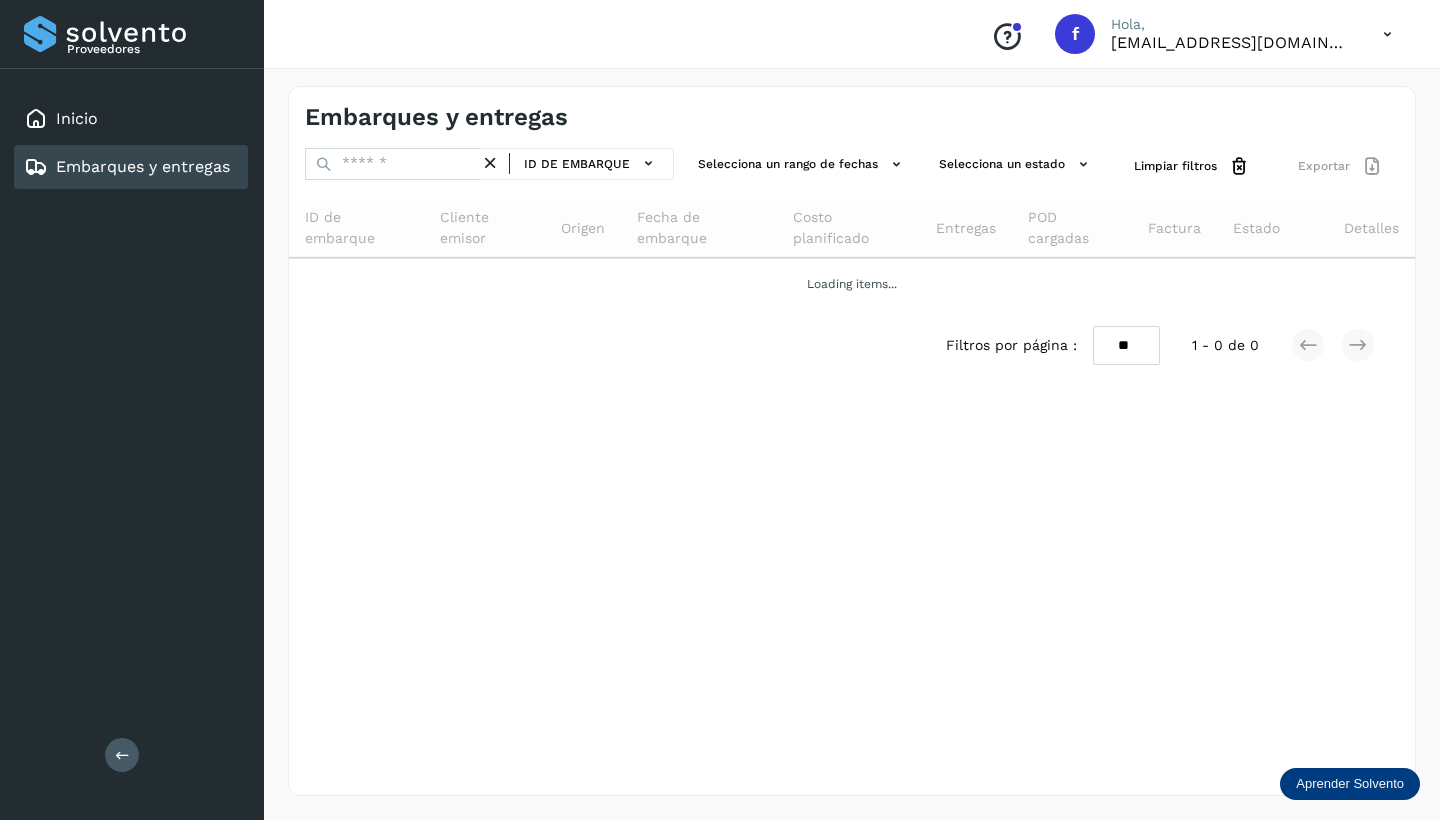 scroll, scrollTop: 0, scrollLeft: 0, axis: both 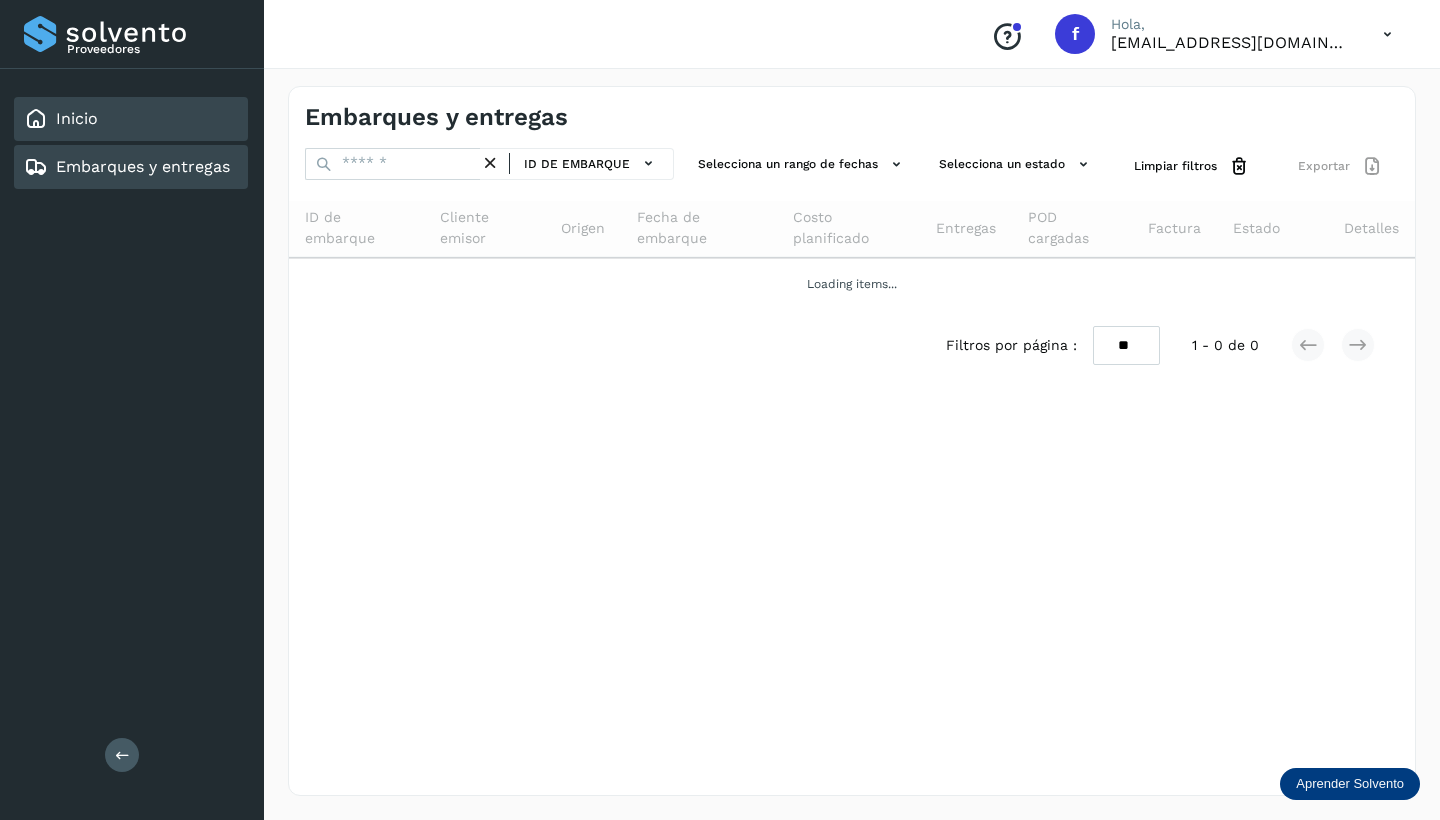 click on "Inicio" 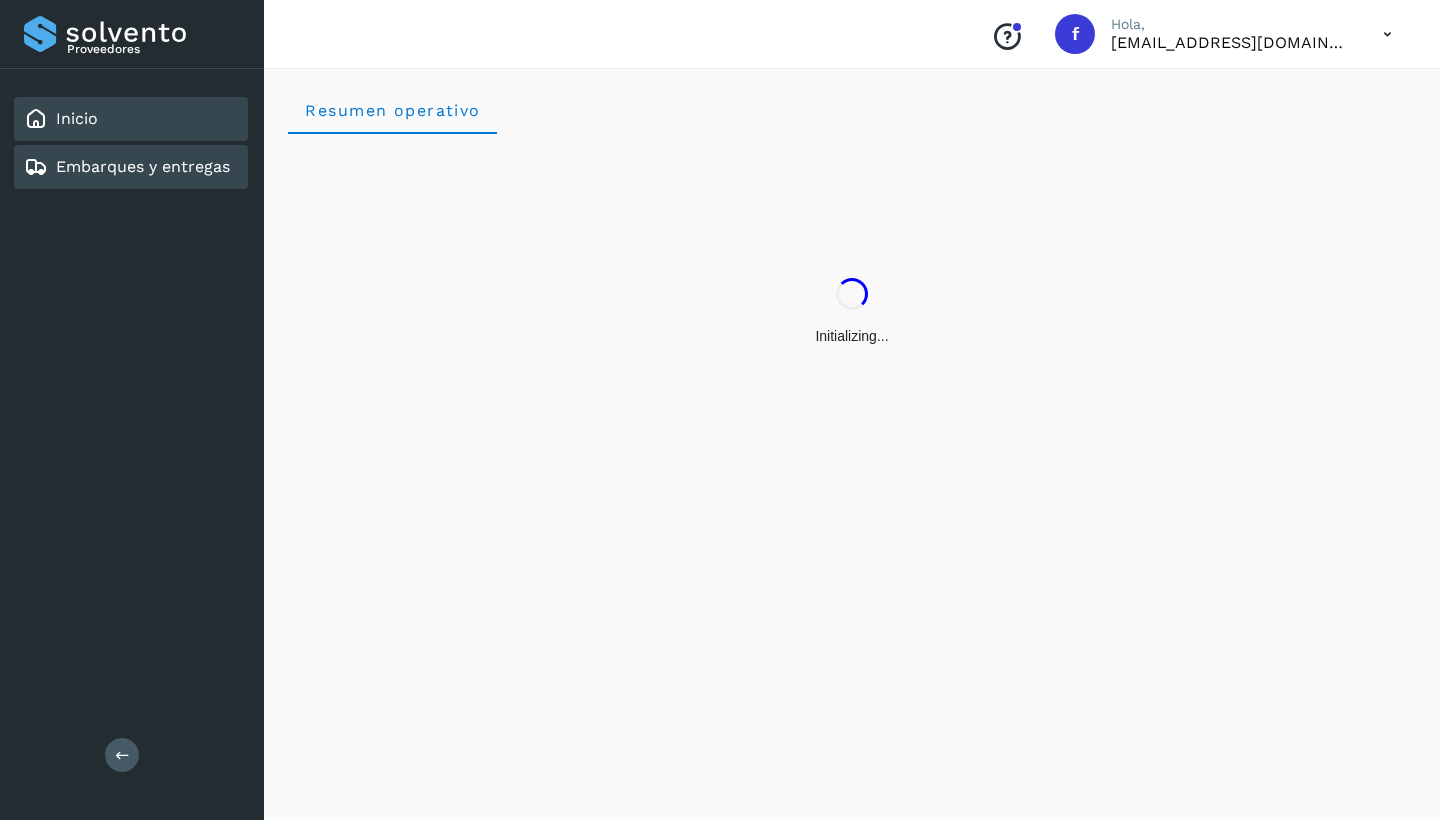click on "Embarques y entregas" at bounding box center (143, 166) 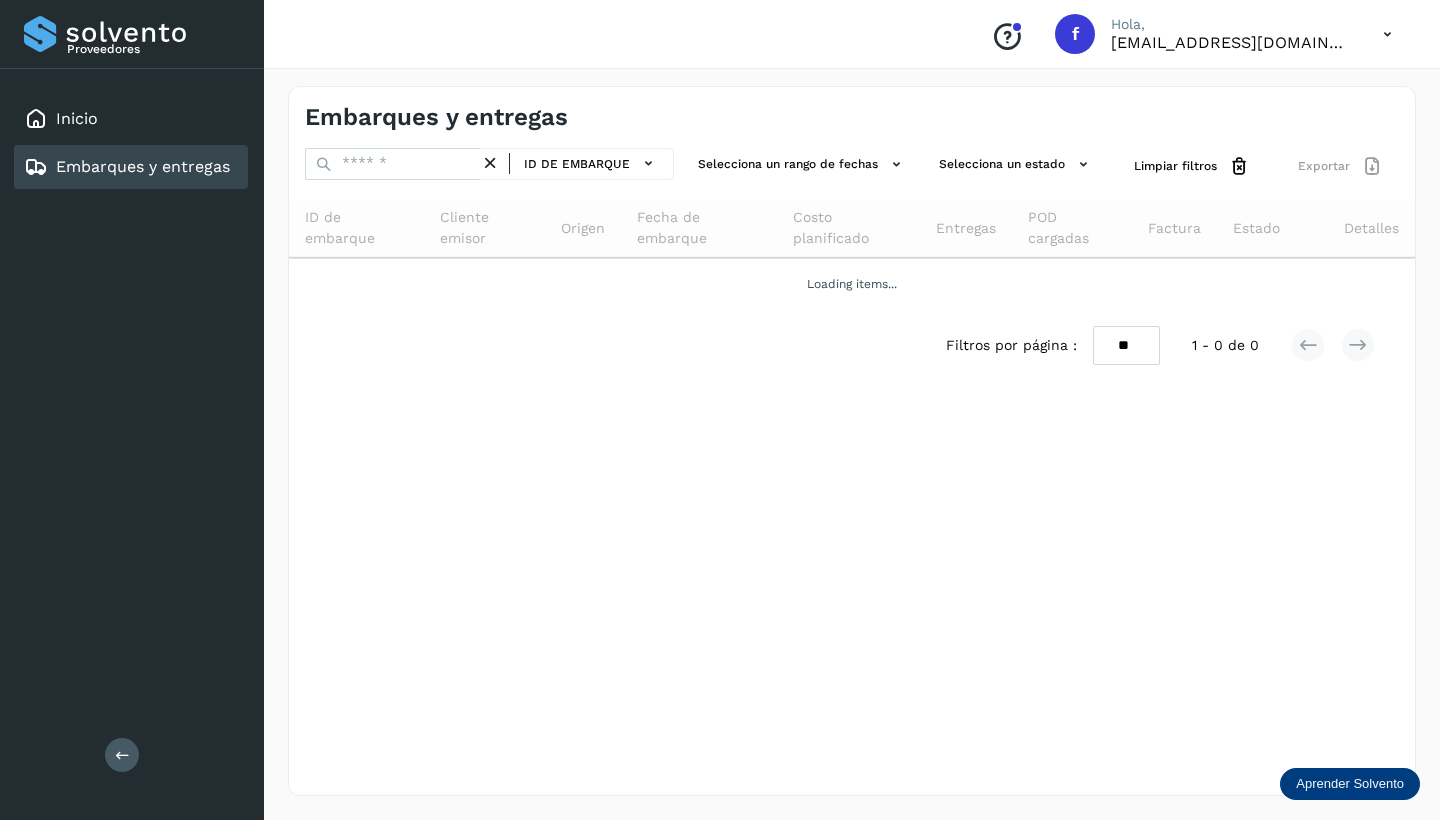 scroll, scrollTop: 0, scrollLeft: 0, axis: both 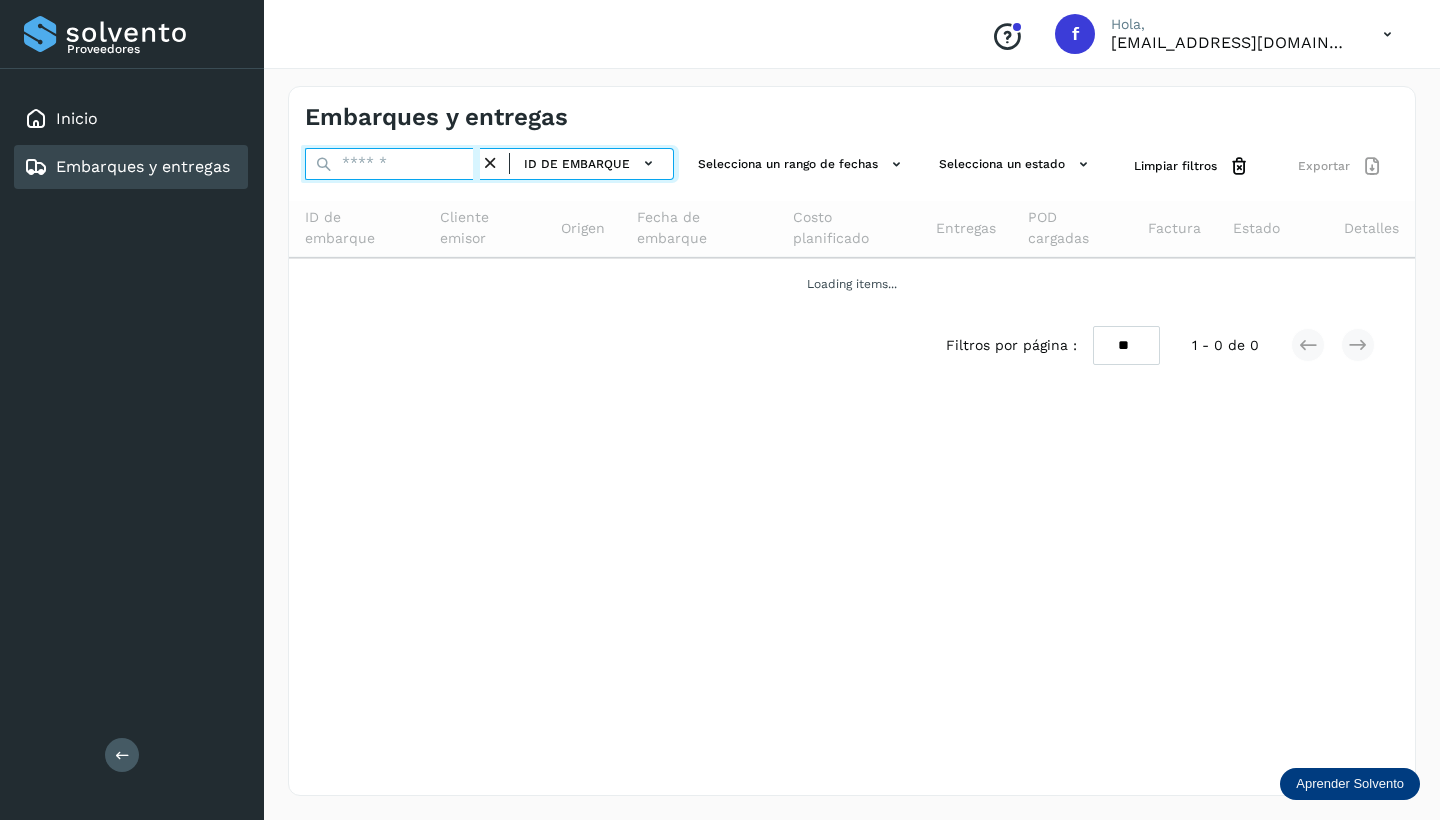 click at bounding box center [392, 164] 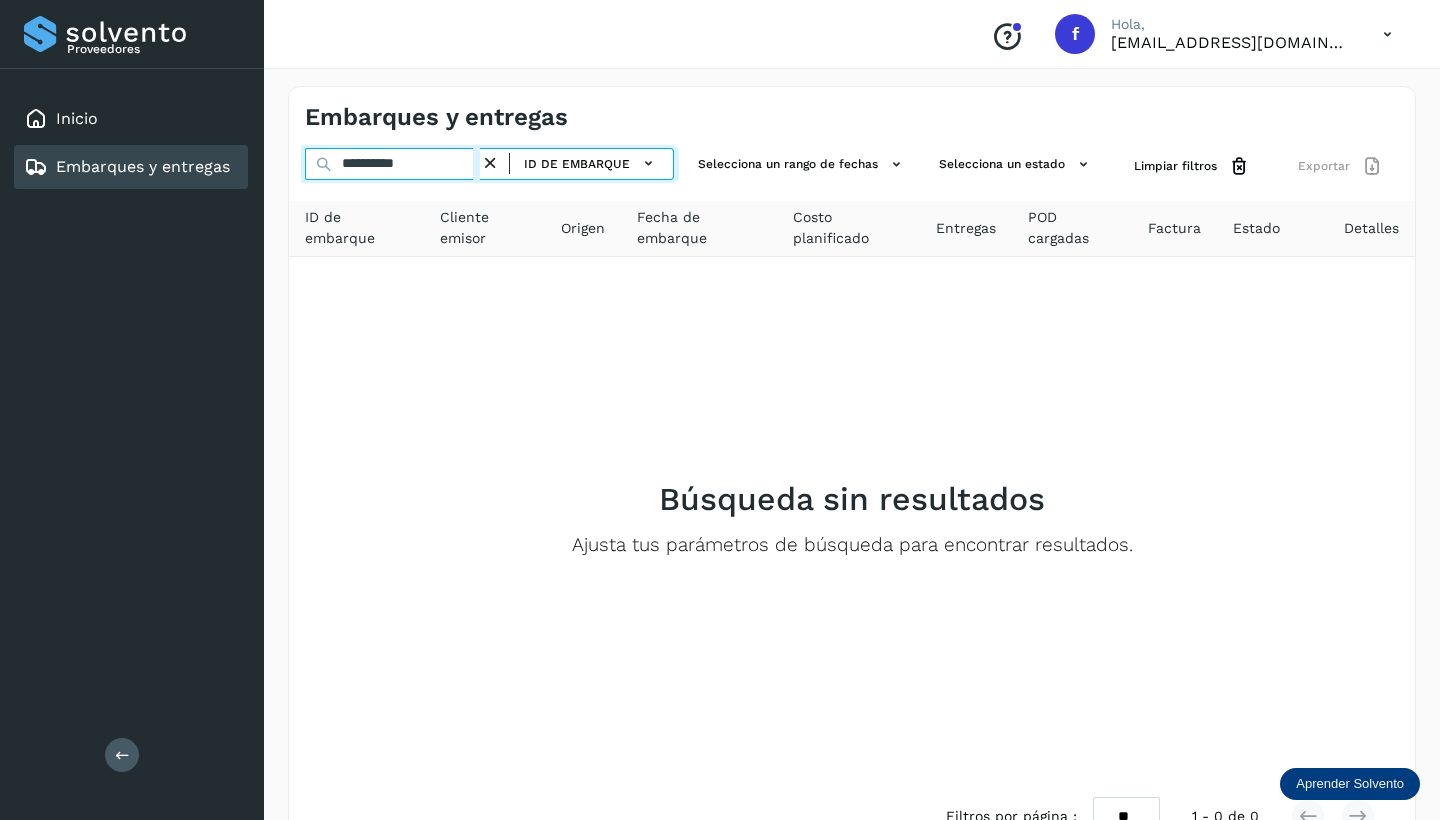 type on "**********" 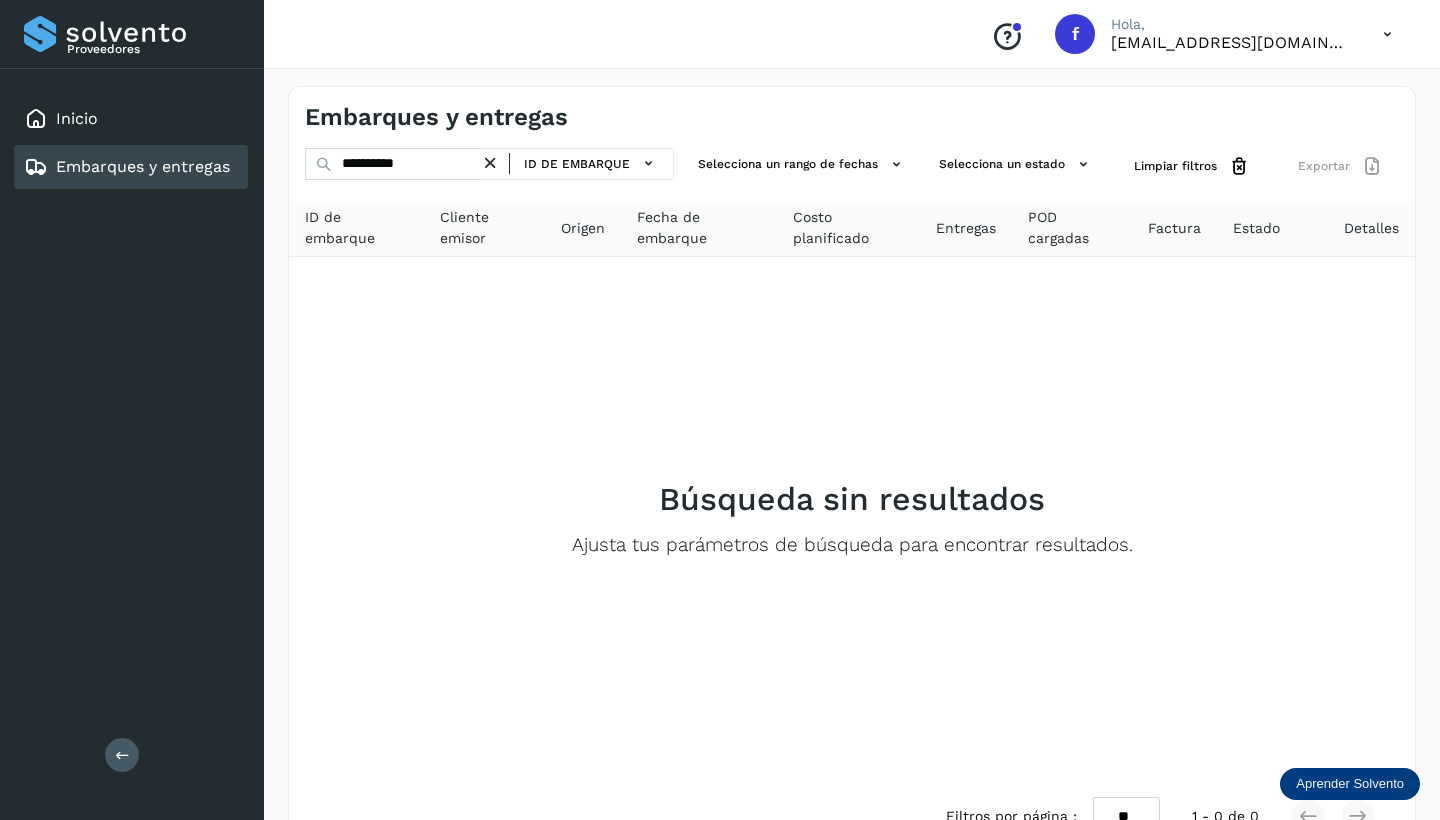 click at bounding box center [490, 163] 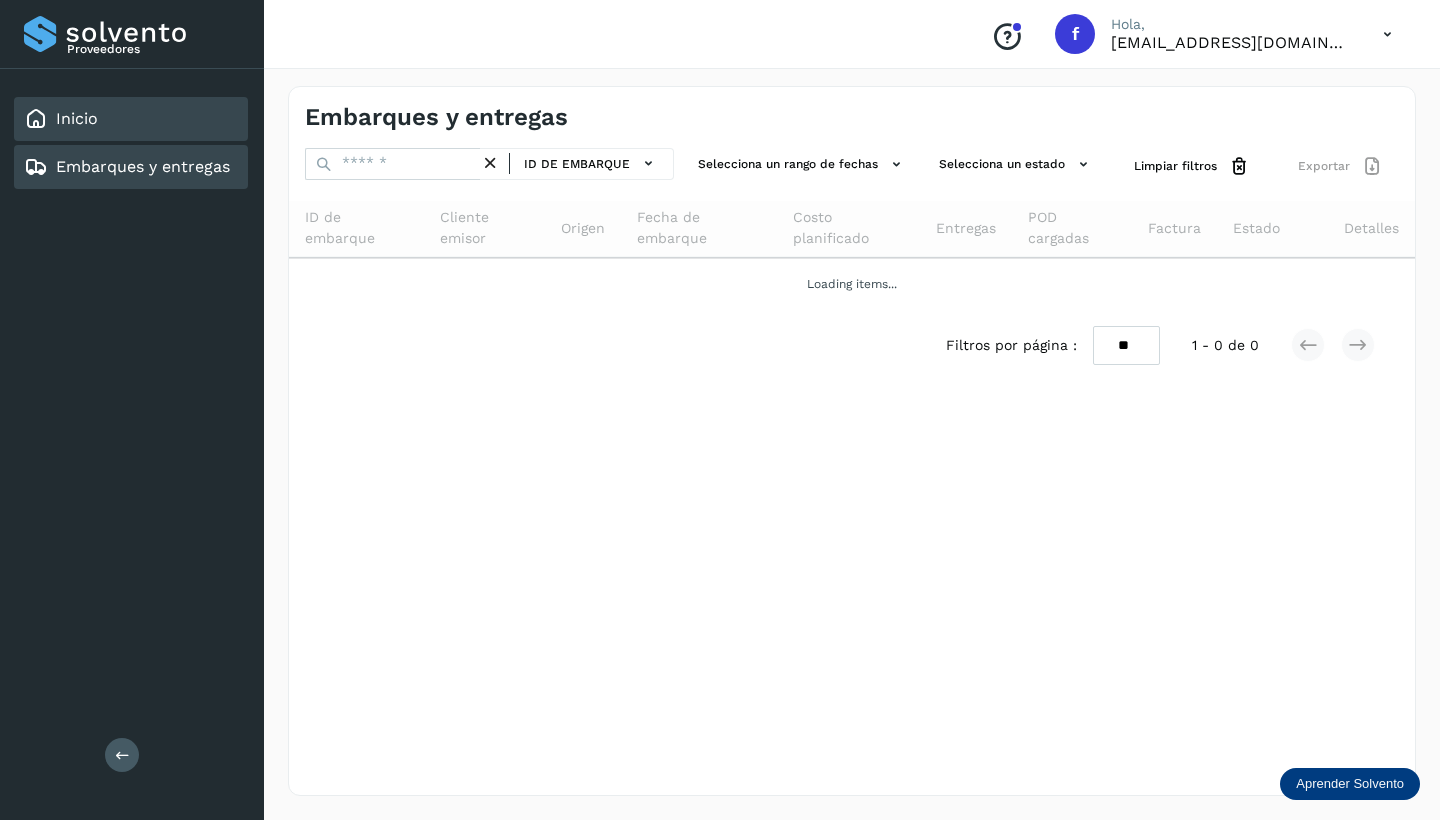 click on "Inicio" 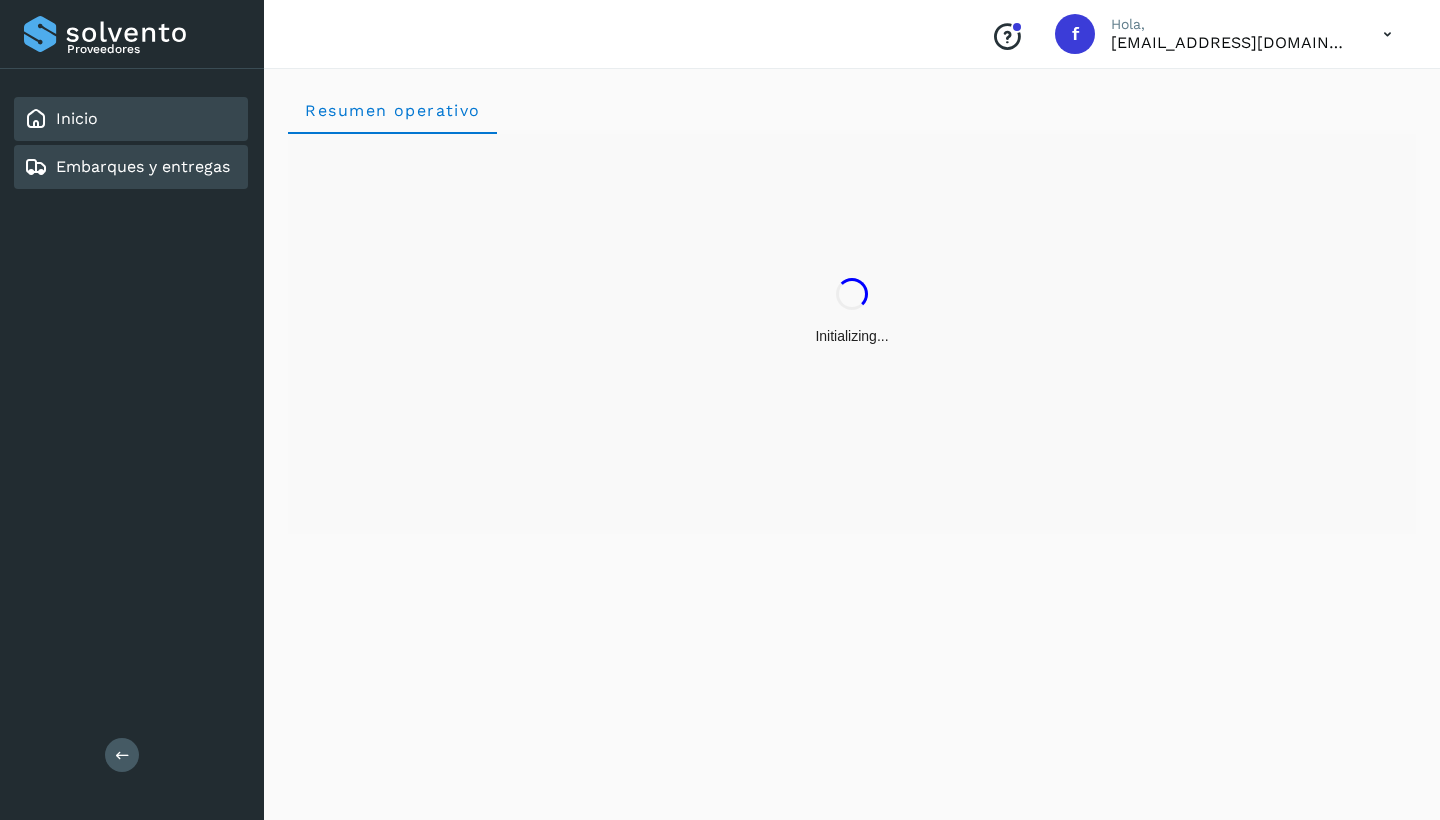 click on "Embarques y entregas" at bounding box center [143, 166] 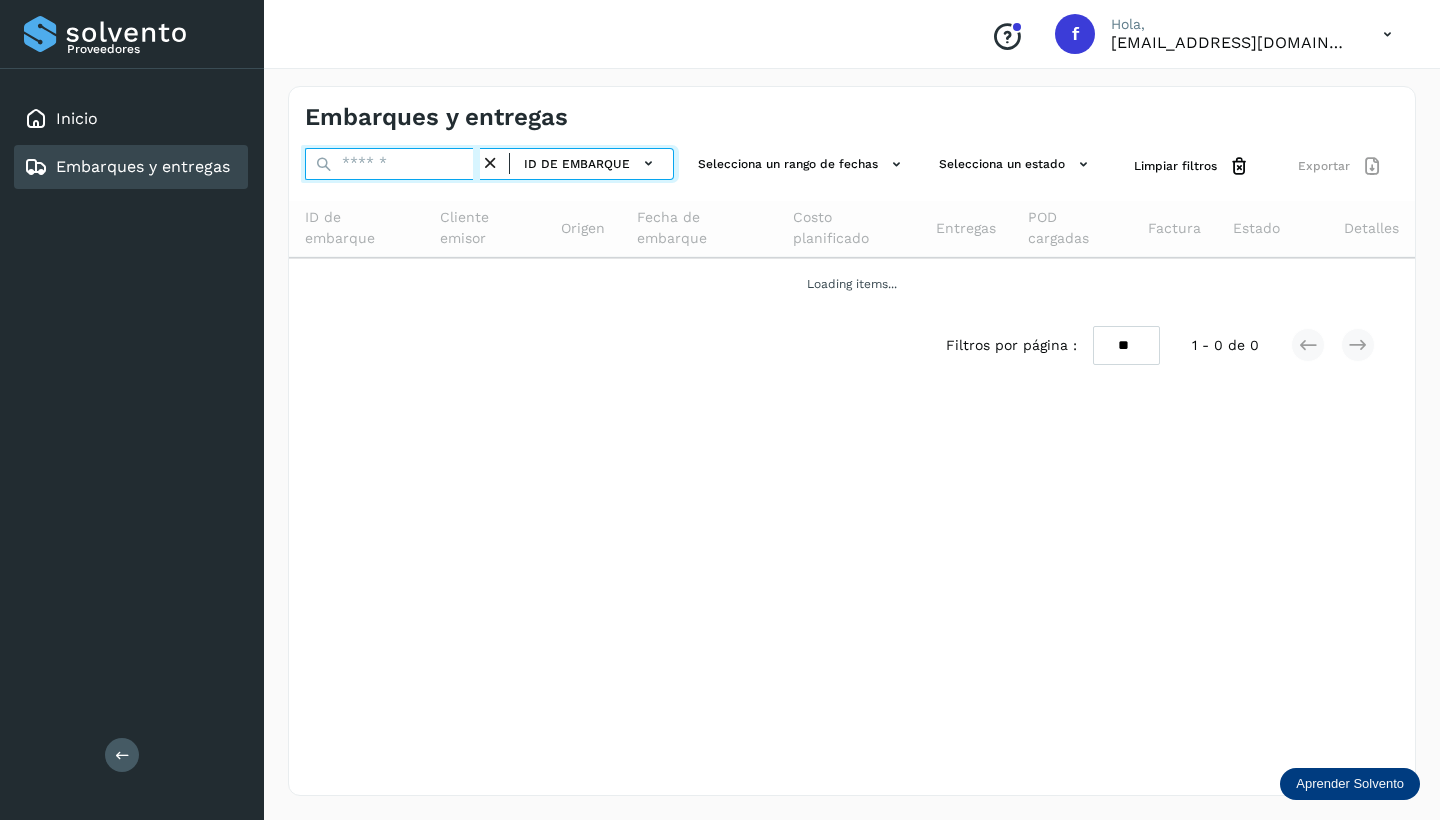 paste on "**********" 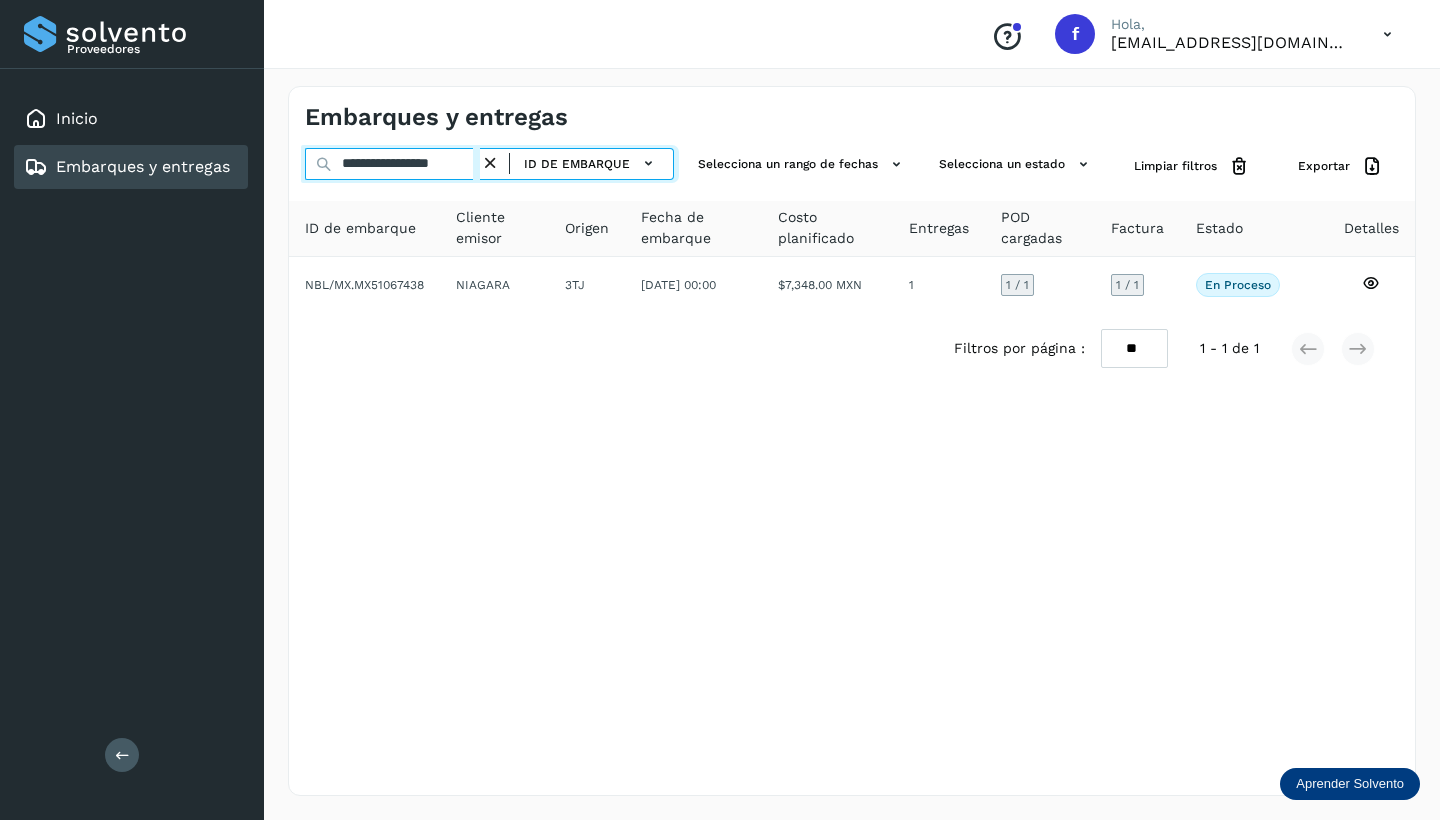 drag, startPoint x: 472, startPoint y: 160, endPoint x: 497, endPoint y: 182, distance: 33.30165 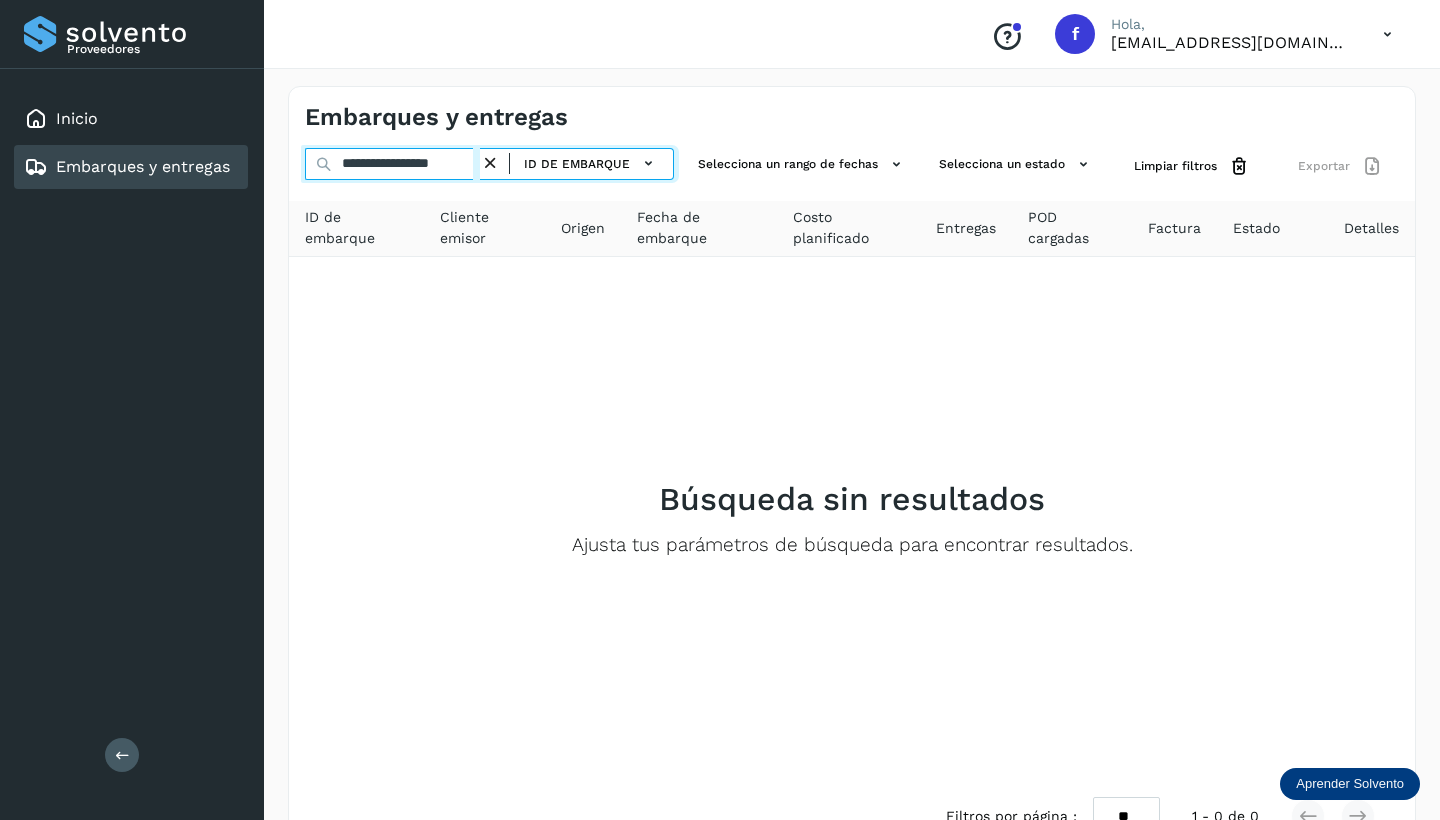 type on "**********" 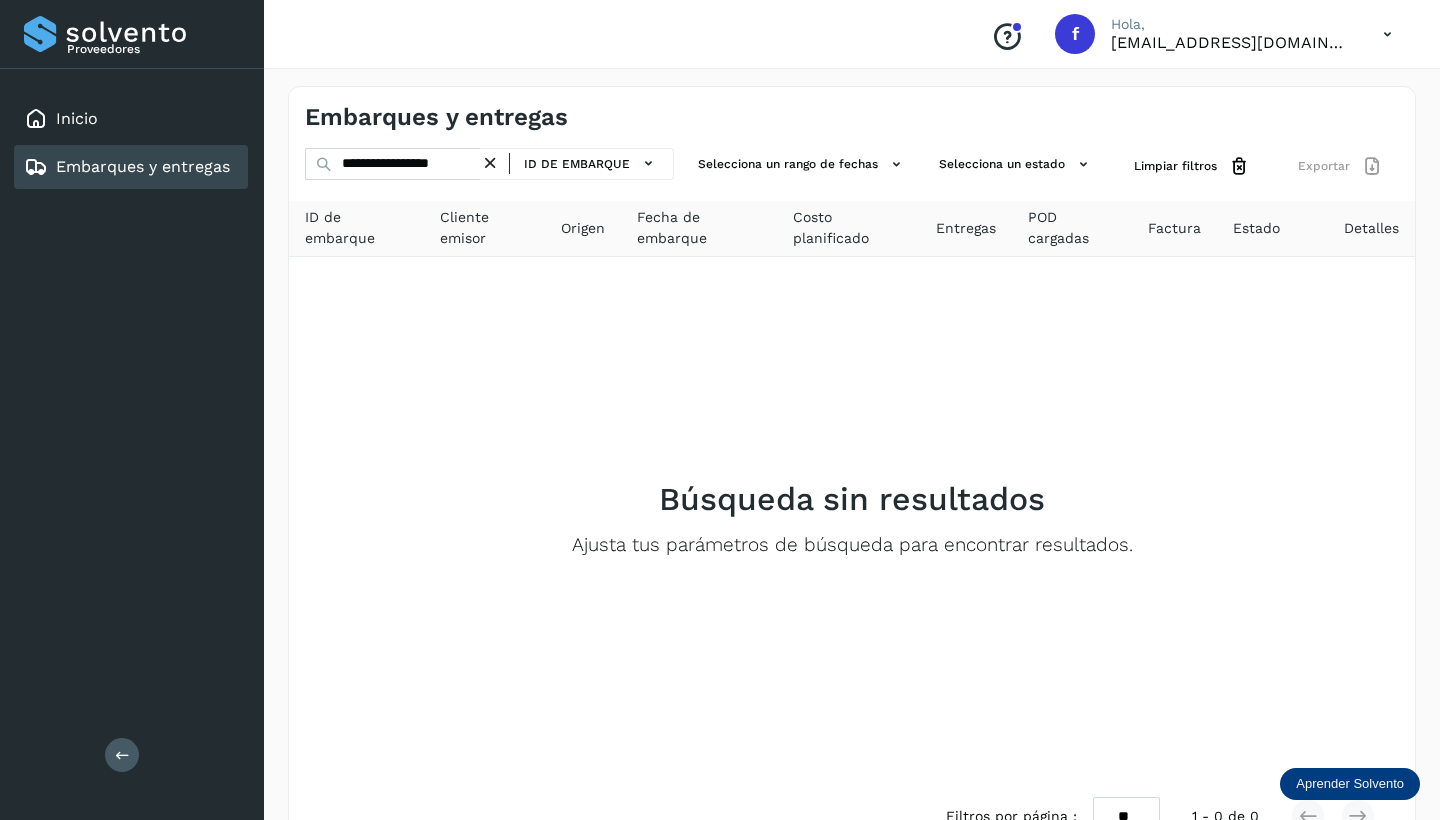 click at bounding box center [490, 163] 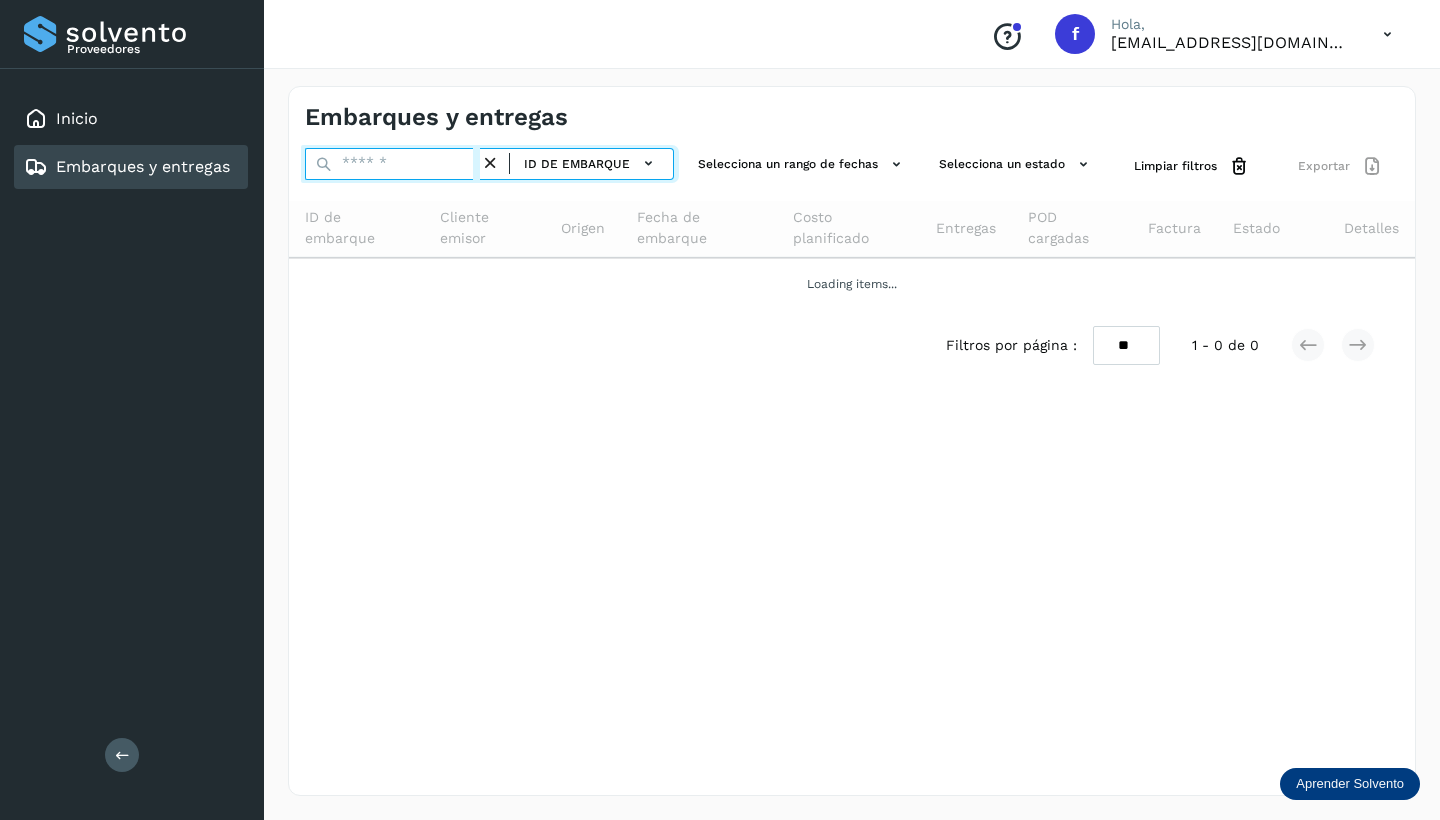 paste on "**********" 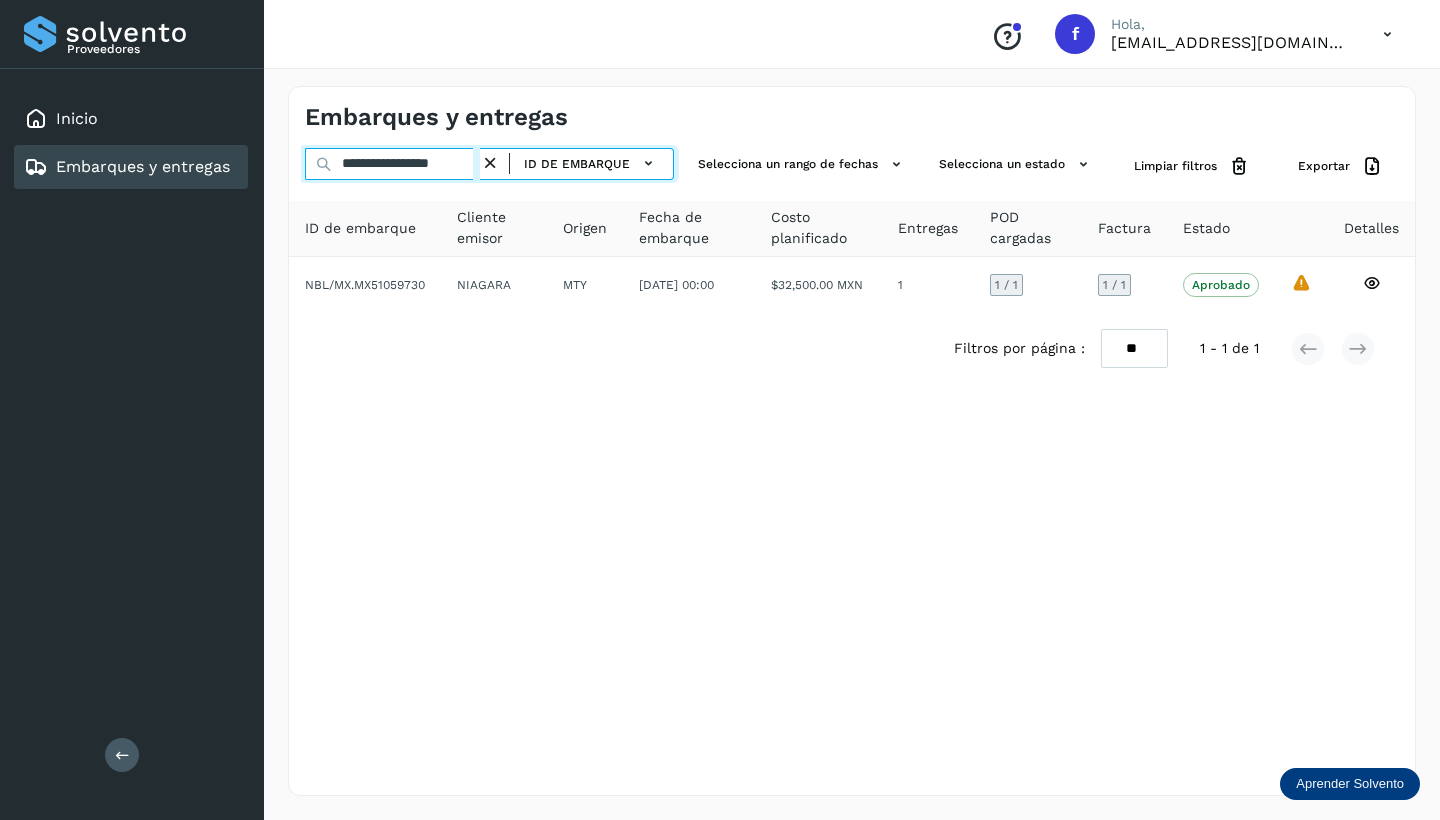scroll, scrollTop: 0, scrollLeft: 0, axis: both 